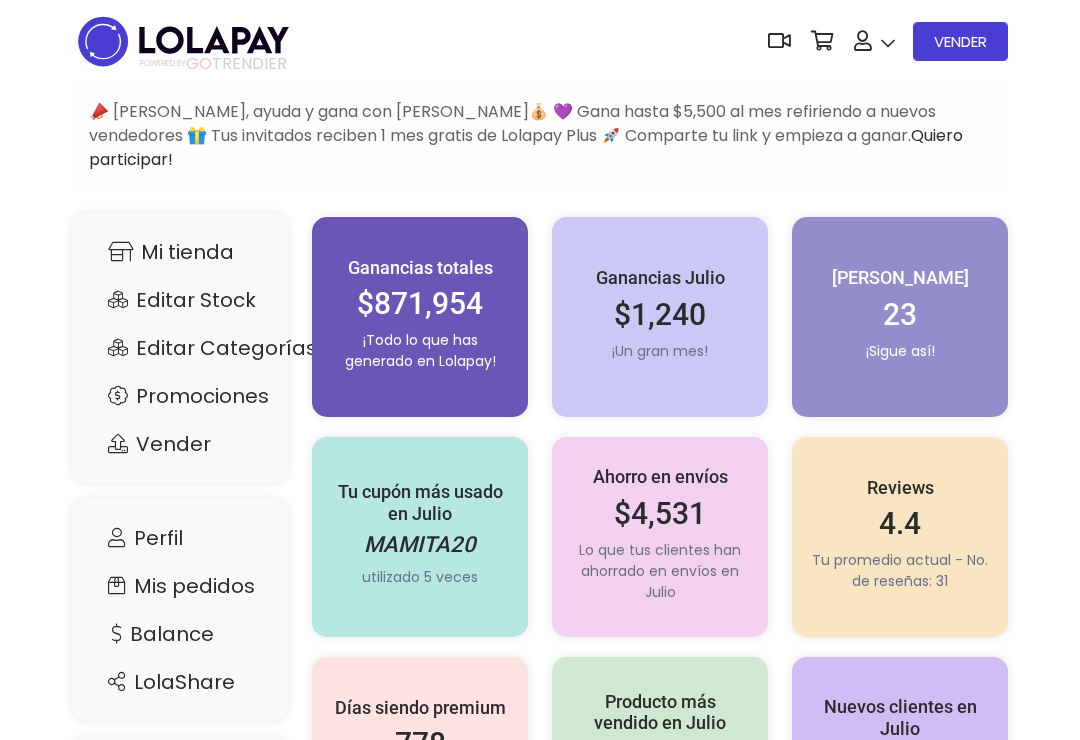 scroll, scrollTop: 0, scrollLeft: 0, axis: both 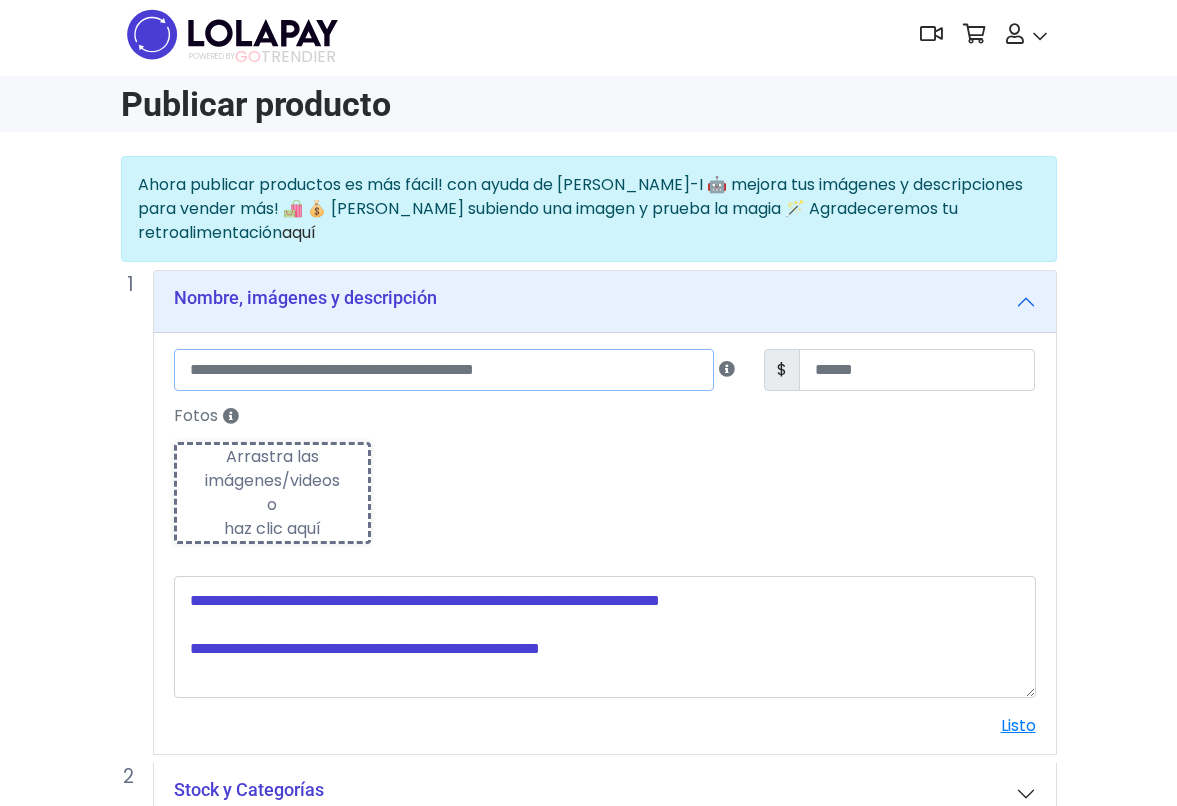 click at bounding box center [444, 370] 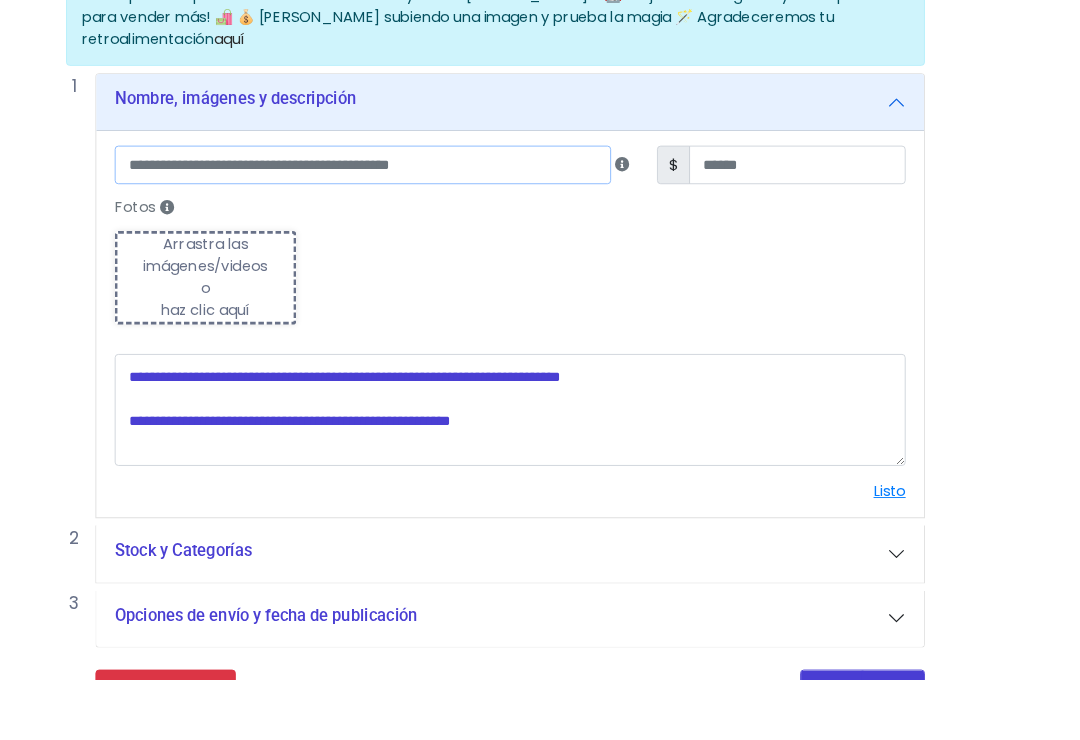 scroll, scrollTop: 197, scrollLeft: 48, axis: both 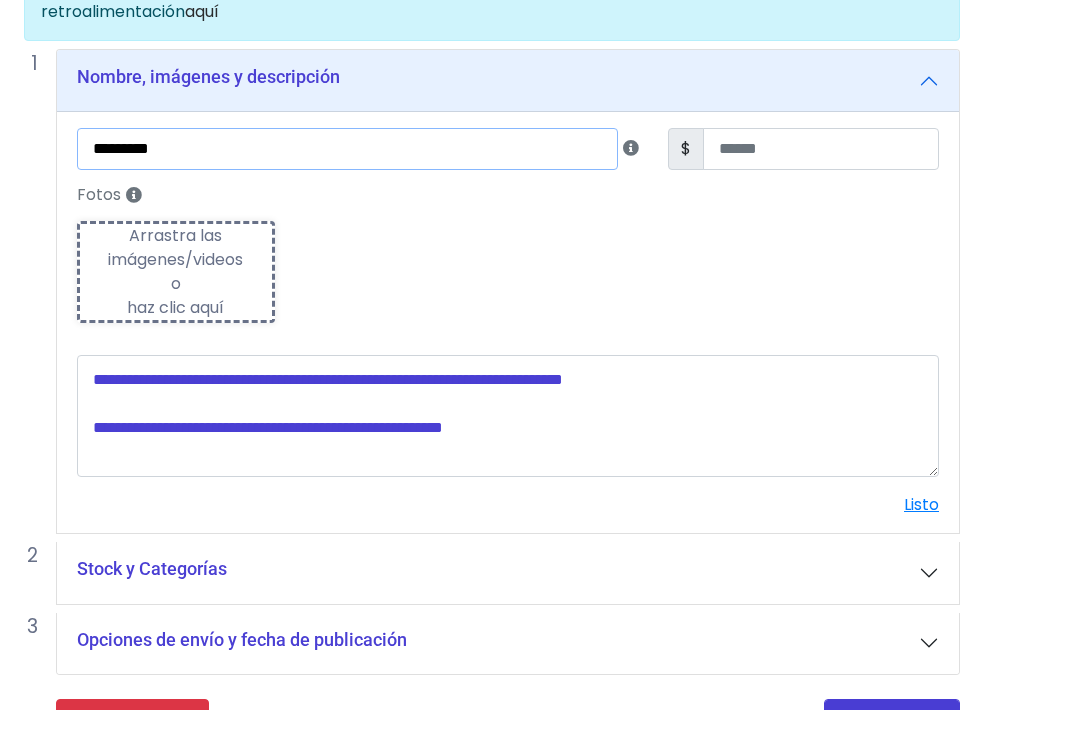 type on "*********" 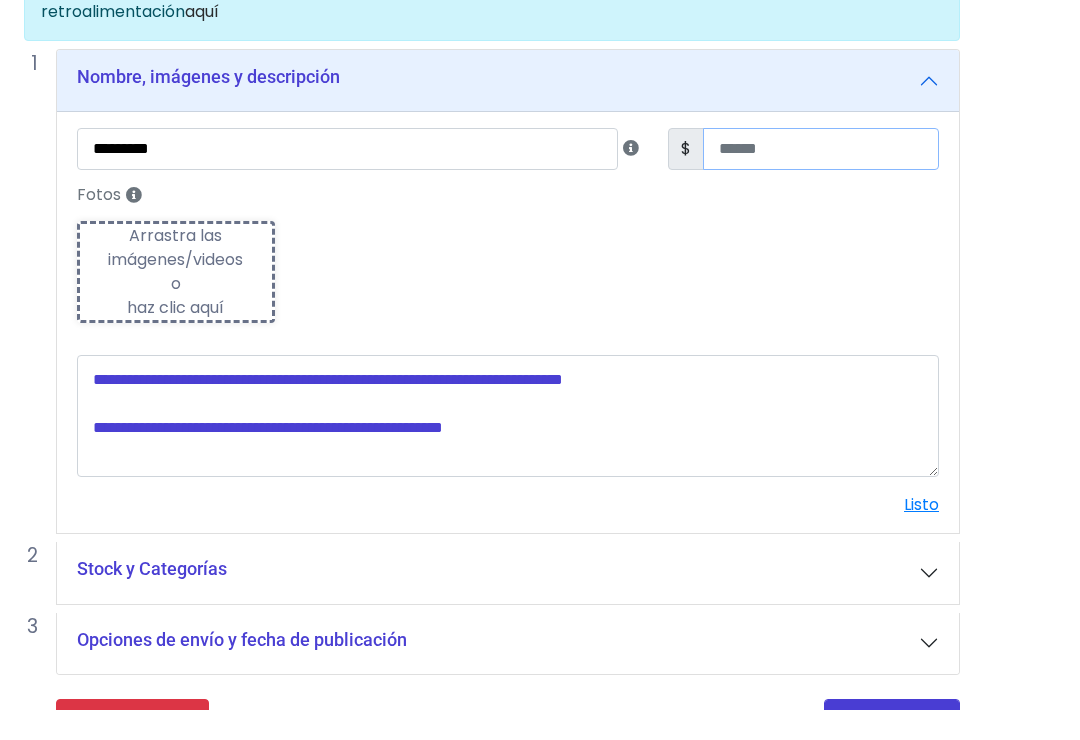 click at bounding box center (821, 180) 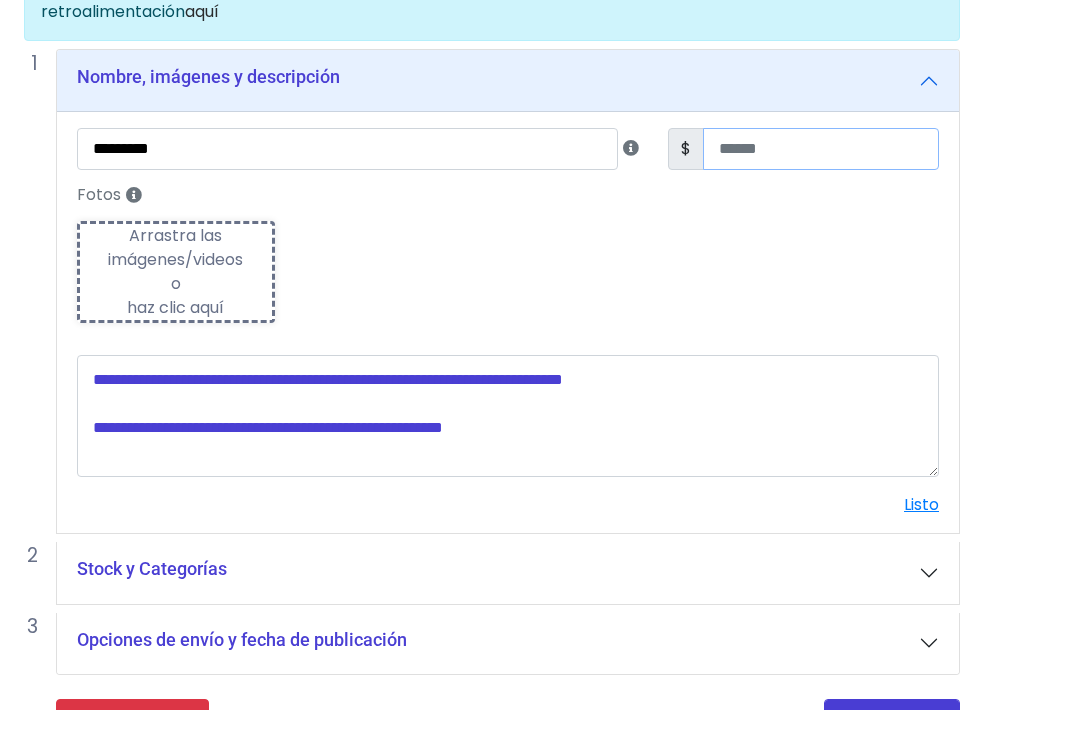 type on "**" 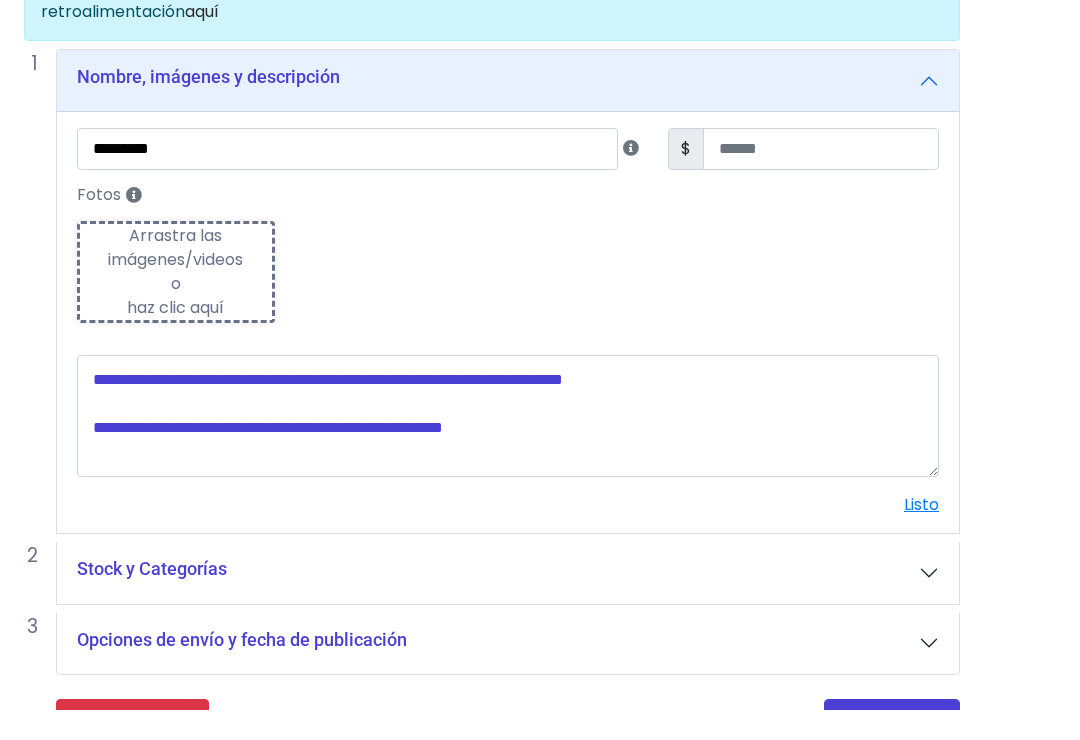 click on "Nombre, imágenes y descripción
*********
$
**
Fotos
Subiendo
Arrastra las
imágenes/videos
o
haz clic aquí
Mejora con  LOLA-I  ✨
Es indispensable subir foto, descripción y precio exacto de lo que se vende." at bounding box center (508, 322) 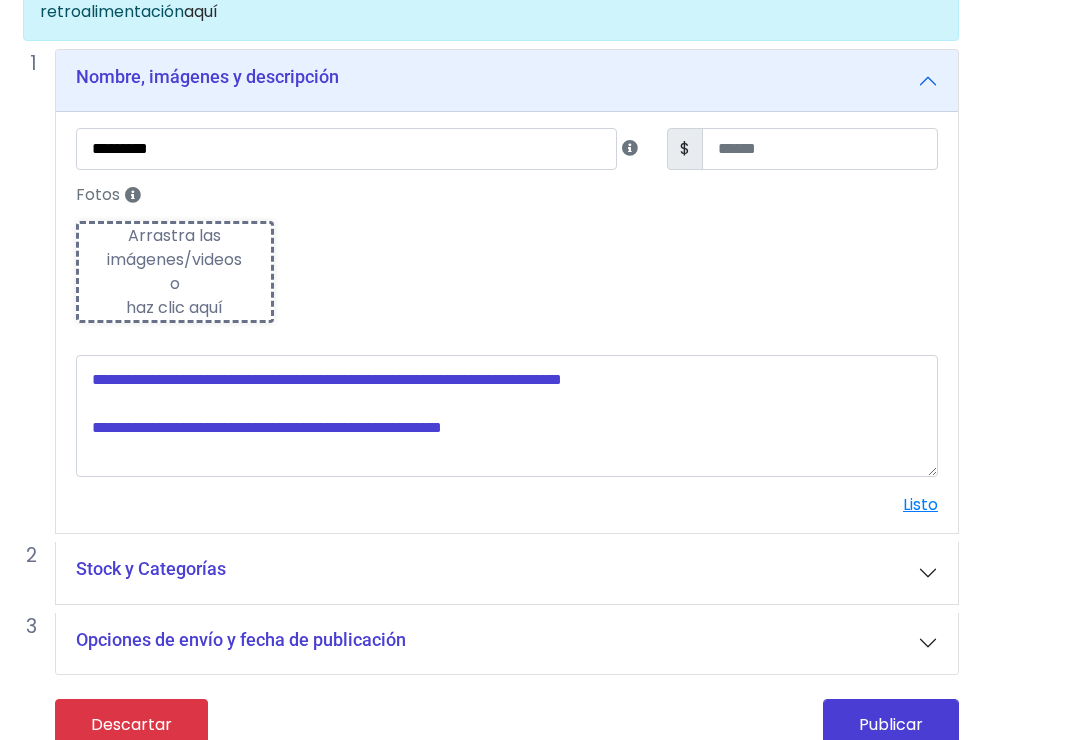 click on "Arrastra las
imágenes/videos
o
haz clic aquí" at bounding box center [176, 273] 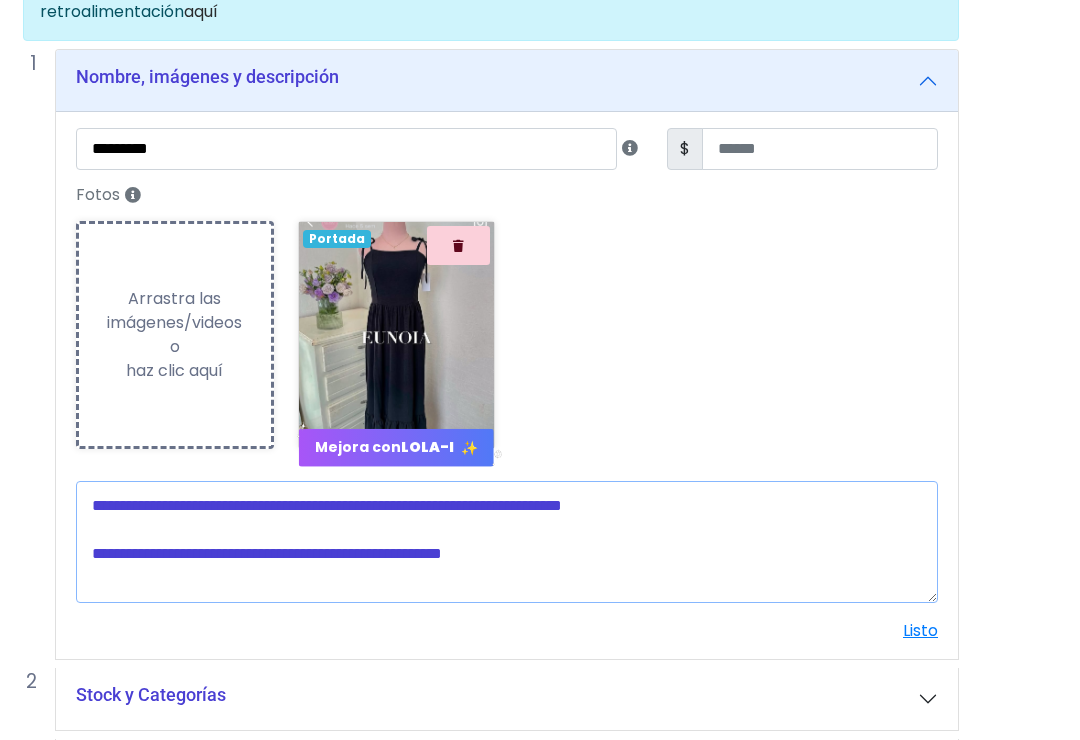 click at bounding box center [507, 542] 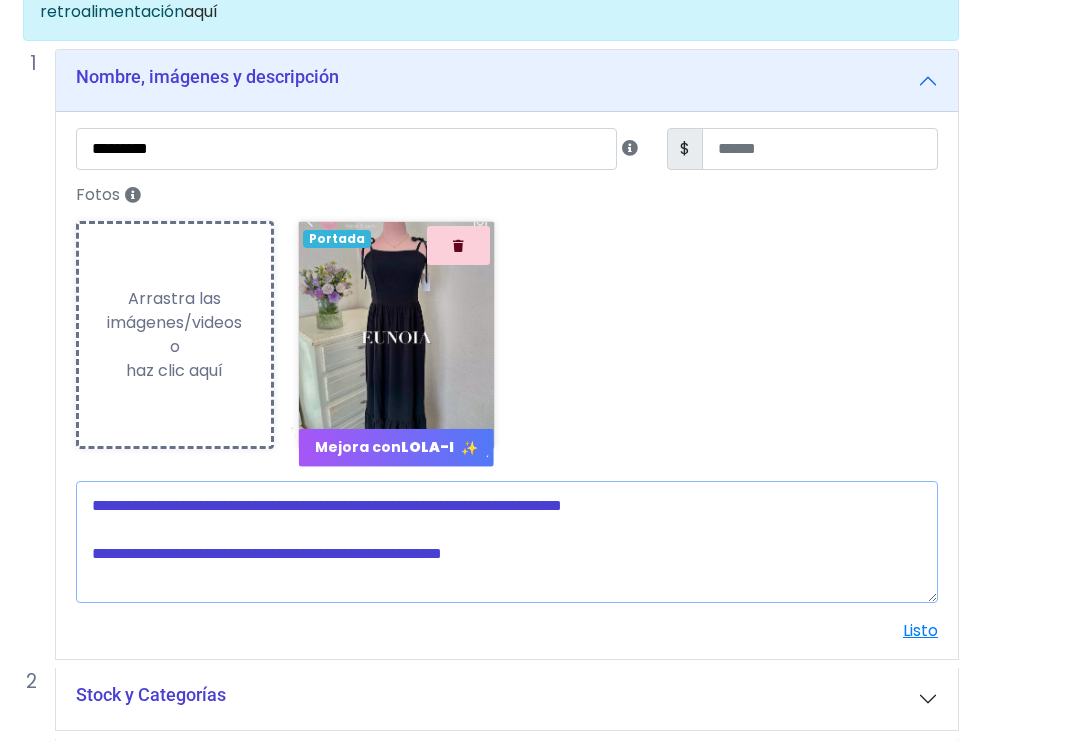 scroll, scrollTop: 227, scrollLeft: 16, axis: both 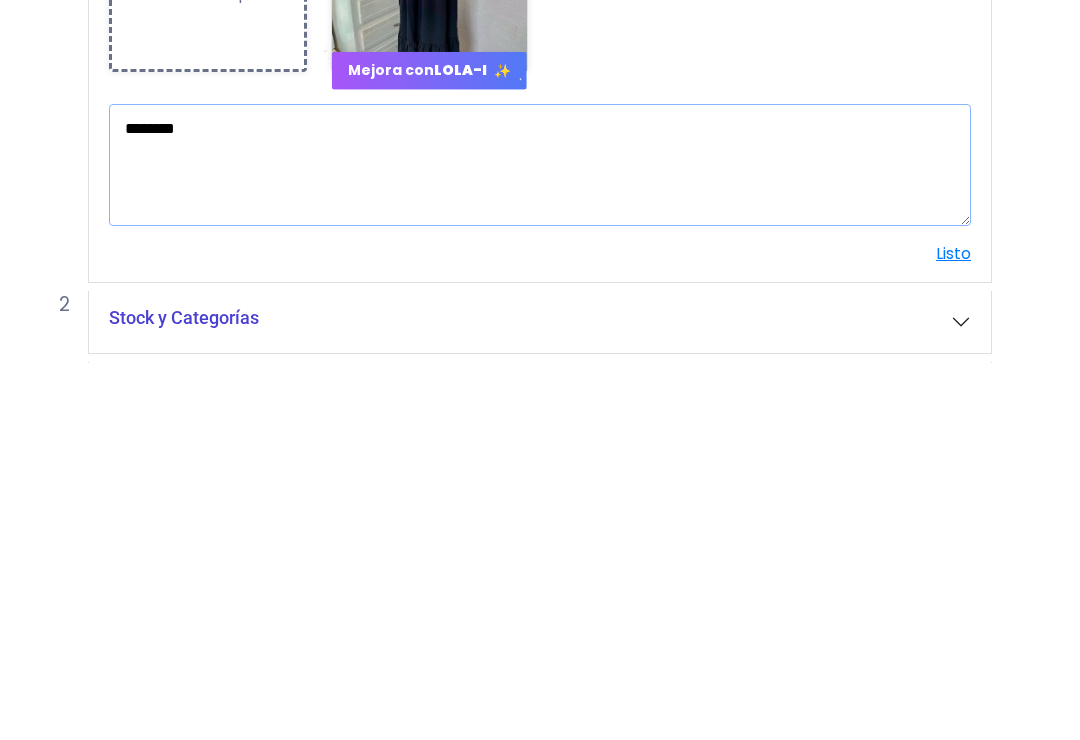 type on "********" 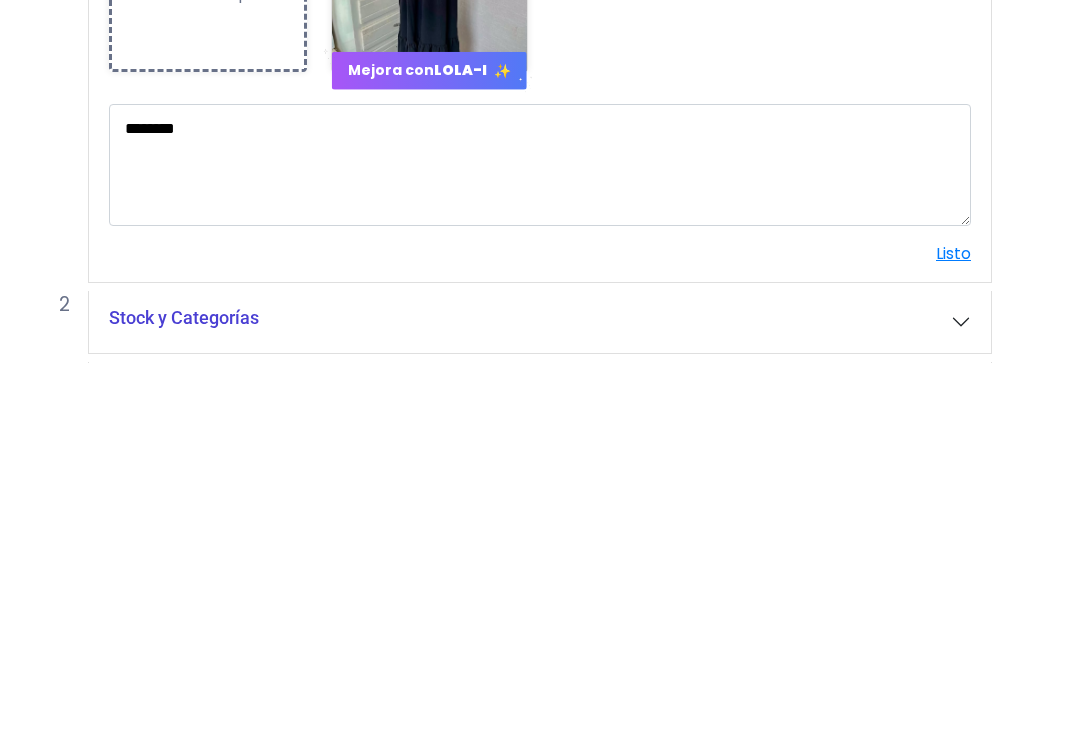 click on "Ahora publicar productos es más fácil! con ayuda de Lola-I 🤖 mejora tus imágenes y descripciones para vender más! 🛍️ 💰 Empieza subiendo una imagen y prueba la magia 🪄 Agradeceremos tu retroalimentación  aquí
Nombre, imágenes y descripción
*********
$
**
Fotos
Subiendo o" at bounding box center (524, 414) 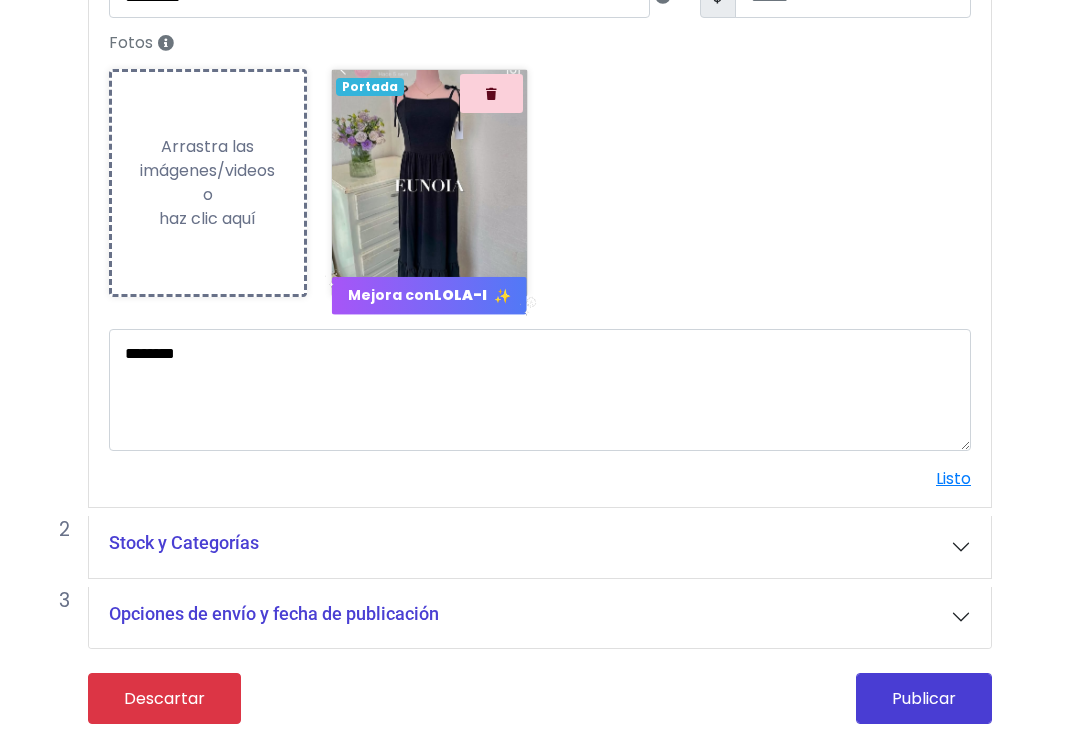click on "Listo" at bounding box center (953, 478) 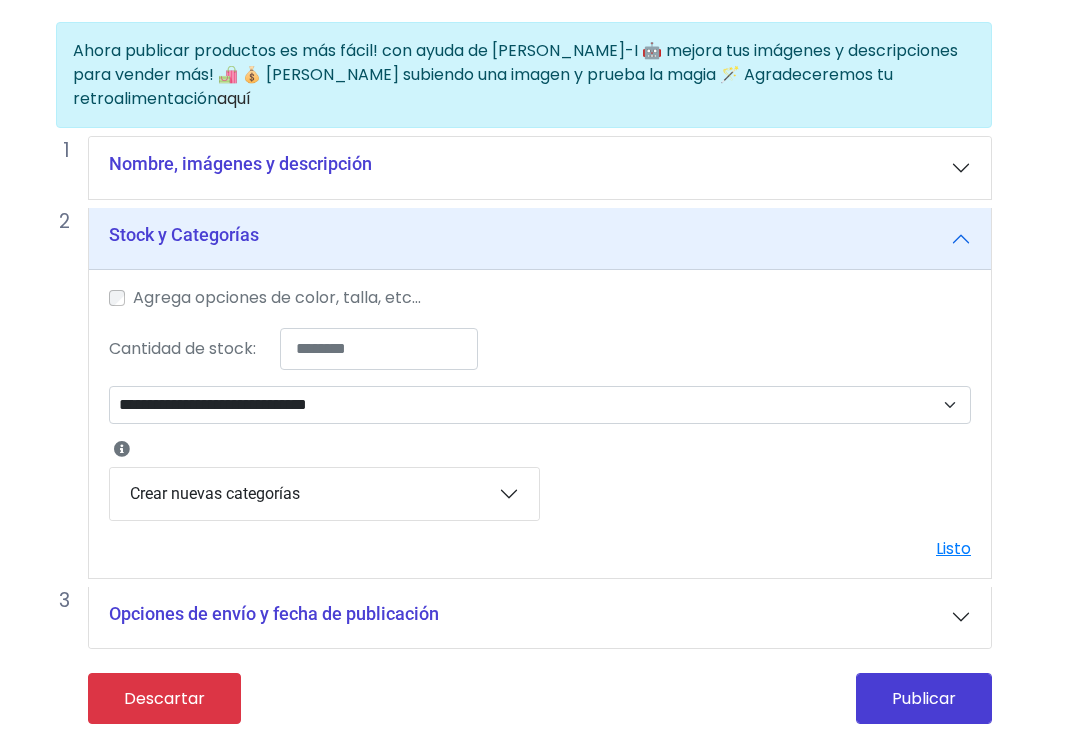 scroll, scrollTop: 138, scrollLeft: 16, axis: both 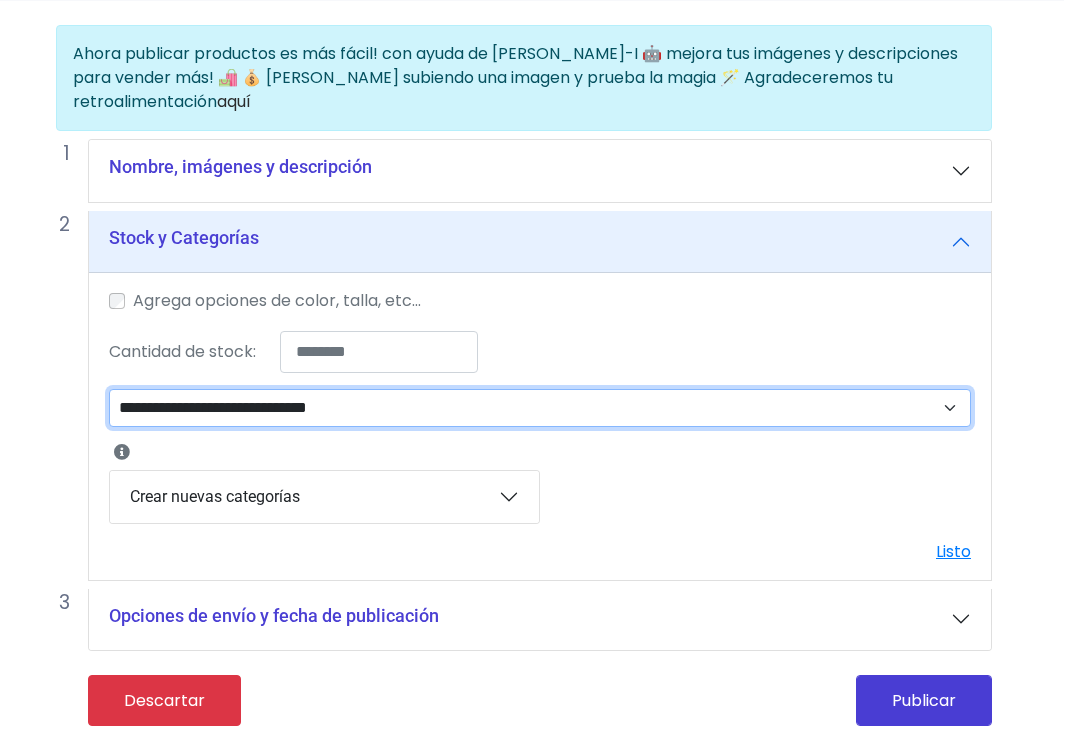 click on "**********" at bounding box center [540, 408] 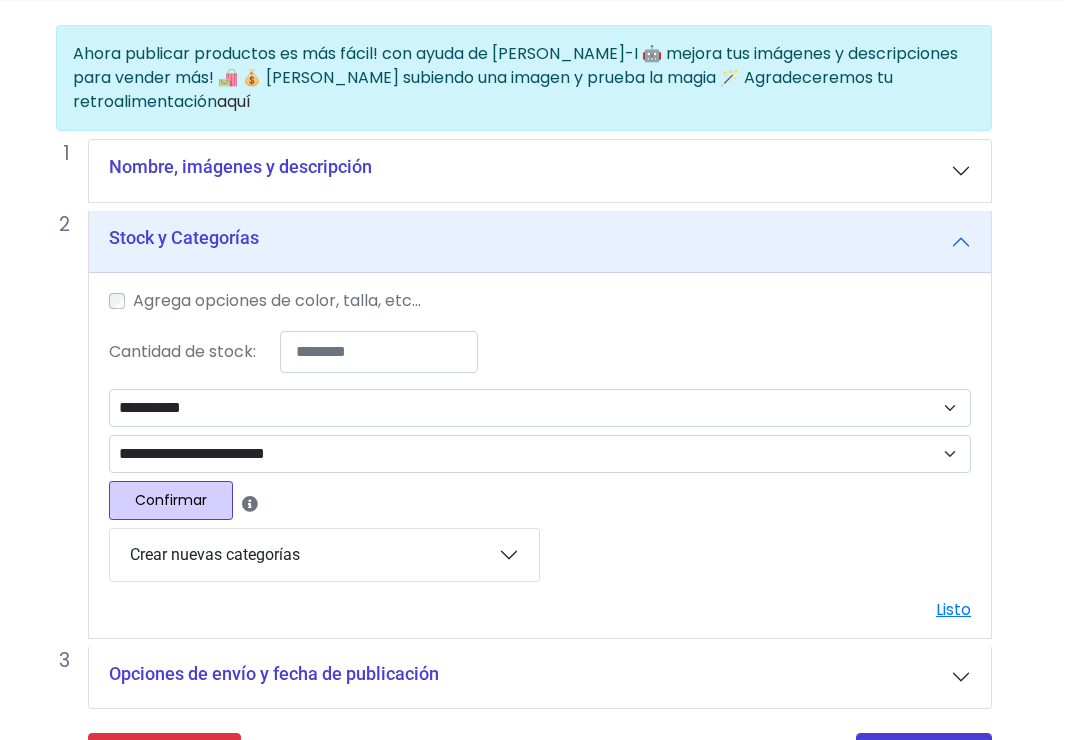 click on "Confirmar" at bounding box center [171, 500] 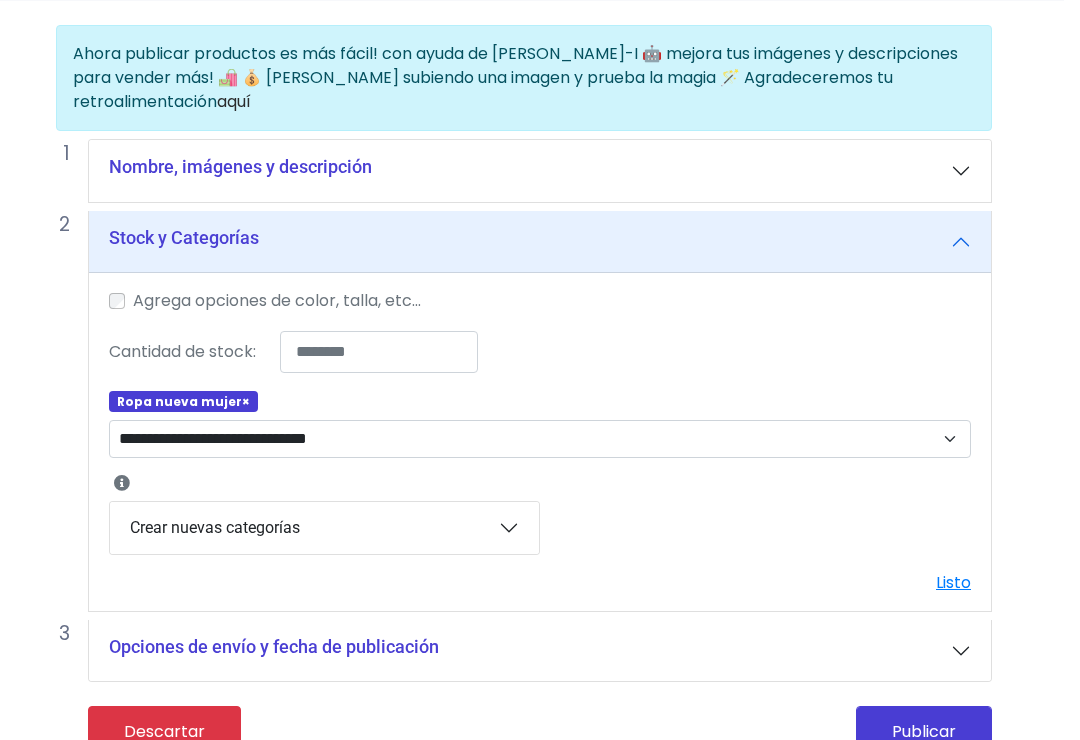 click on "Publicar" at bounding box center [924, 731] 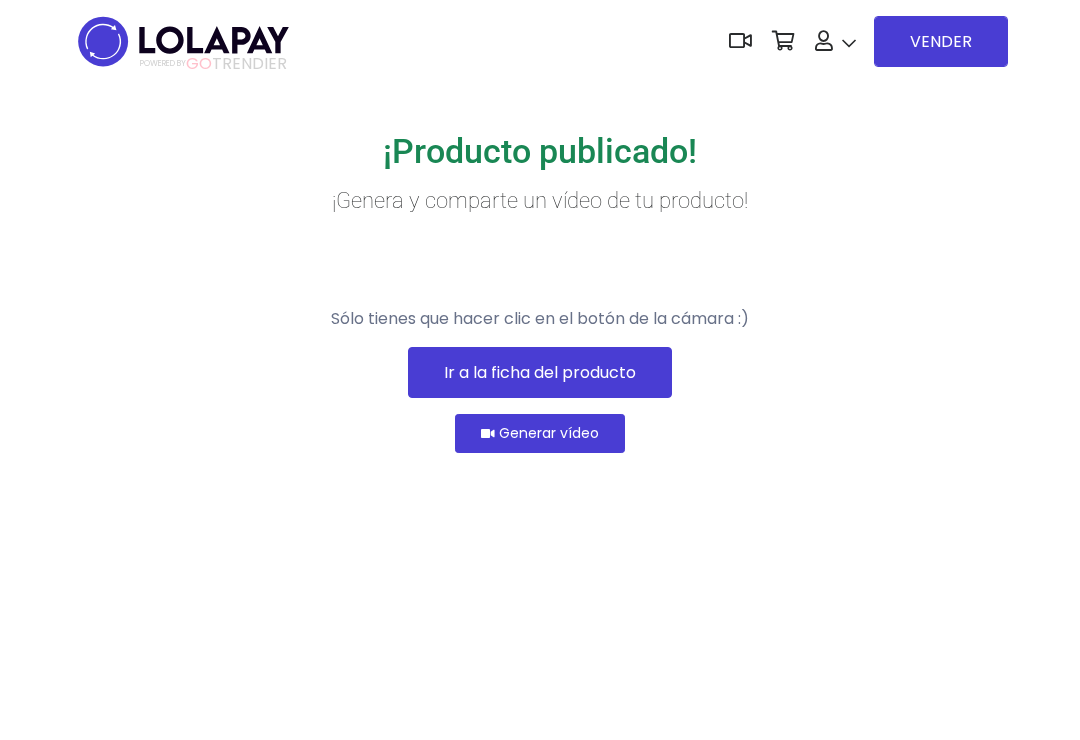 scroll, scrollTop: 0, scrollLeft: 0, axis: both 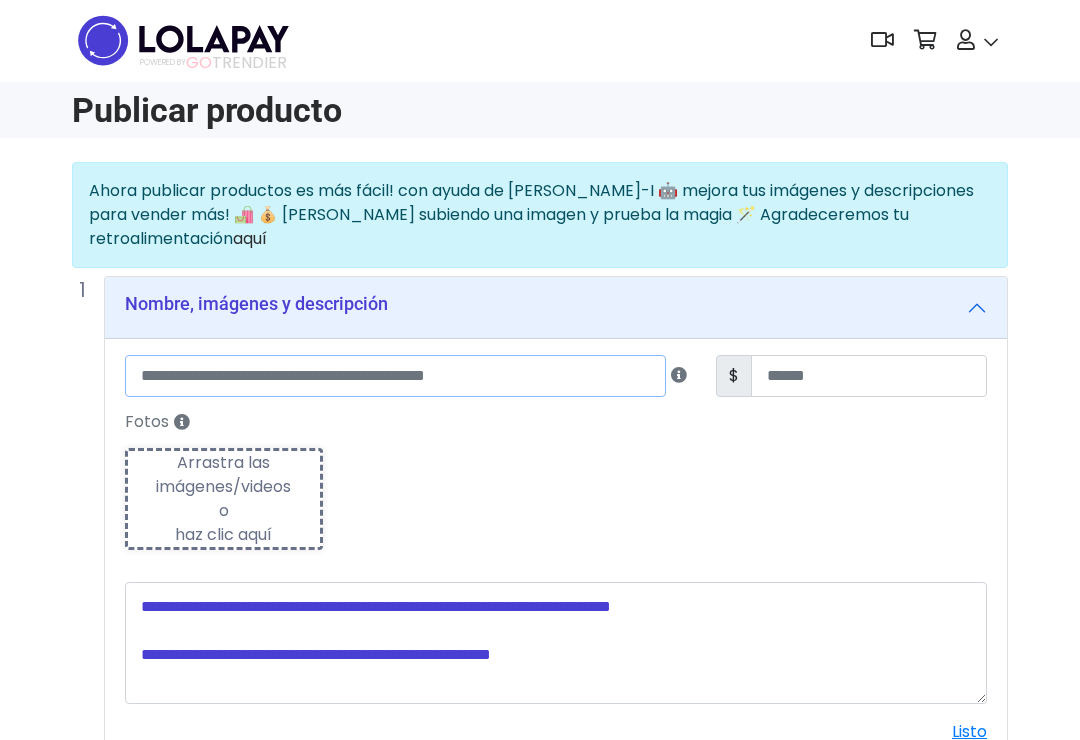 click at bounding box center [395, 377] 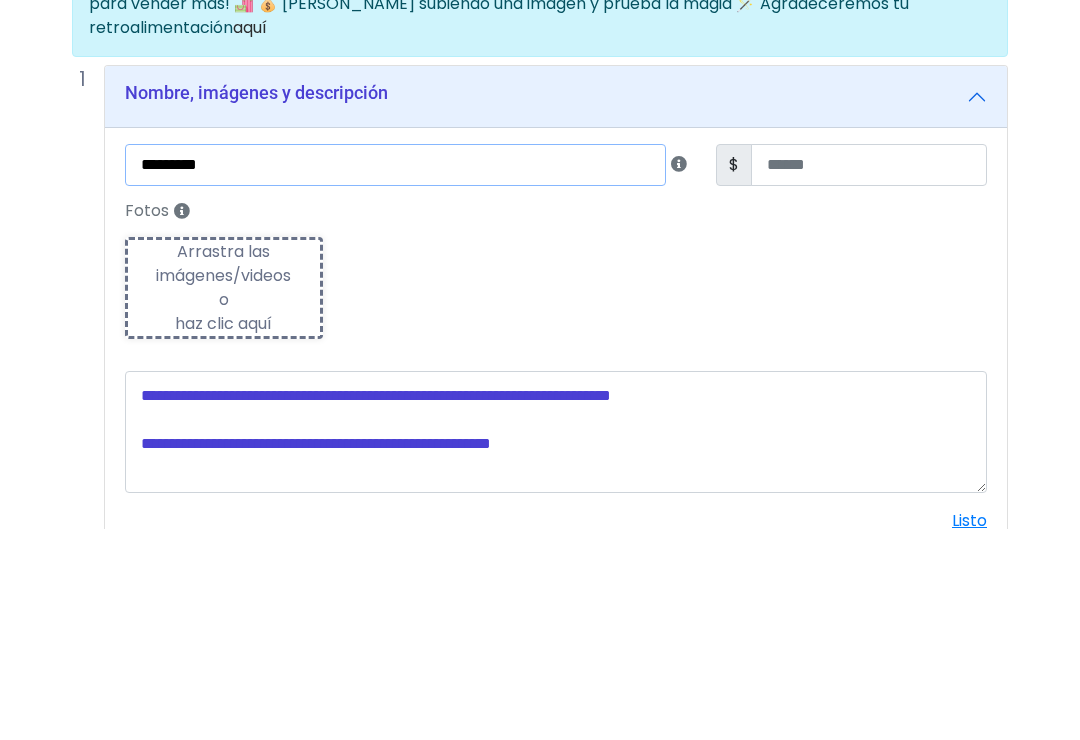 type on "*********" 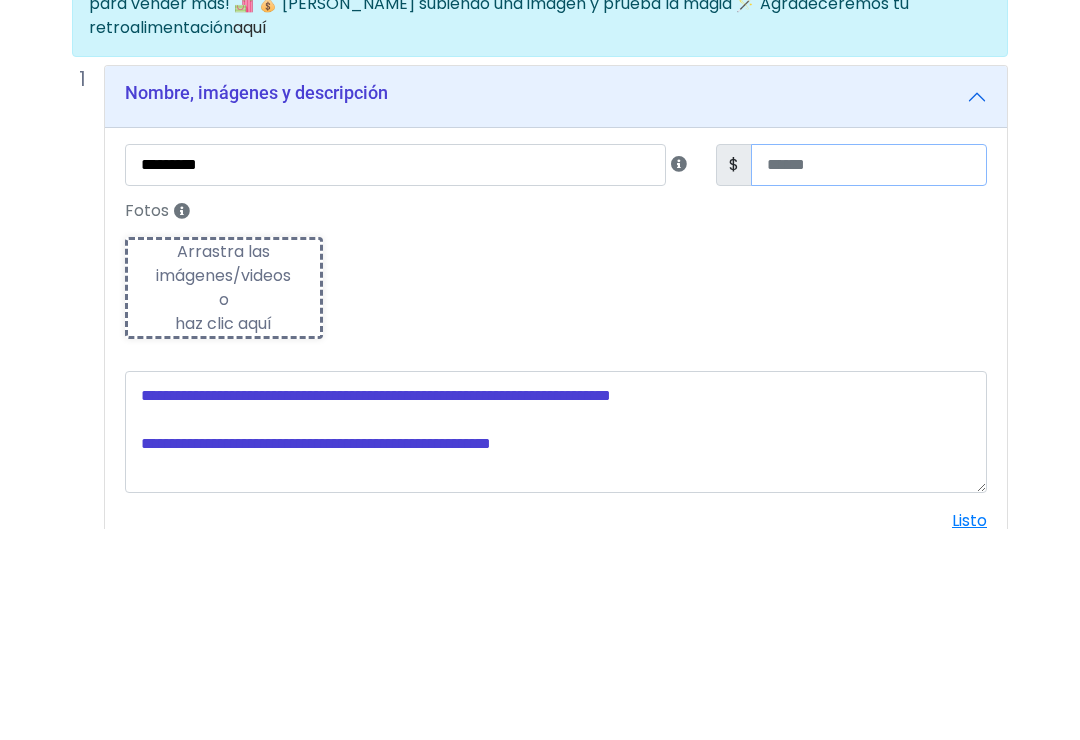 click at bounding box center [869, 377] 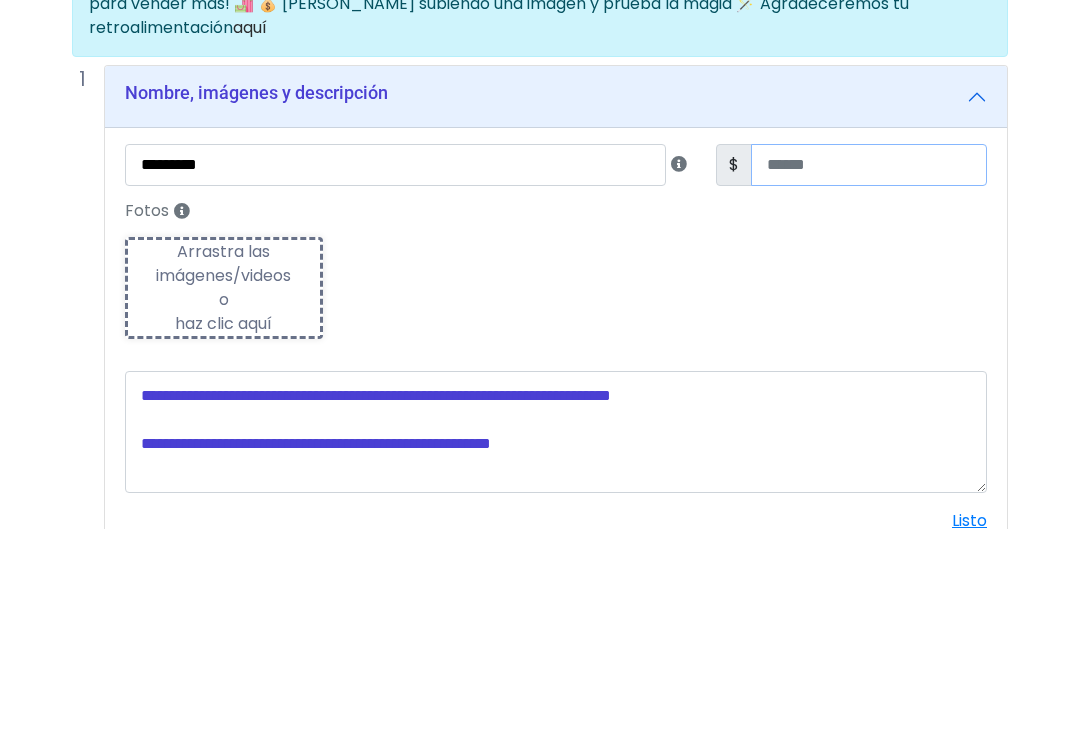 type on "**" 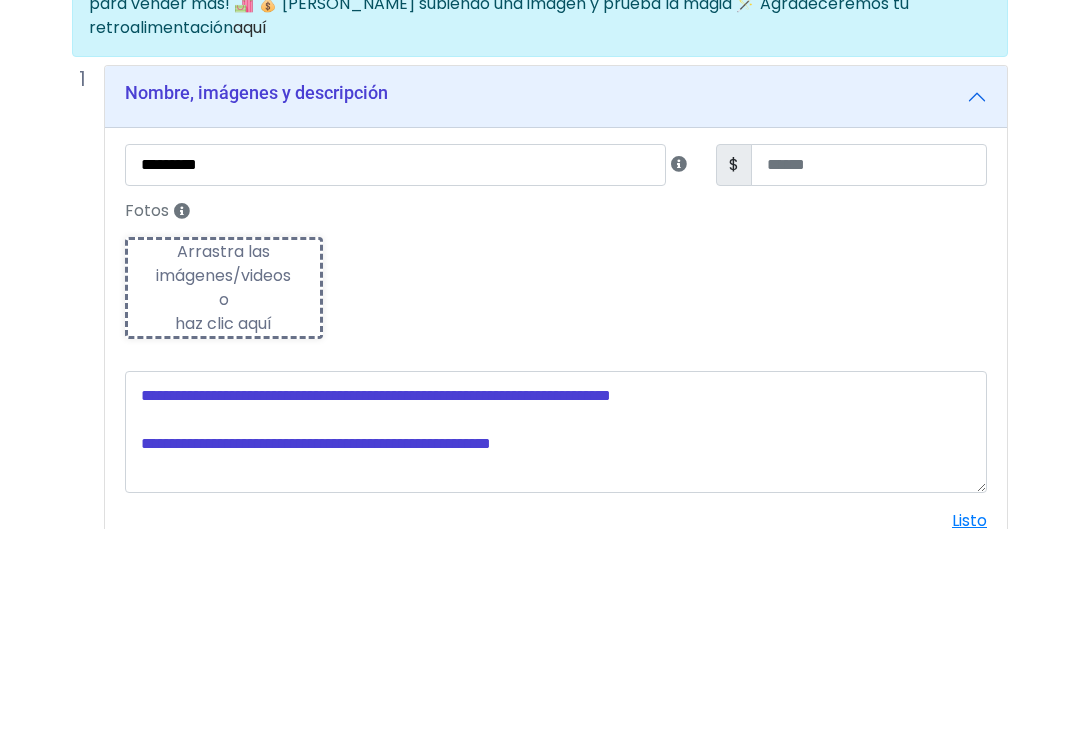 click on "Fotos
Subiendo
Arrastra las
imágenes/videos
o
haz clic aquí" at bounding box center (556, 486) 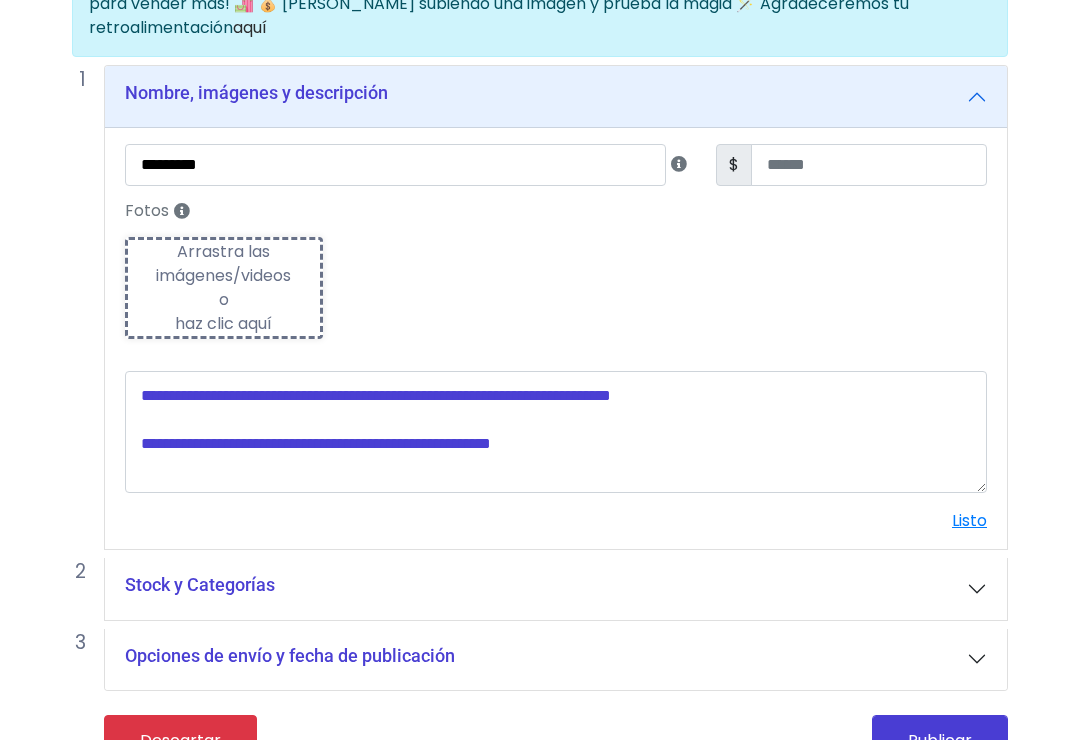click on "Arrastra las
imágenes/videos
o
haz clic aquí" at bounding box center [224, 288] 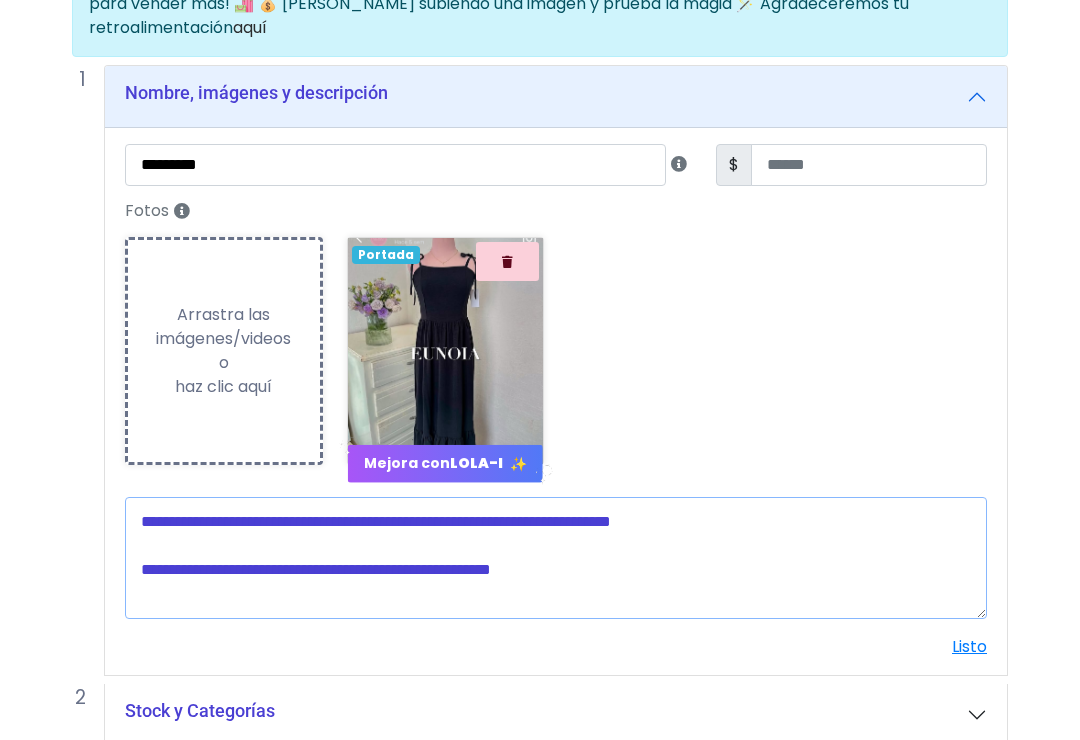 click at bounding box center (556, 558) 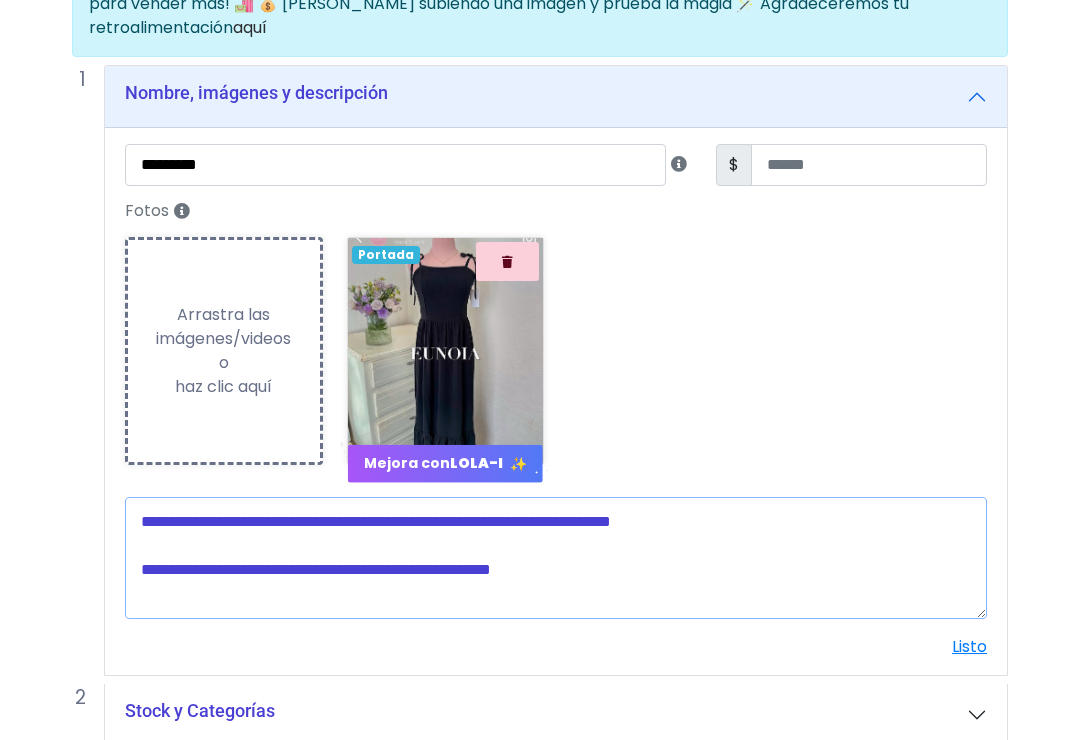 scroll, scrollTop: 212, scrollLeft: 16, axis: both 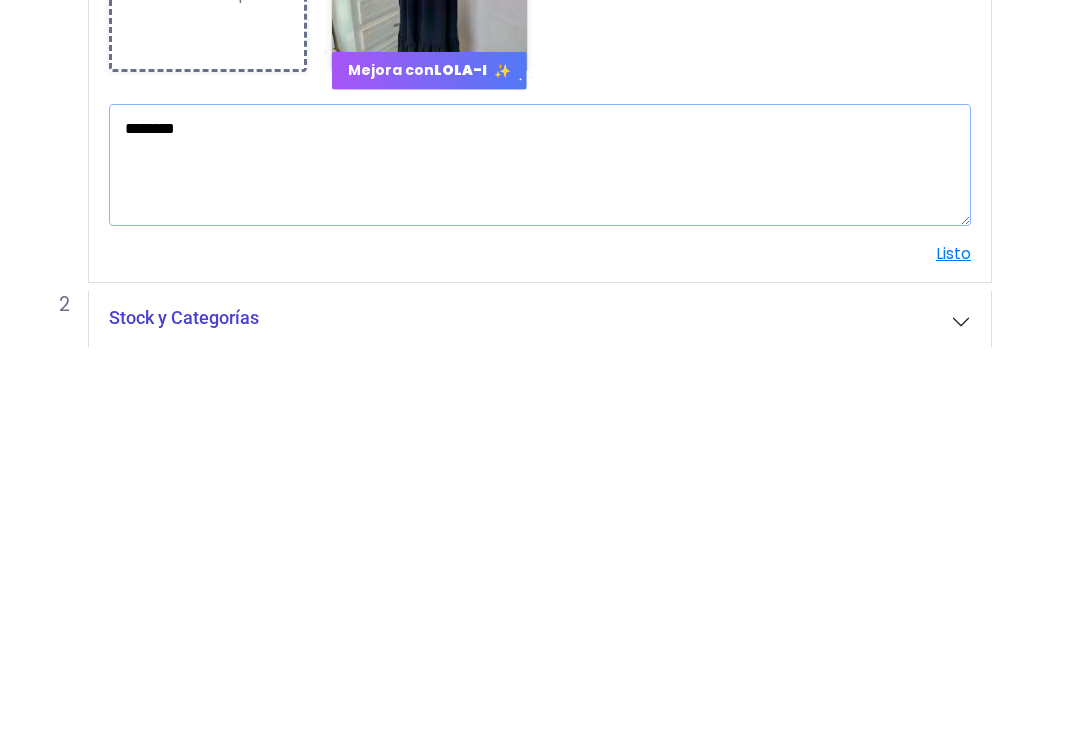 type on "********" 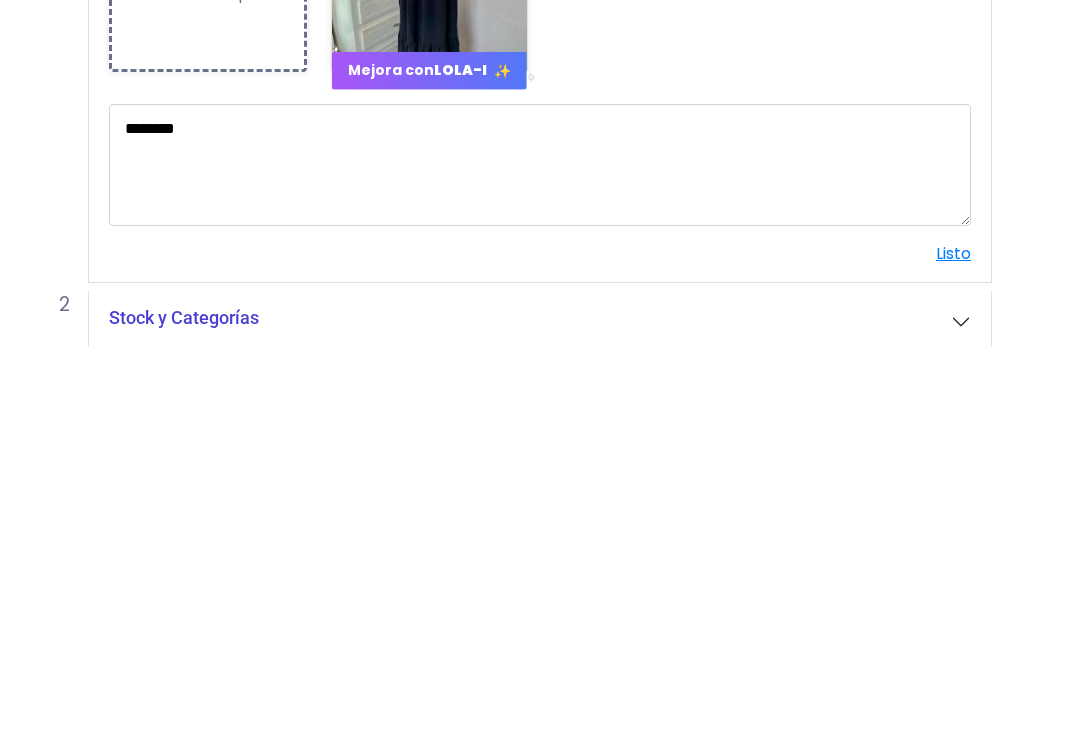 click on "Ahora publicar productos es más fácil! con ayuda de Lola-I 🤖 mejora tus imágenes y descripciones para vender más! 🛍️ 💰 Empieza subiendo una imagen y prueba la magia 🪄 Agradeceremos tu retroalimentación  aquí
Nombre, imágenes y descripción
*********
$
**
Fotos
Subiendo o" at bounding box center (524, 429) 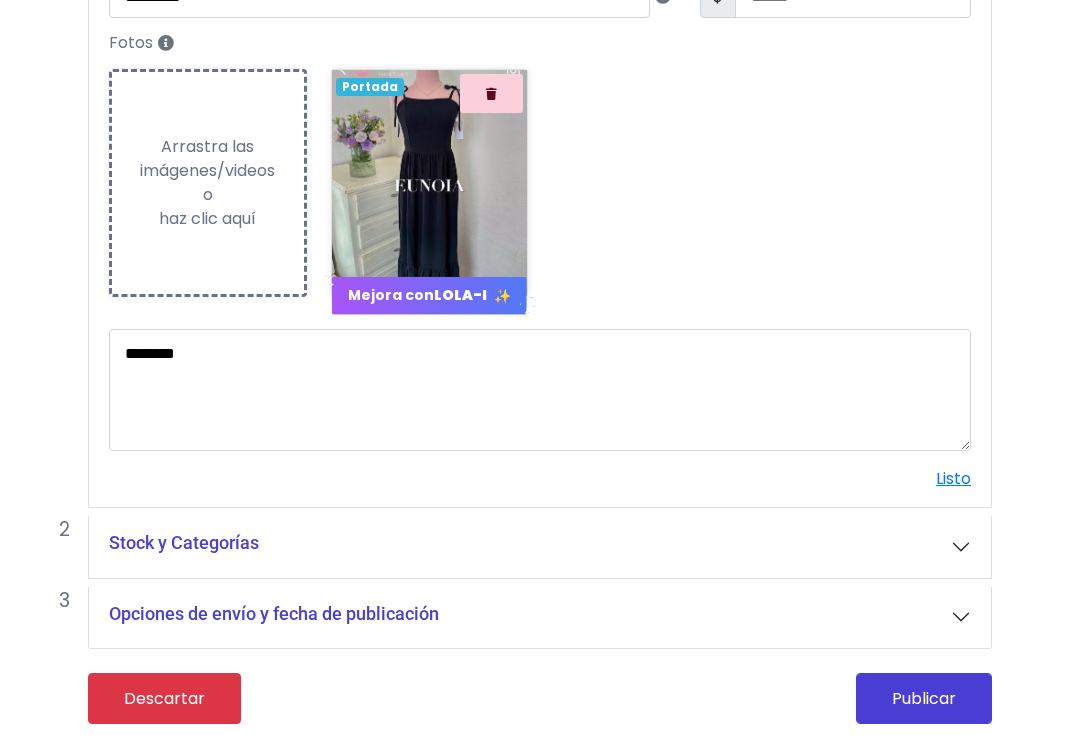 click on "Listo" at bounding box center (953, 478) 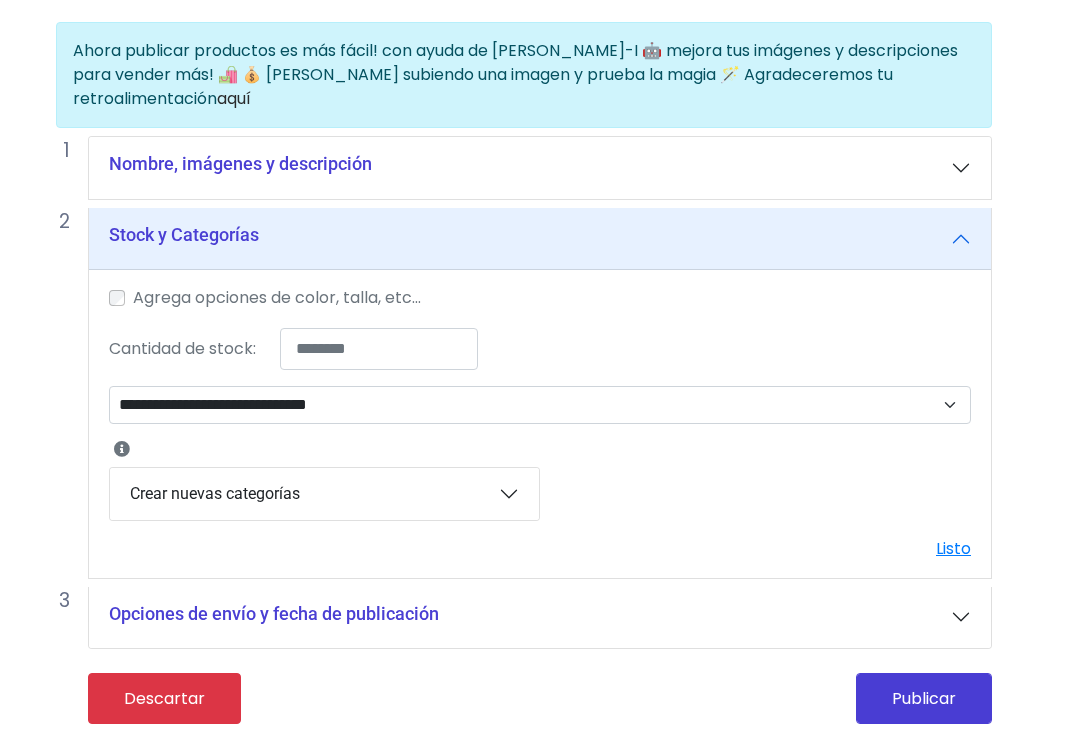 scroll, scrollTop: 139, scrollLeft: 16, axis: both 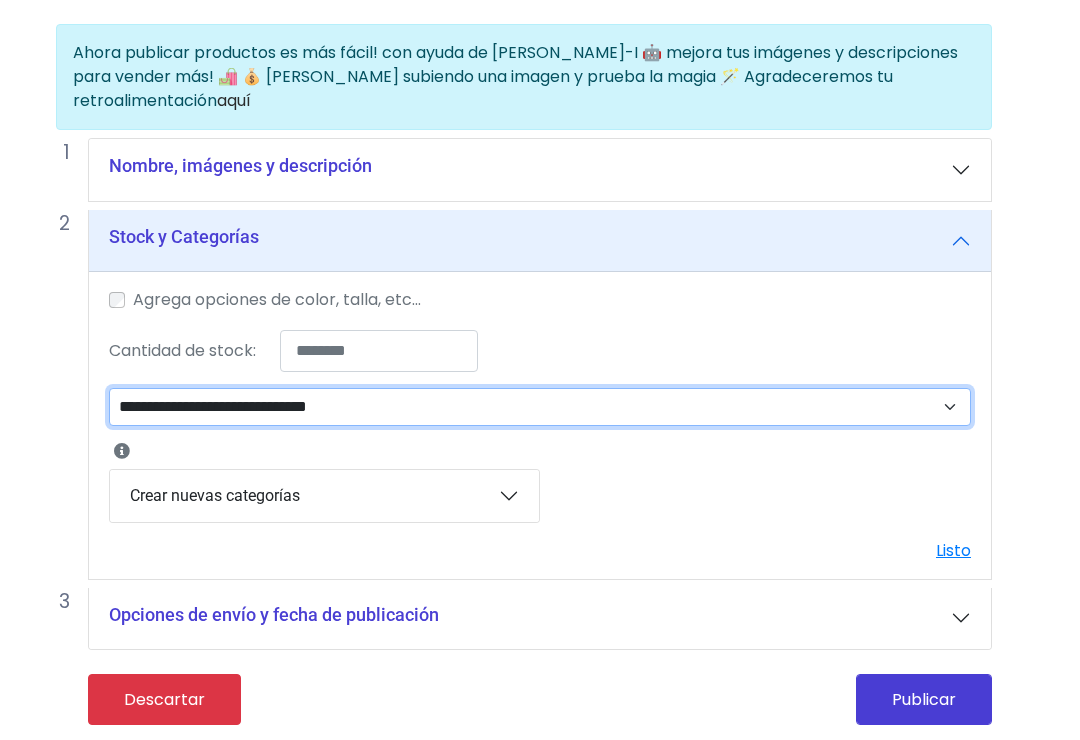 click on "**********" at bounding box center [540, 407] 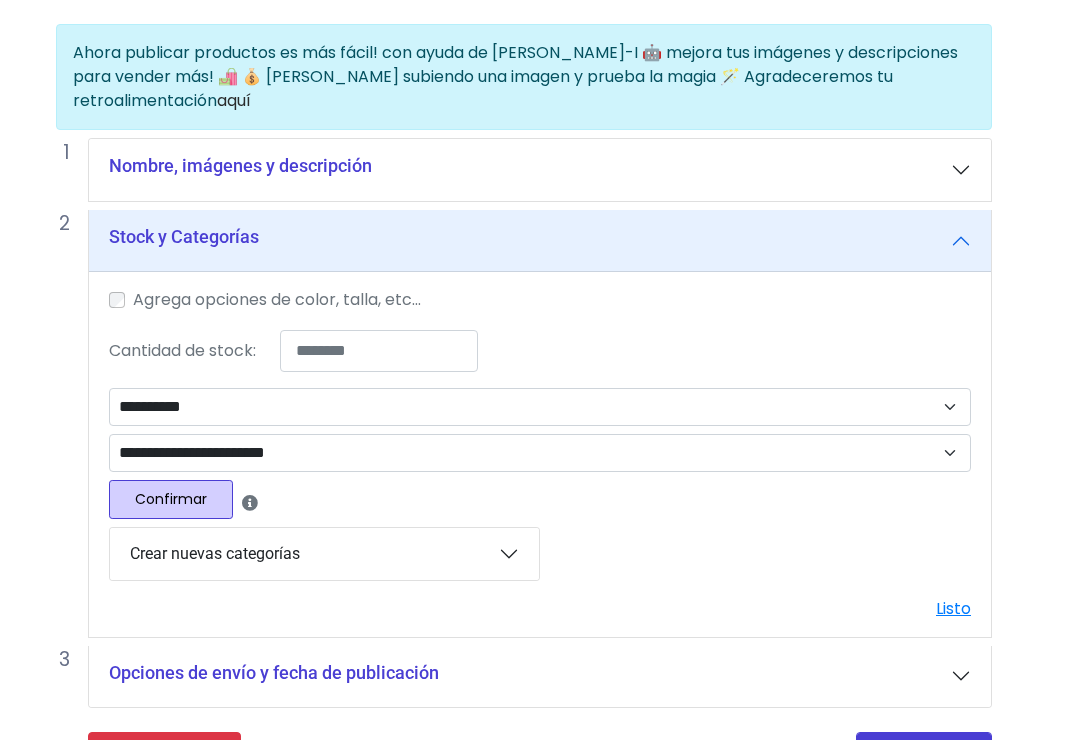 click on "Confirmar" at bounding box center [171, 499] 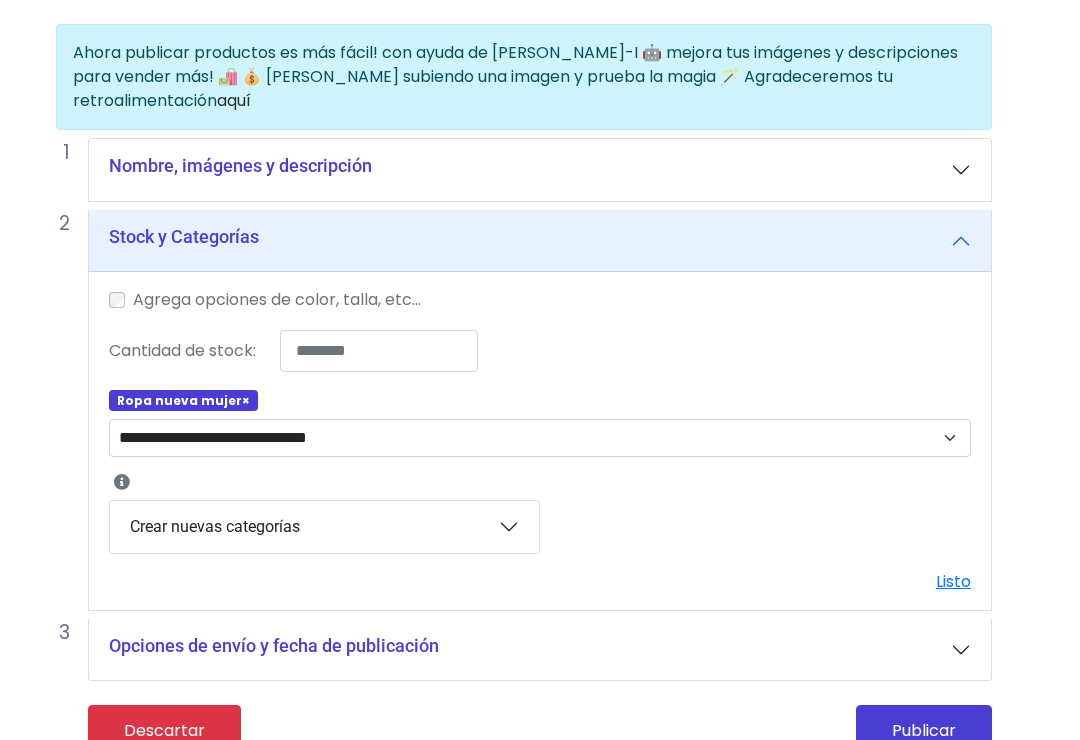 click on "Publicar" at bounding box center (924, 730) 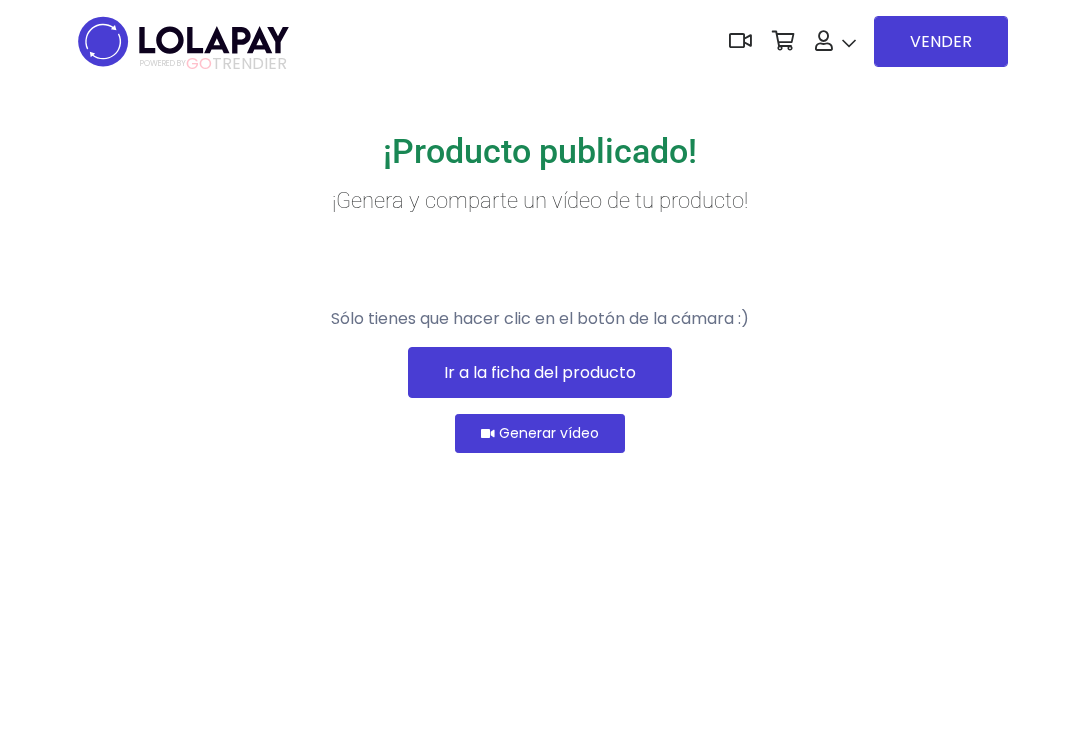 scroll, scrollTop: 0, scrollLeft: 0, axis: both 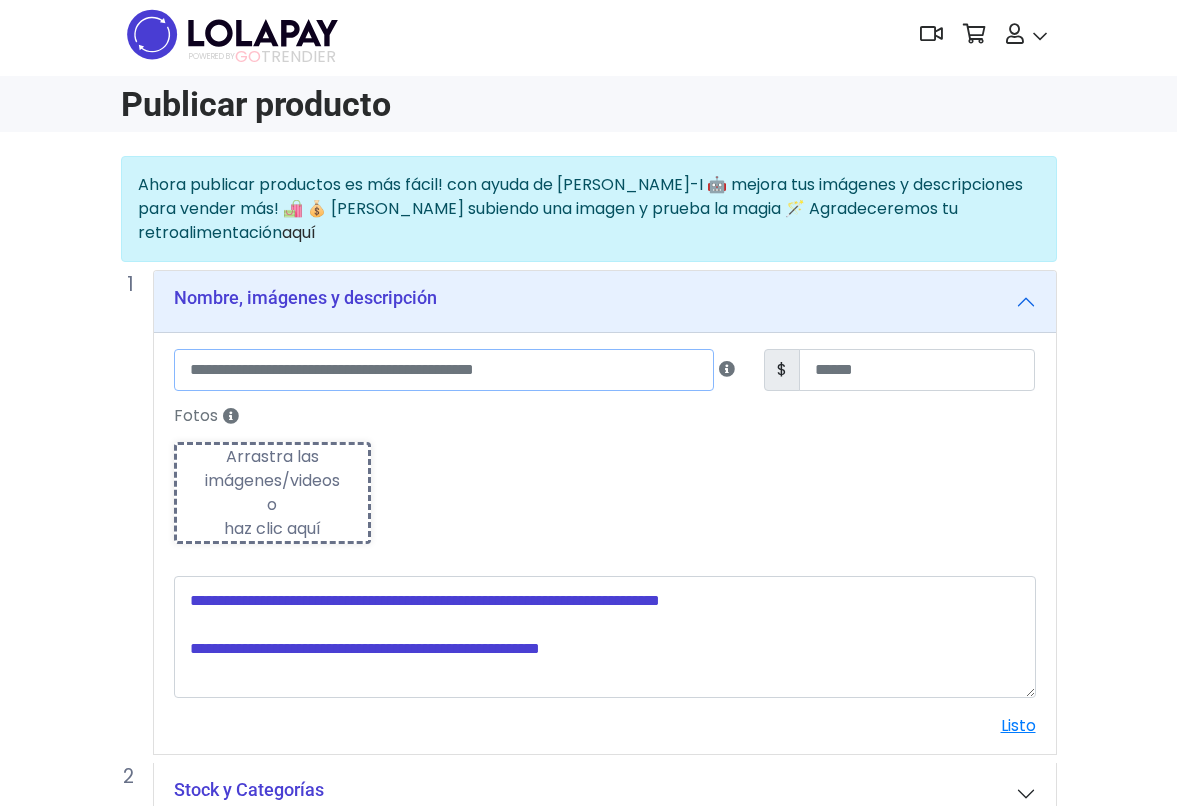 click at bounding box center [444, 370] 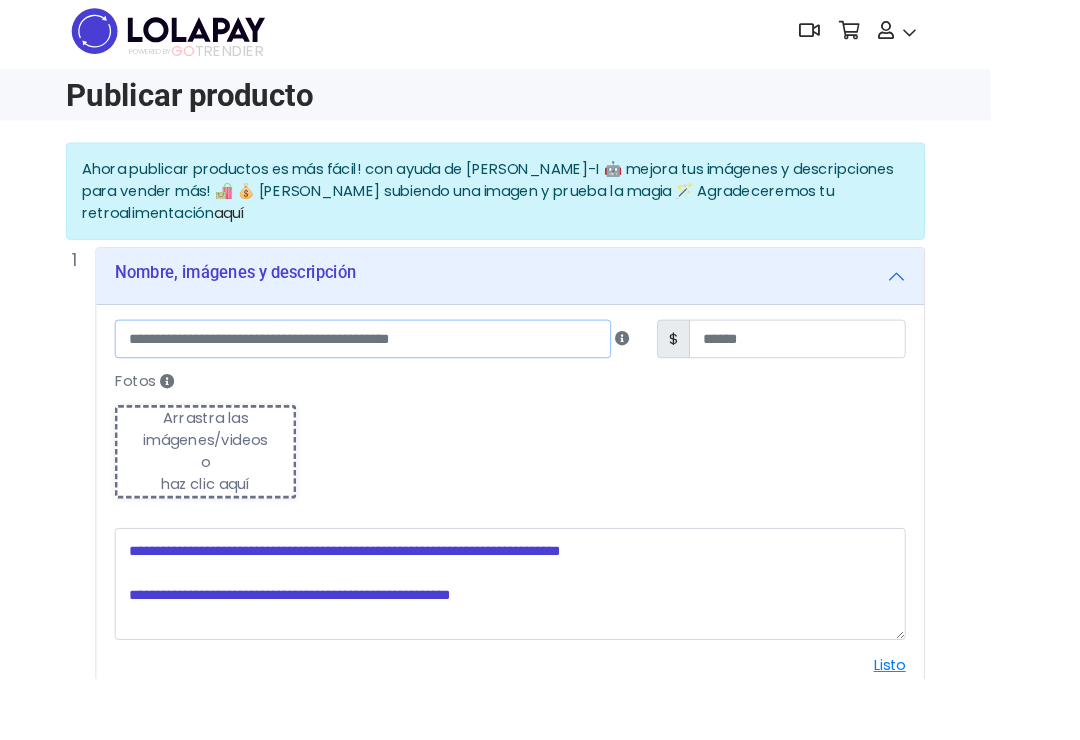 scroll, scrollTop: 197, scrollLeft: 48, axis: both 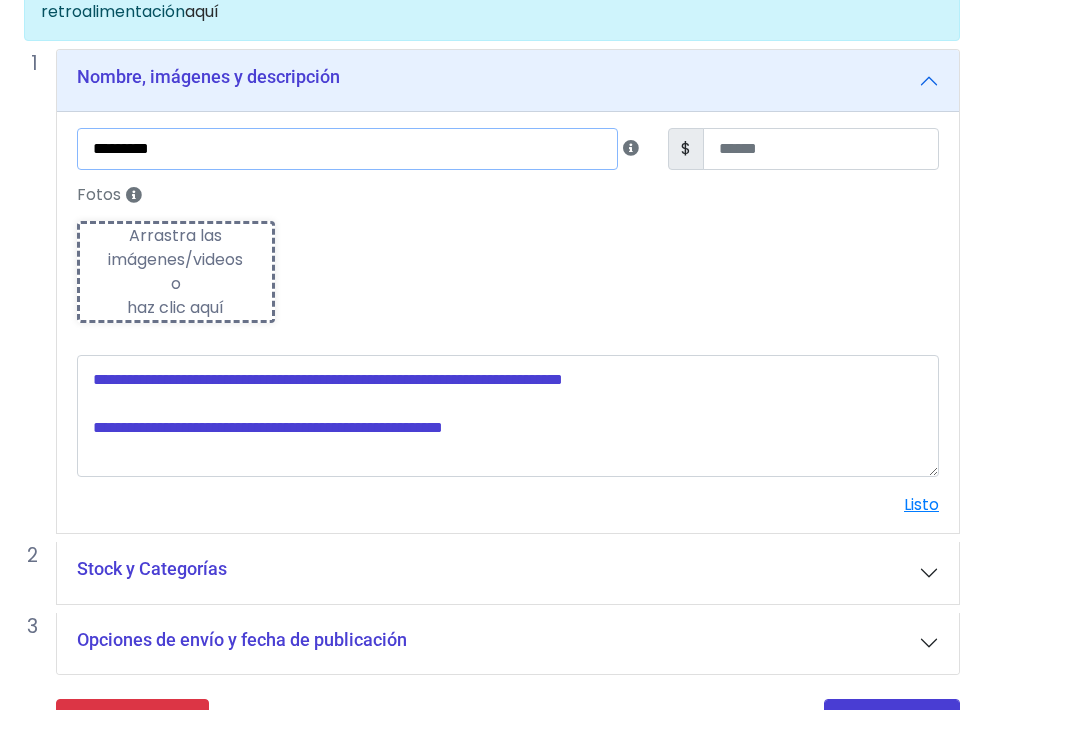 type on "*********" 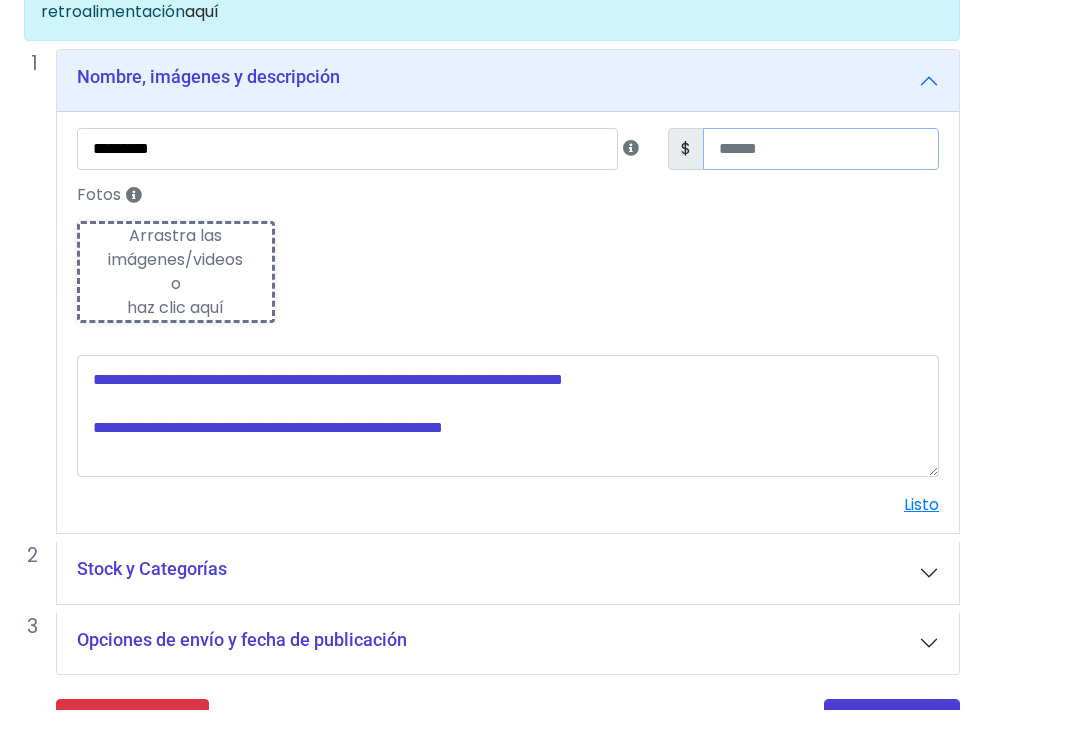 click at bounding box center (821, 180) 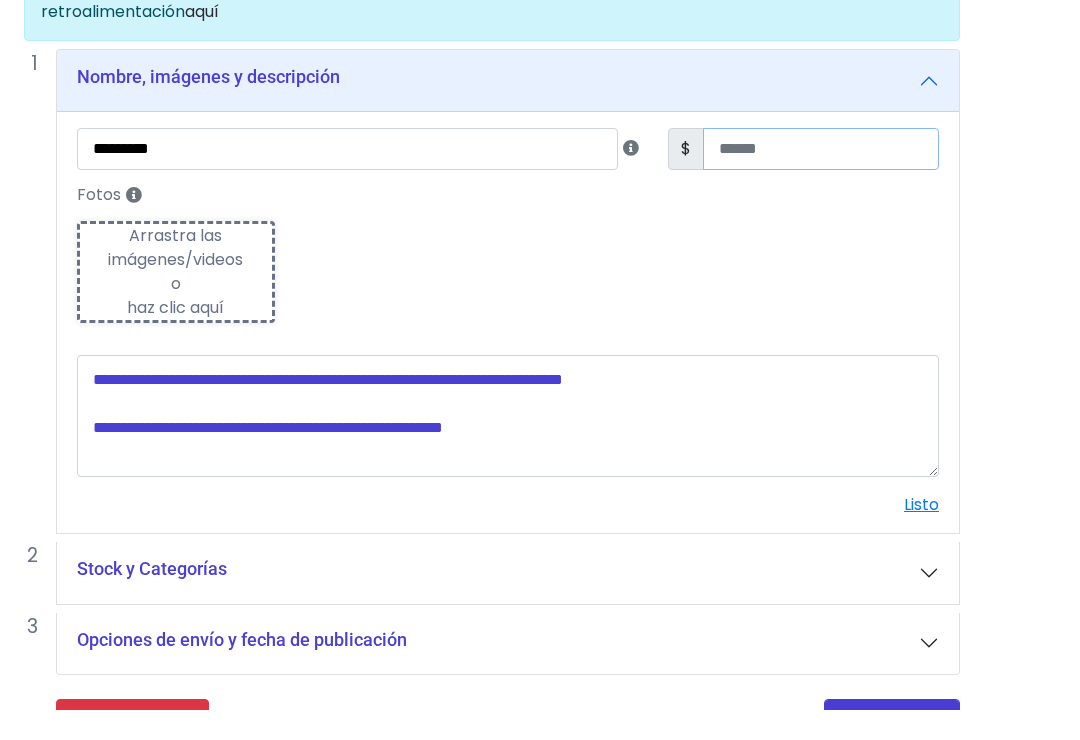 type on "**" 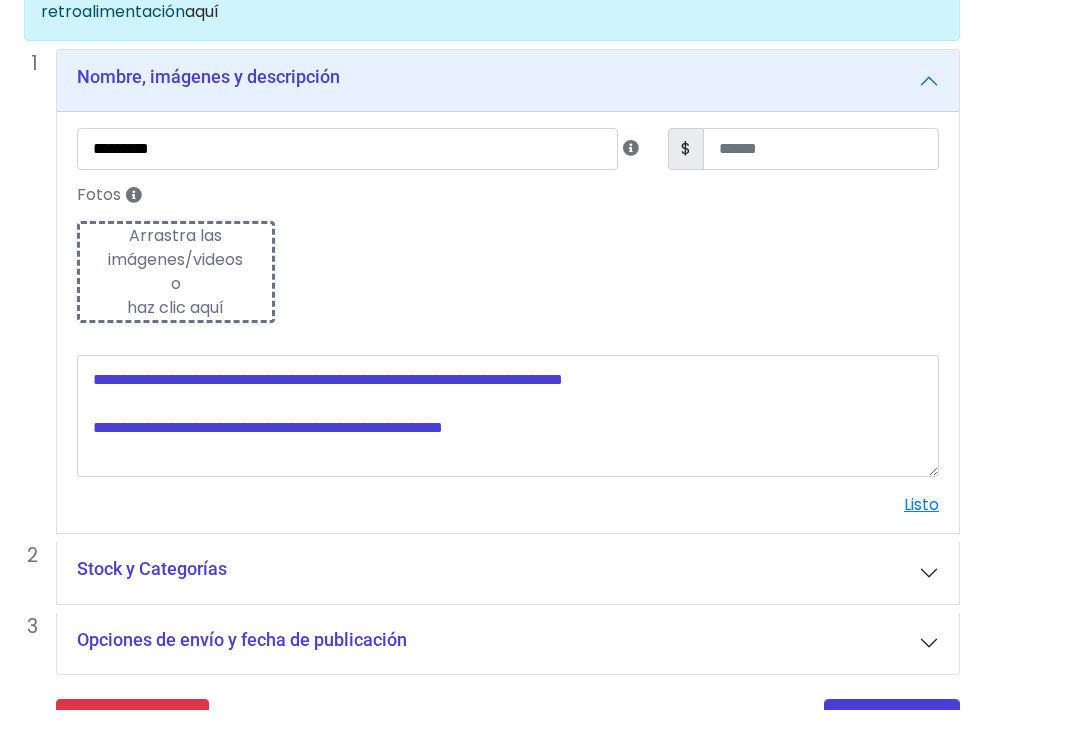 click on "*********
$
**
Fotos
Subiendo
Arrastra las
imágenes/videos
o
haz clic aquí
Mejora con  LOLA-I  ✨
Es indispensable subir foto, descripción y precio exacto de lo que se vende.
De lo contrario no procederá en posibles indemnizaciones de parte de la mensajería.
Ejemplo     ❌: vestido M" at bounding box center (508, 353) 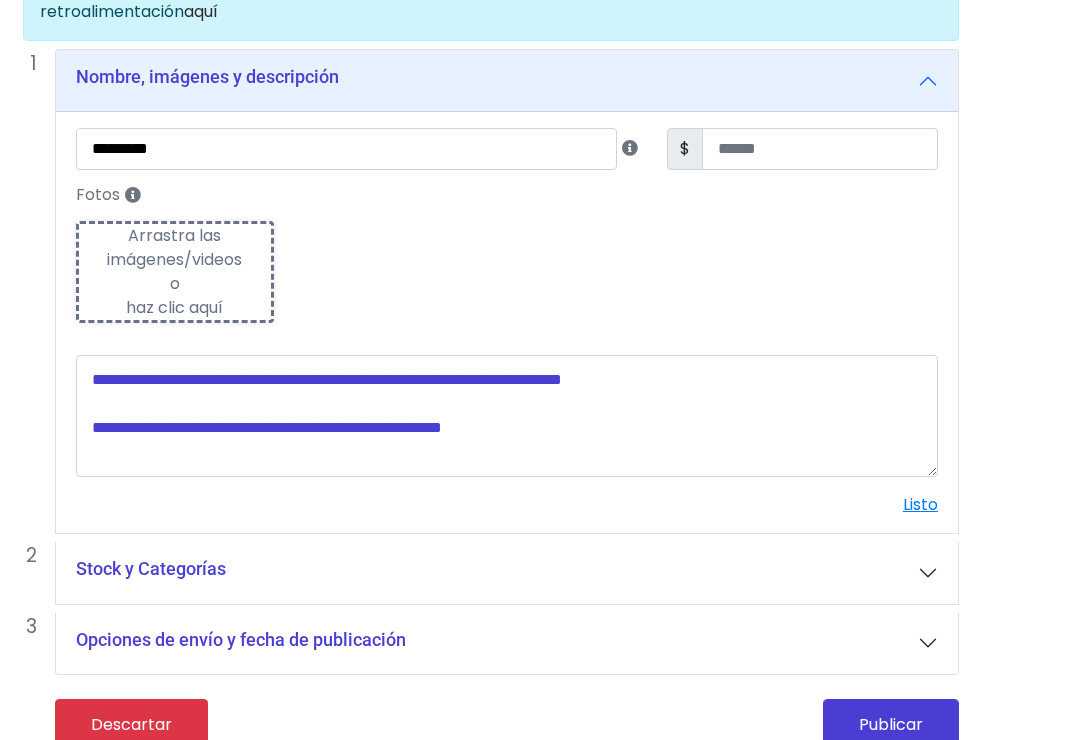 click on "Arrastra las
imágenes/videos
o
haz clic aquí" at bounding box center (176, 273) 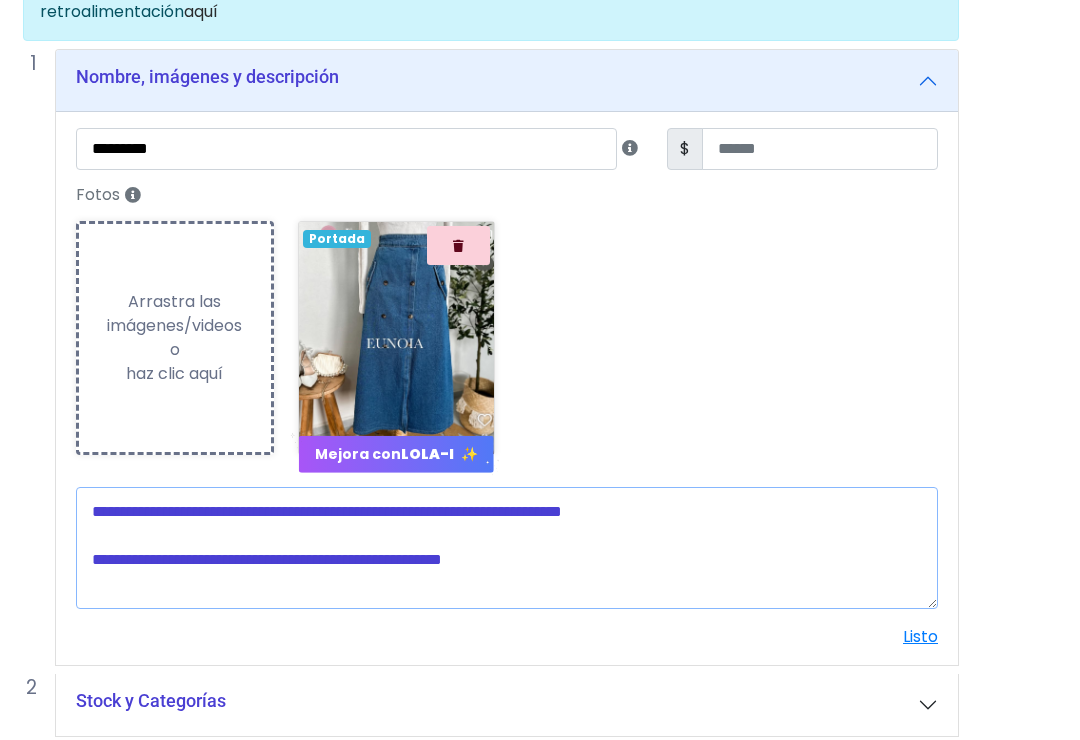 click at bounding box center (507, 548) 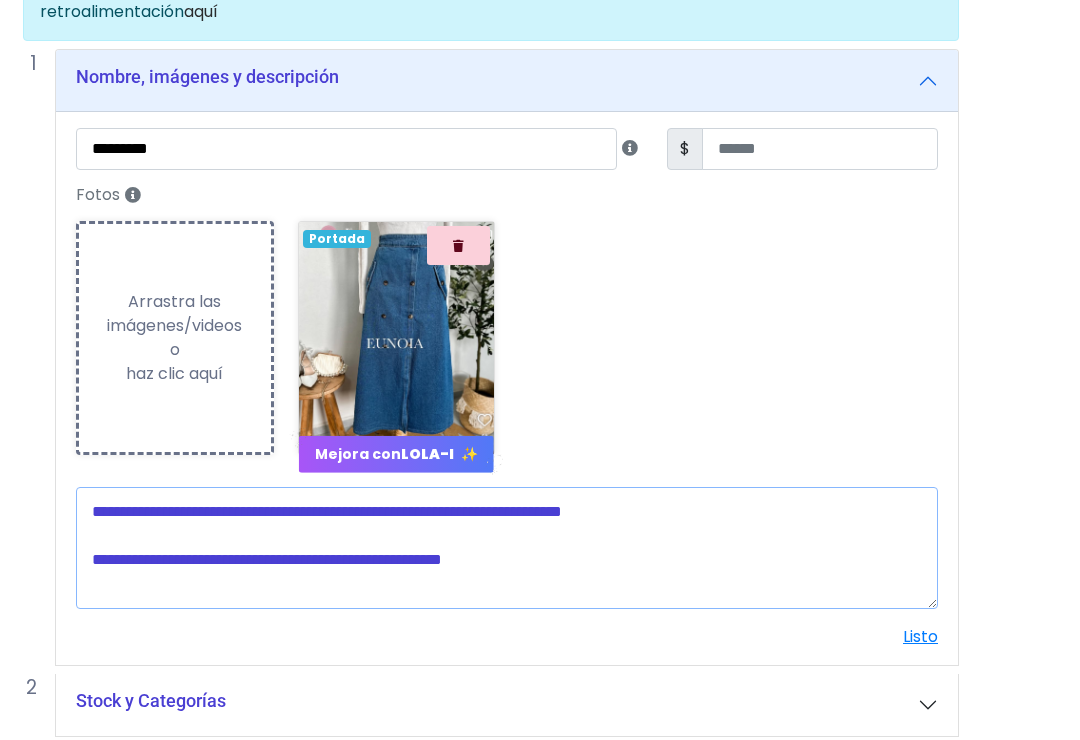 scroll, scrollTop: 227, scrollLeft: 16, axis: both 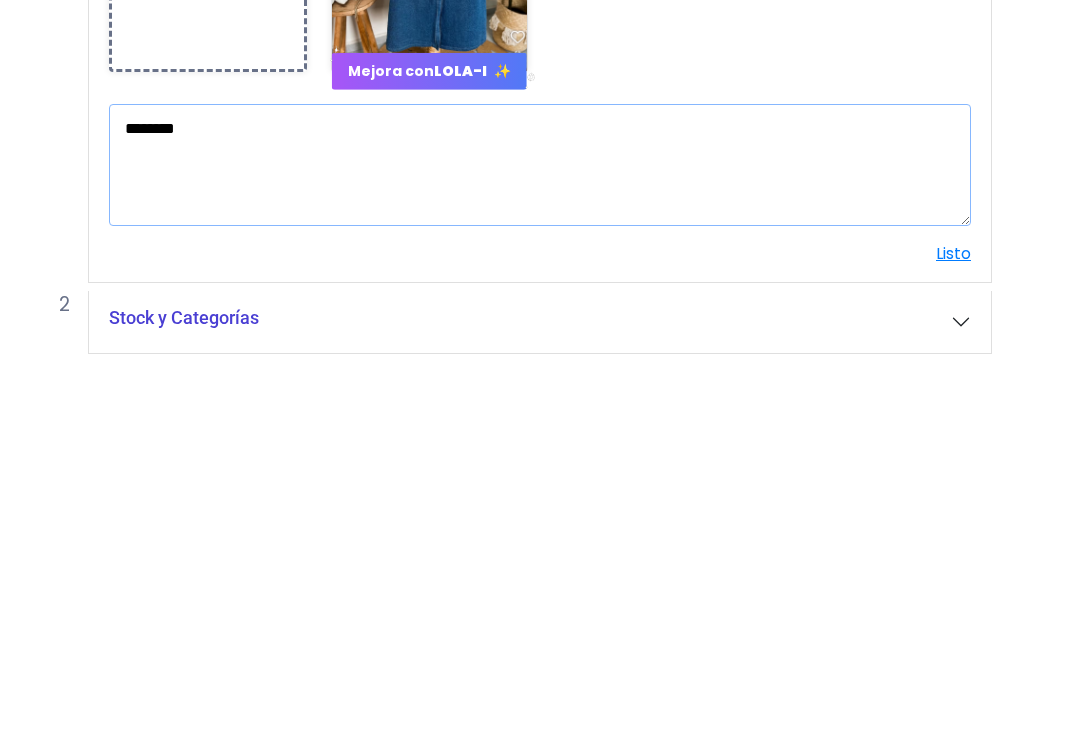 type on "********" 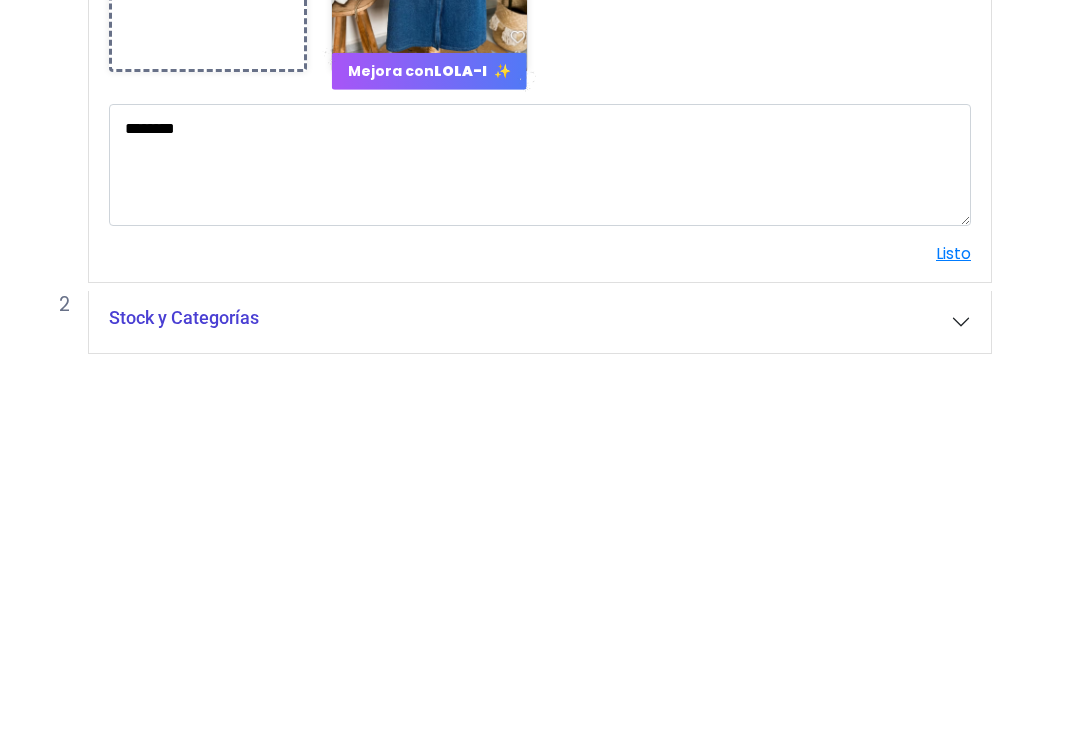 click on "Ahora publicar productos es más fácil! con ayuda de Lola-I 🤖 mejora tus imágenes y descripciones para vender más! 🛍️ 💰 Empieza subiendo una imagen y prueba la magia 🪄 Agradeceremos tu retroalimentación  aquí
Nombre, imágenes y descripción
*********
$
**
Fotos
Subiendo o" at bounding box center (524, 417) 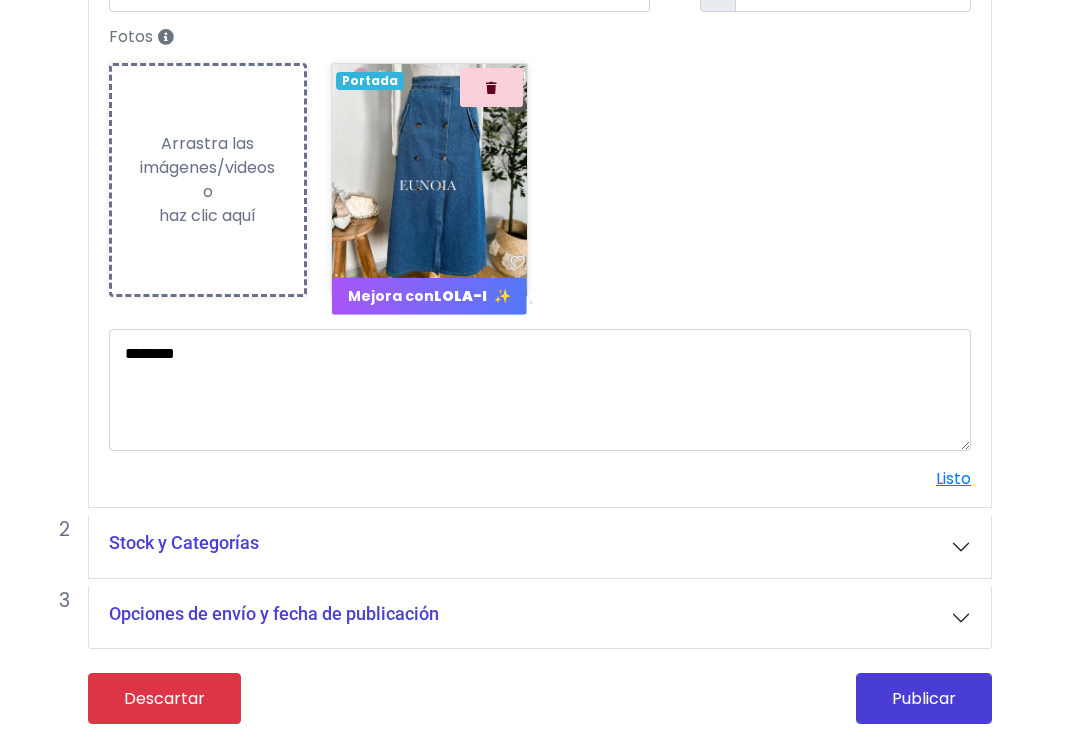 click on "Listo" at bounding box center [953, 478] 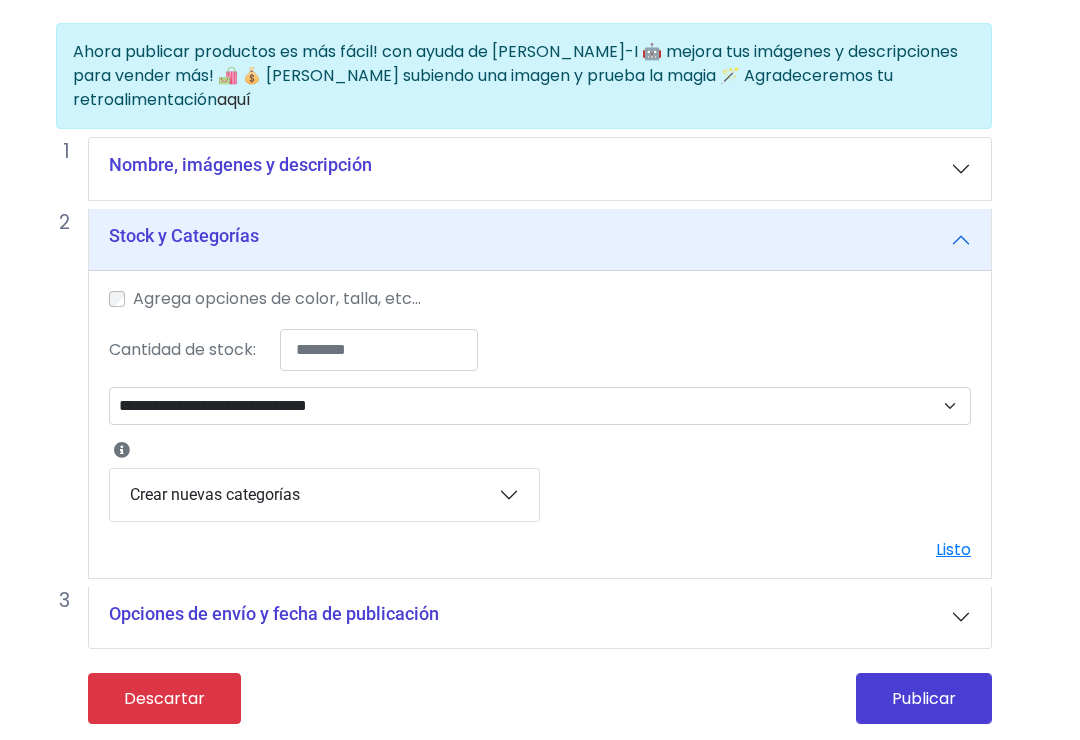 scroll, scrollTop: 137, scrollLeft: 16, axis: both 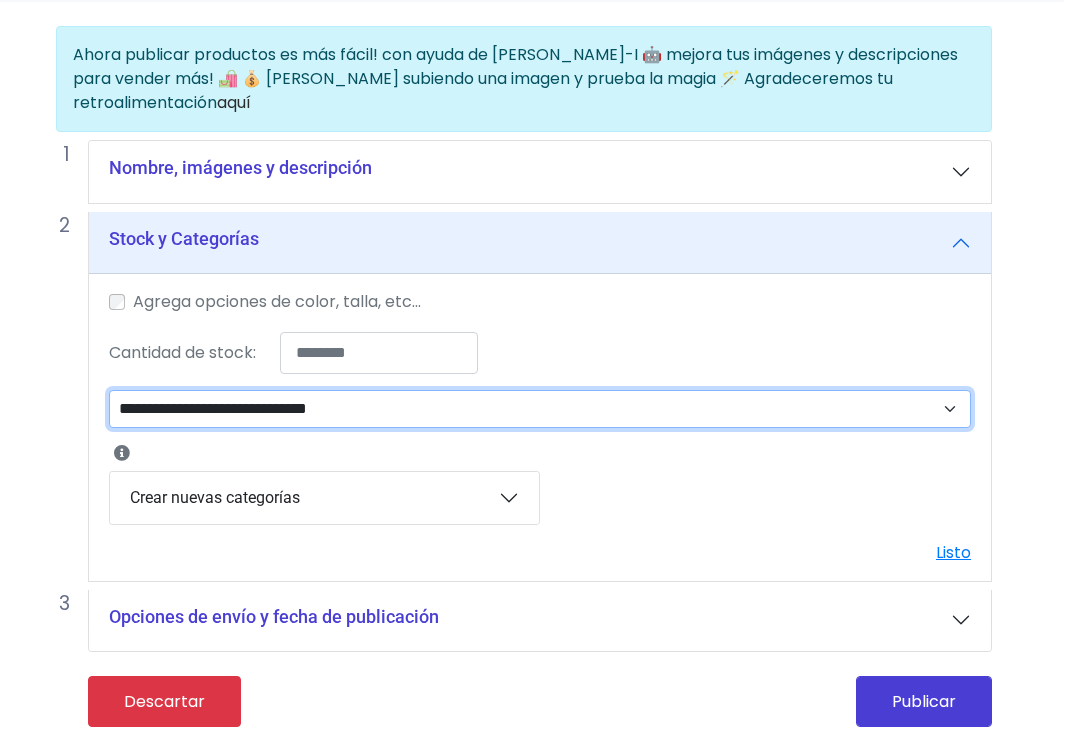 click on "**********" at bounding box center [540, 409] 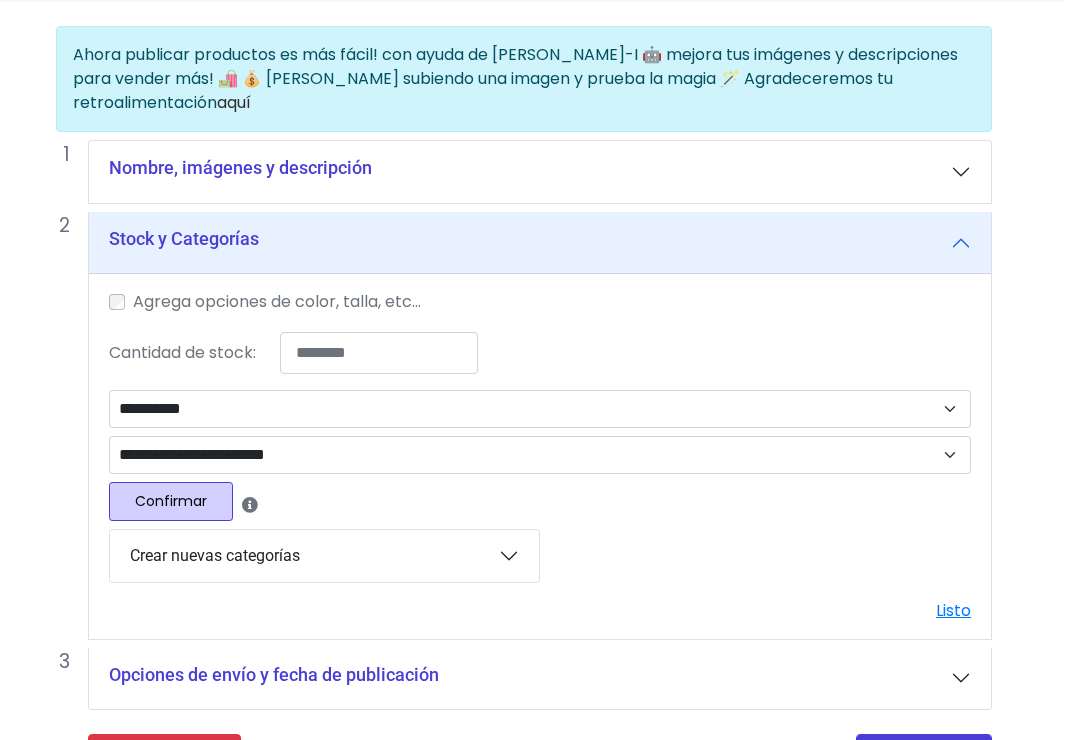 click on "Confirmar" at bounding box center [171, 501] 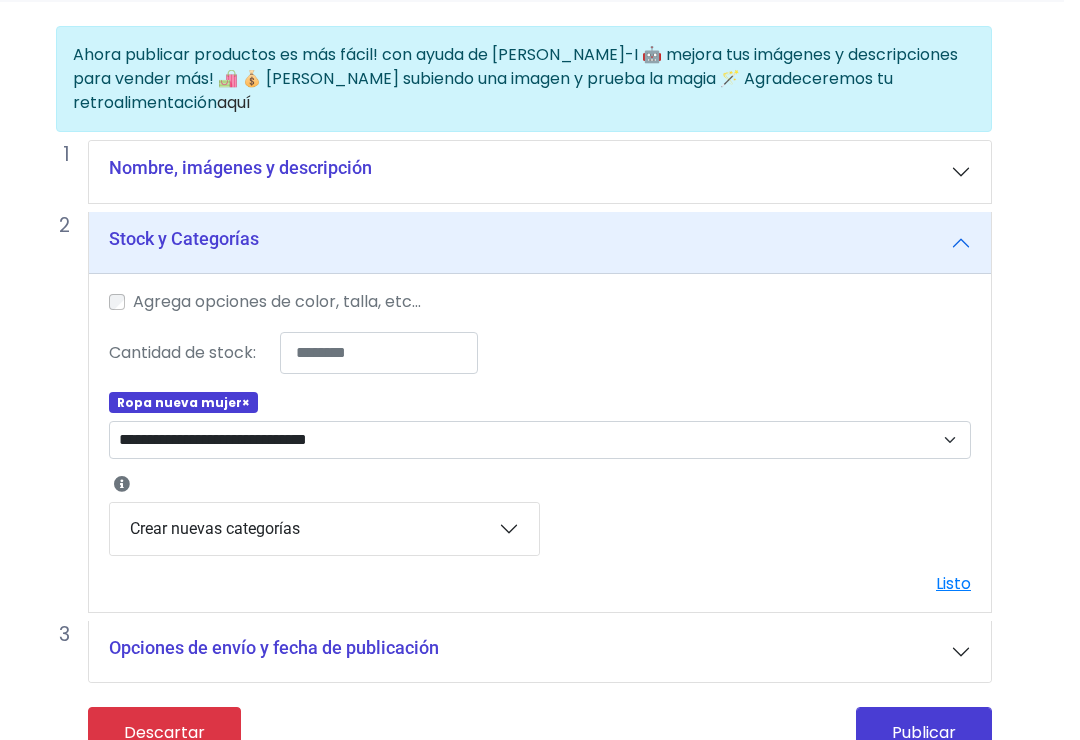 click on "Publicar" at bounding box center [924, 732] 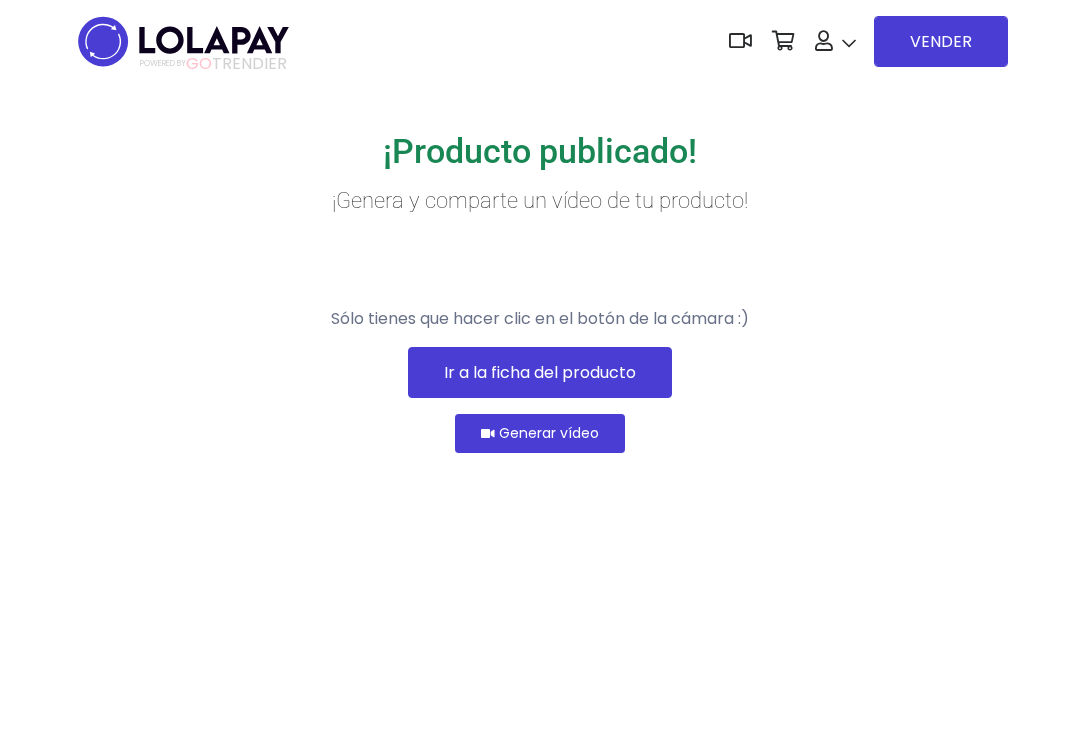 scroll, scrollTop: 0, scrollLeft: 0, axis: both 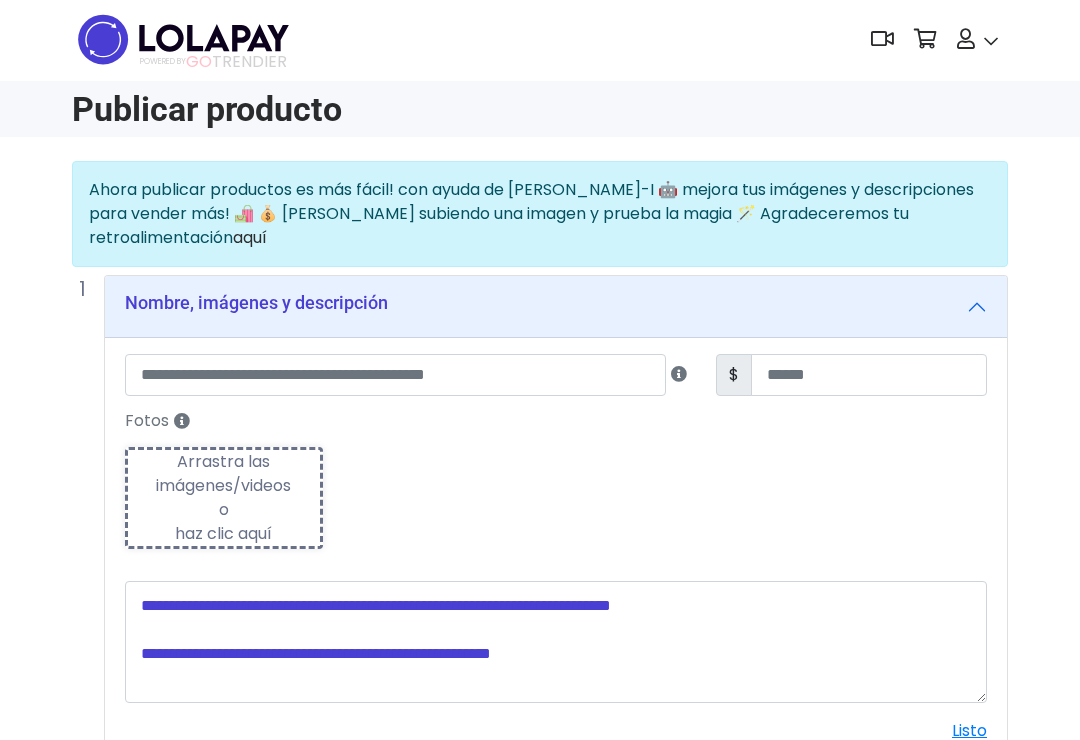 click on "Nombre, imágenes y descripción" at bounding box center [556, 308] 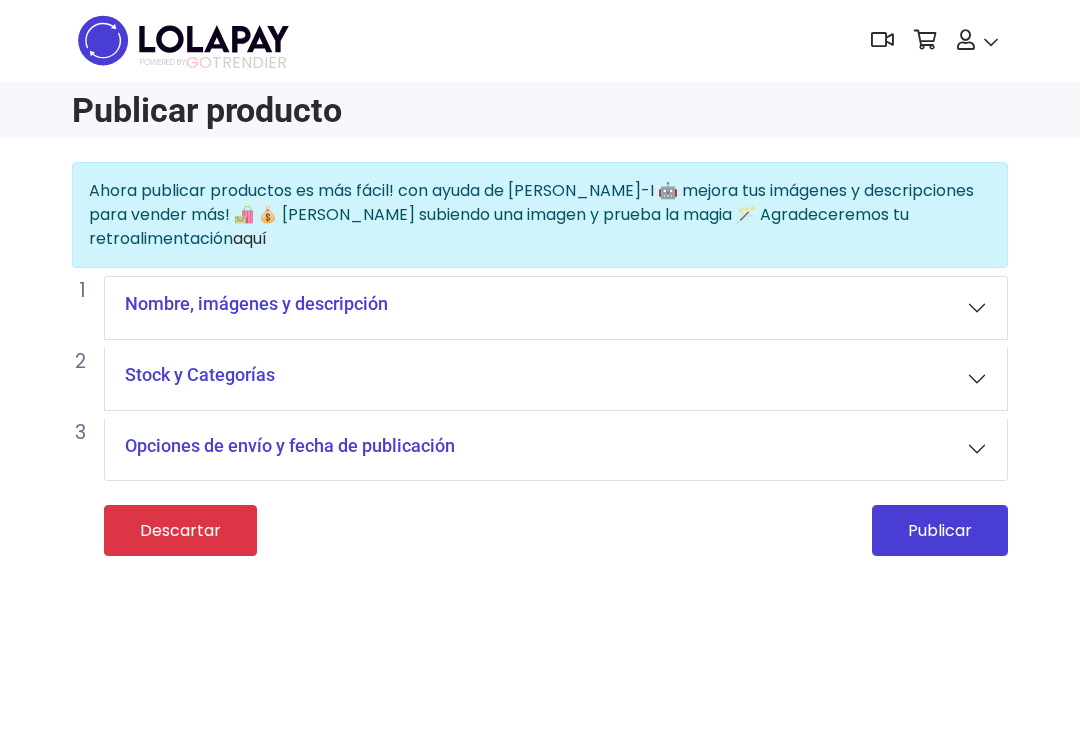 scroll, scrollTop: 1, scrollLeft: 0, axis: vertical 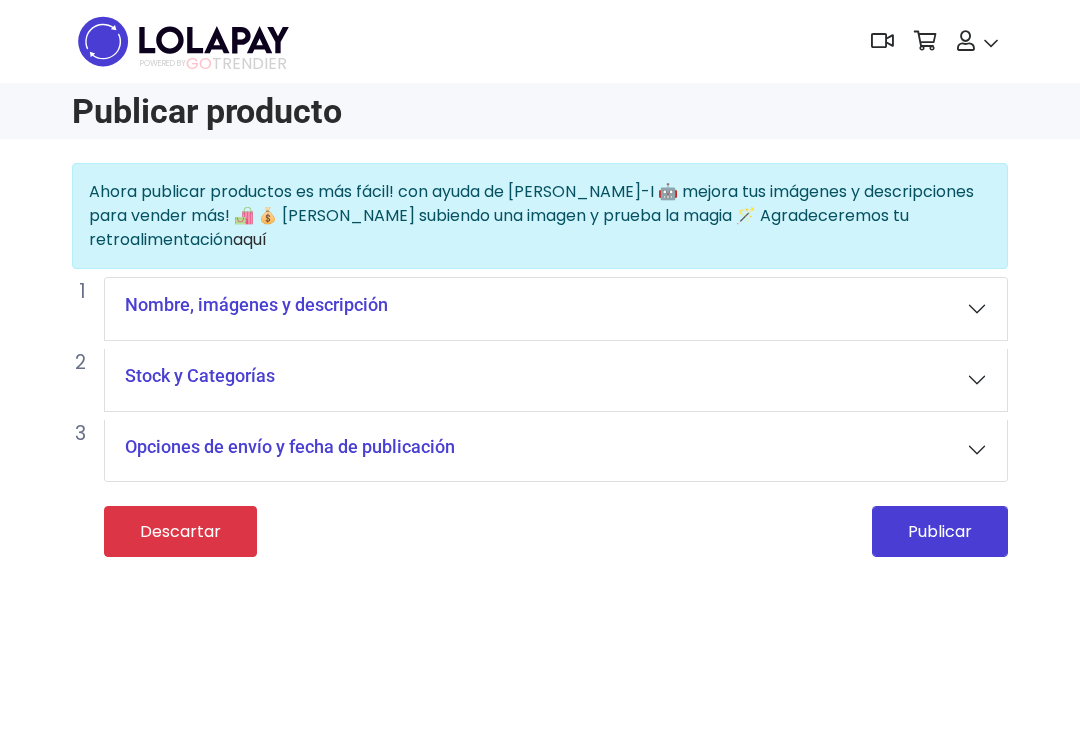 click on "Nombre, imágenes y descripción" at bounding box center (556, 309) 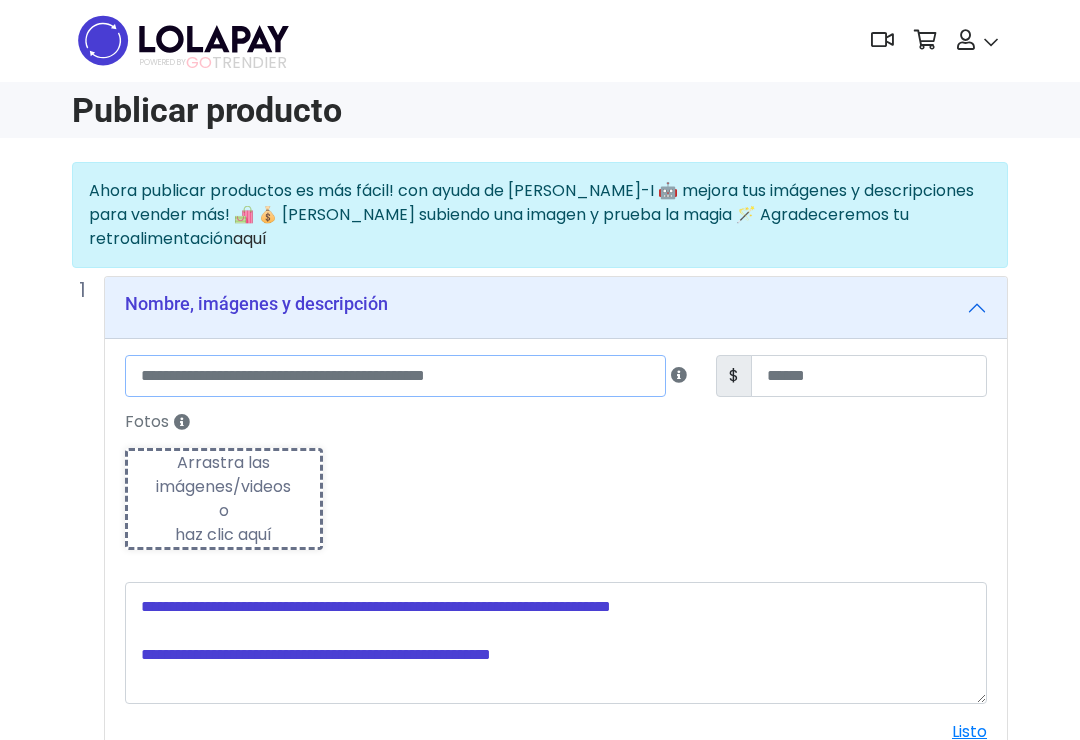 click at bounding box center [395, 376] 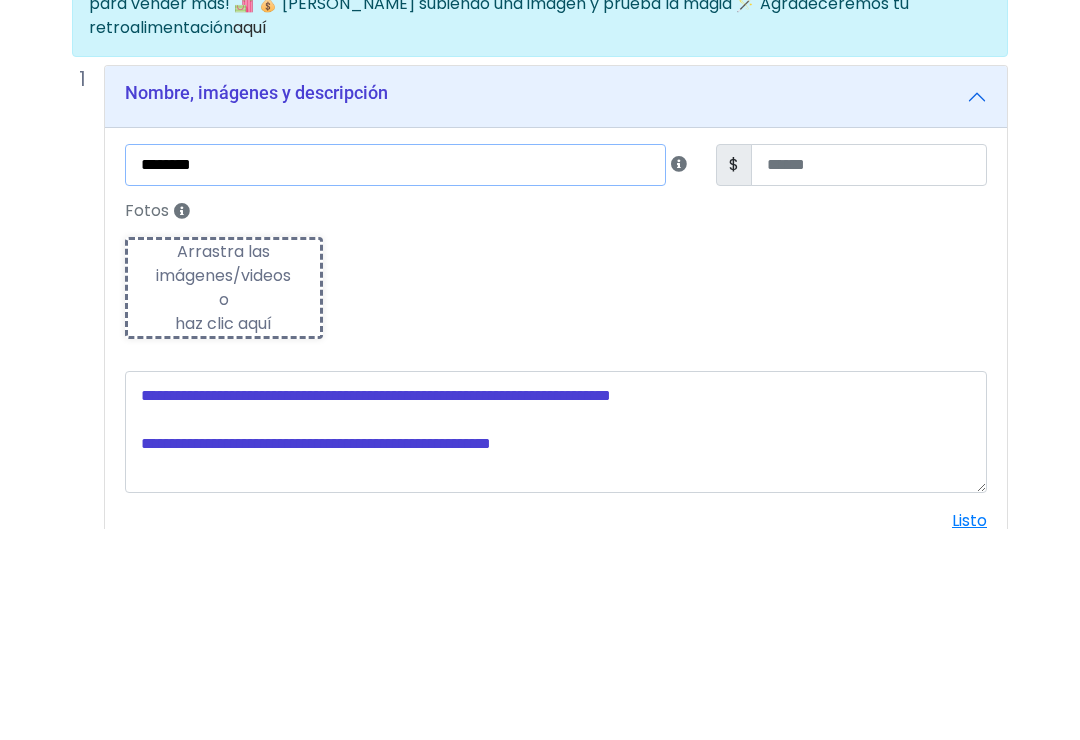 type on "********" 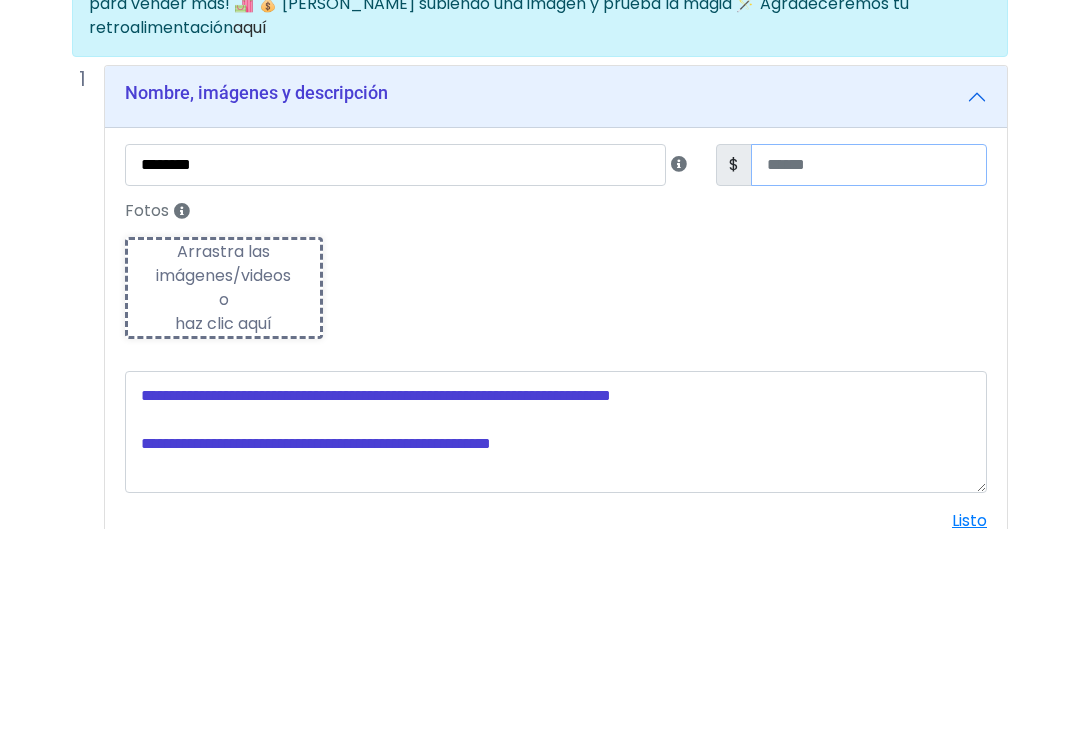click at bounding box center [869, 377] 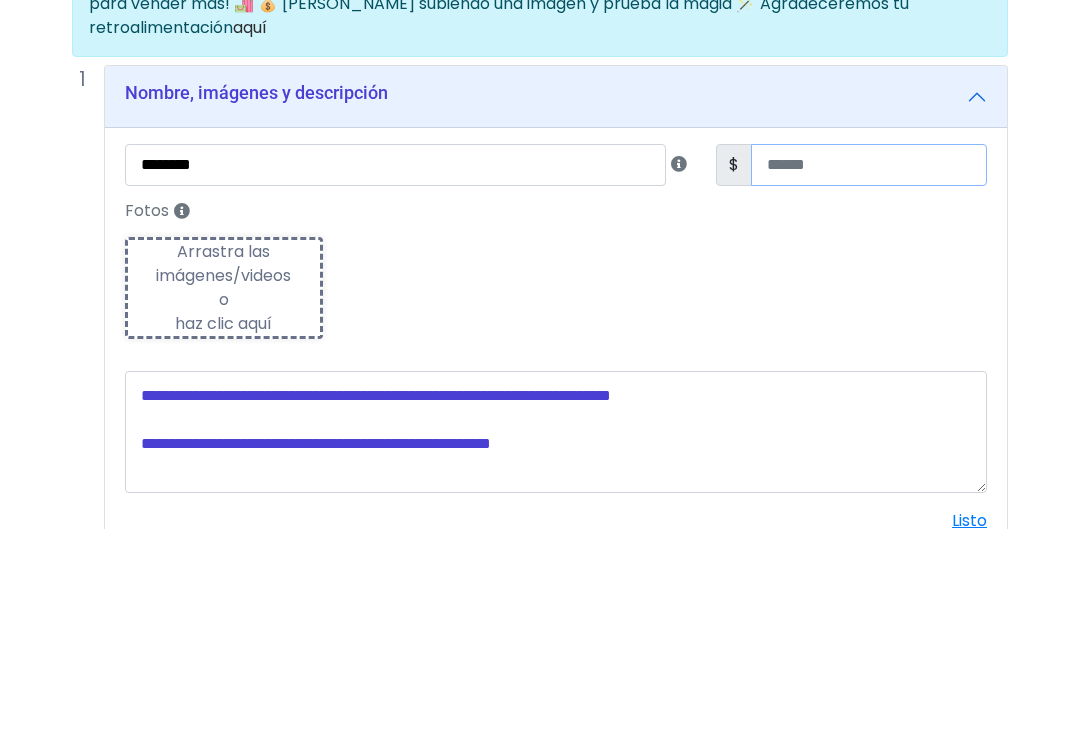 type on "**" 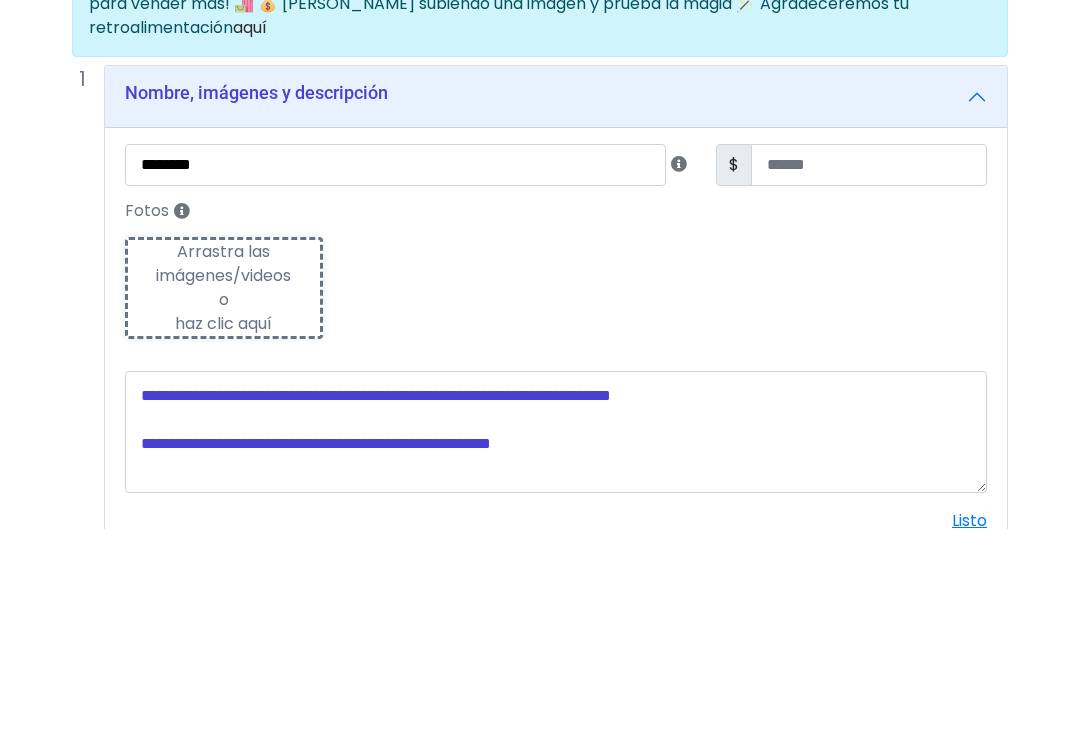 click on "Fotos
Subiendo
Arrastra las
imágenes/videos
o
haz clic aquí" at bounding box center [556, 486] 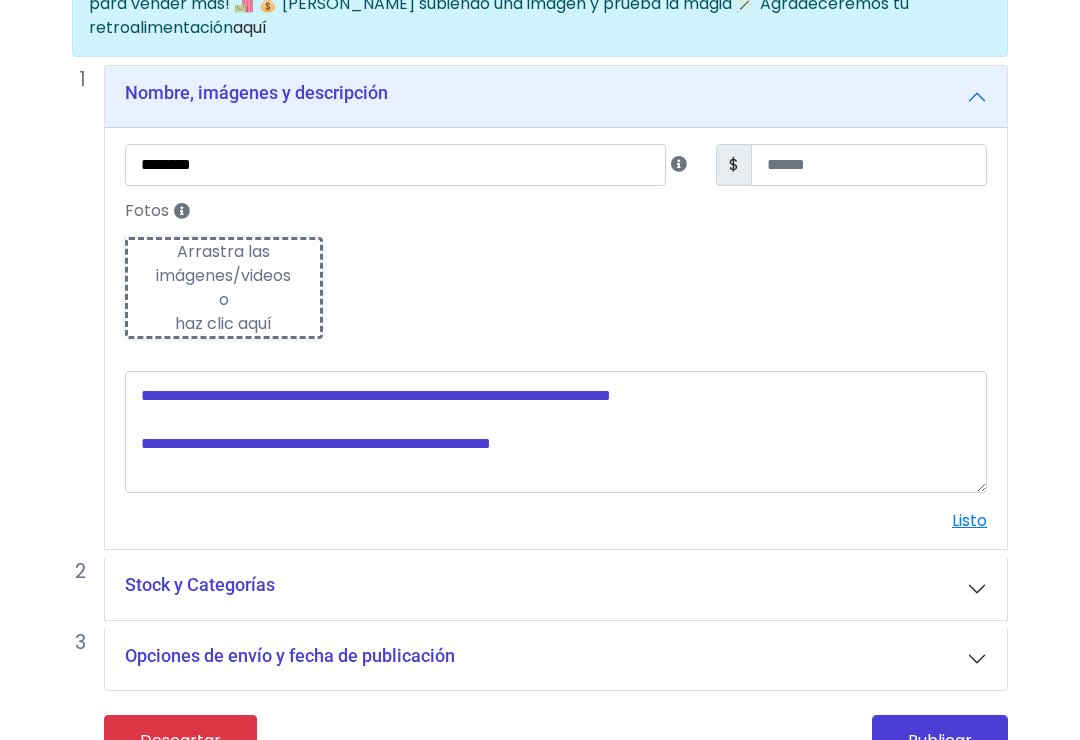 click on "Arrastra las
imágenes/videos
o
haz clic aquí" at bounding box center [224, 288] 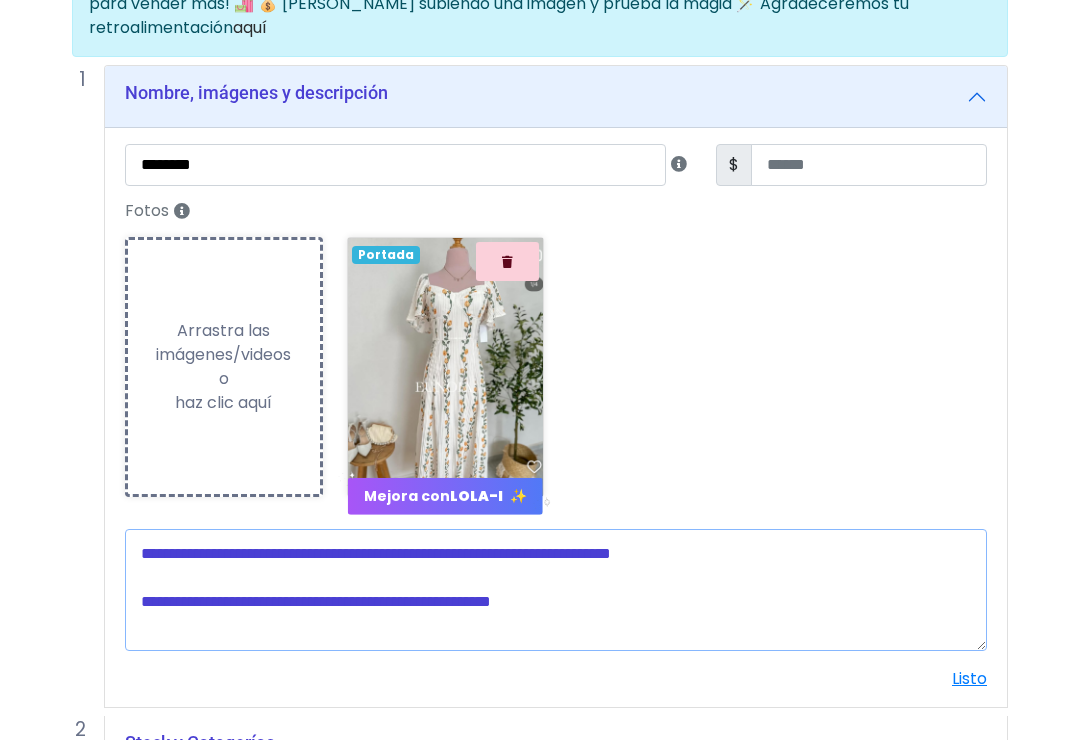click at bounding box center (556, 590) 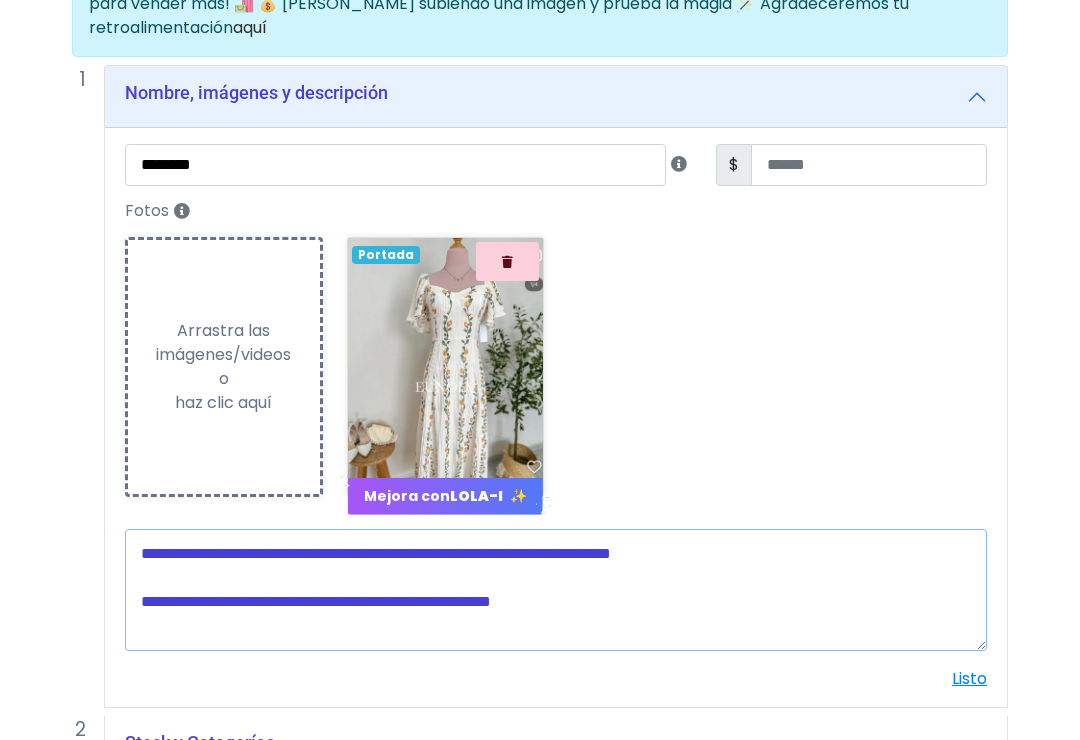 scroll, scrollTop: 229, scrollLeft: 16, axis: both 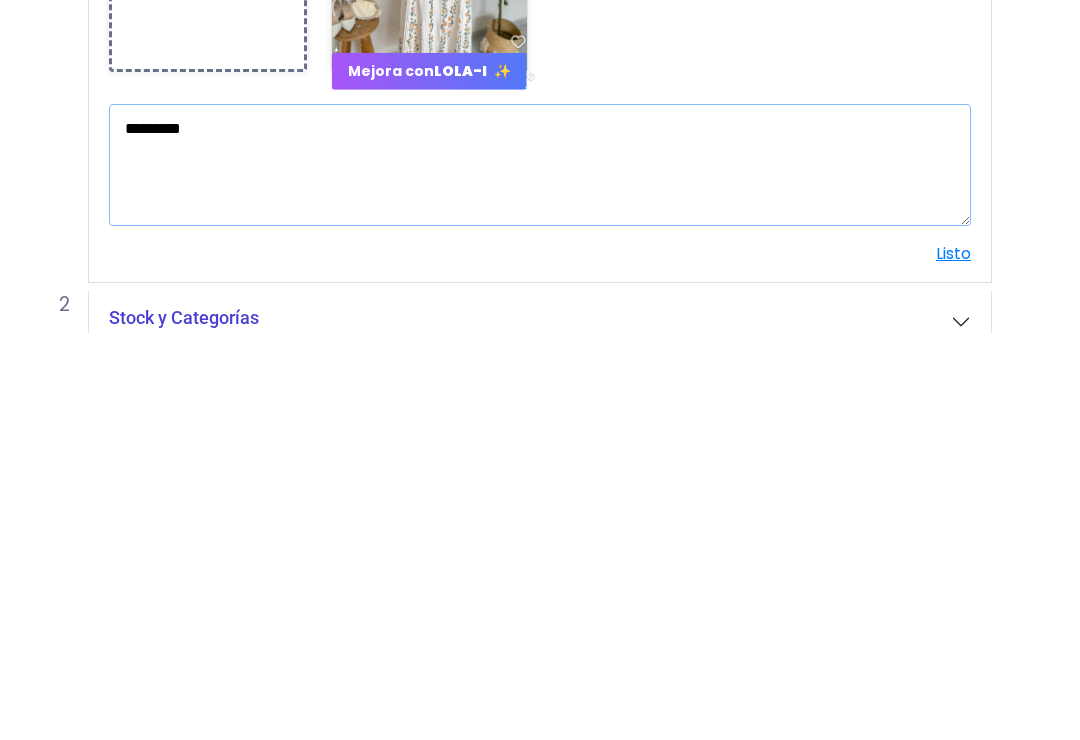 type on "*********" 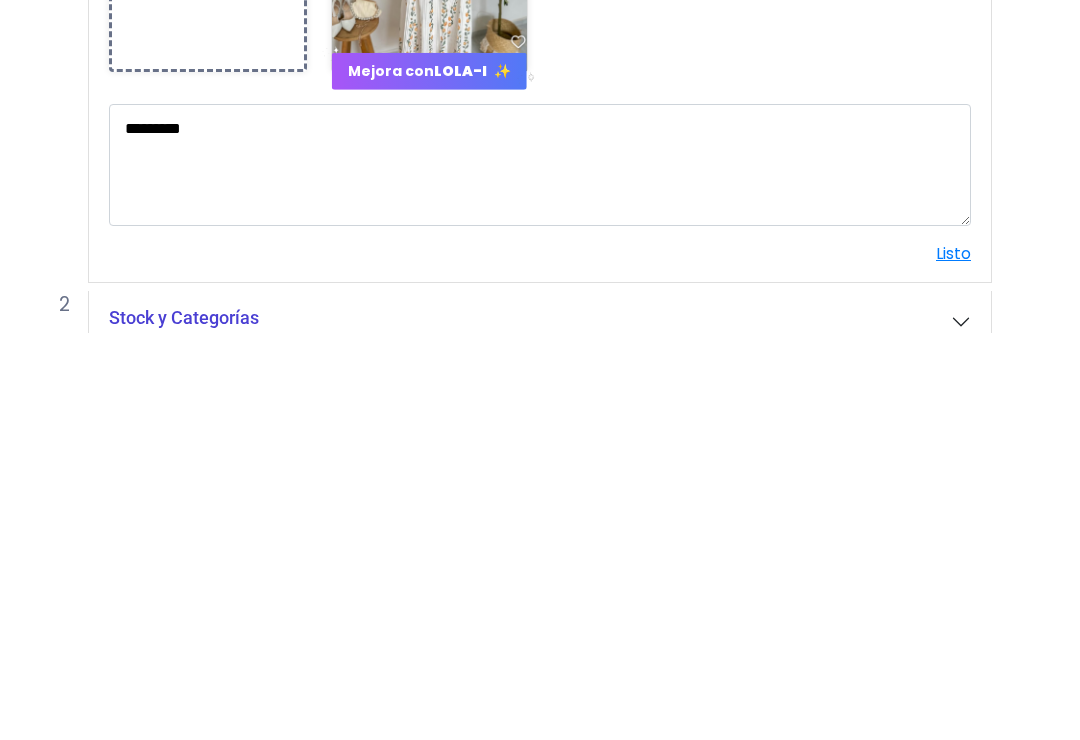 click on "Ahora publicar productos es más fácil! con ayuda de Lola-I 🤖 mejora tus imágenes y descripciones para vender más! 🛍️ 💰 Empieza subiendo una imagen y prueba la magia 🪄 Agradeceremos tu retroalimentación  aquí
Nombre, imágenes y descripción
********
$
**
Fotos
Subiendo o" at bounding box center (524, 428) 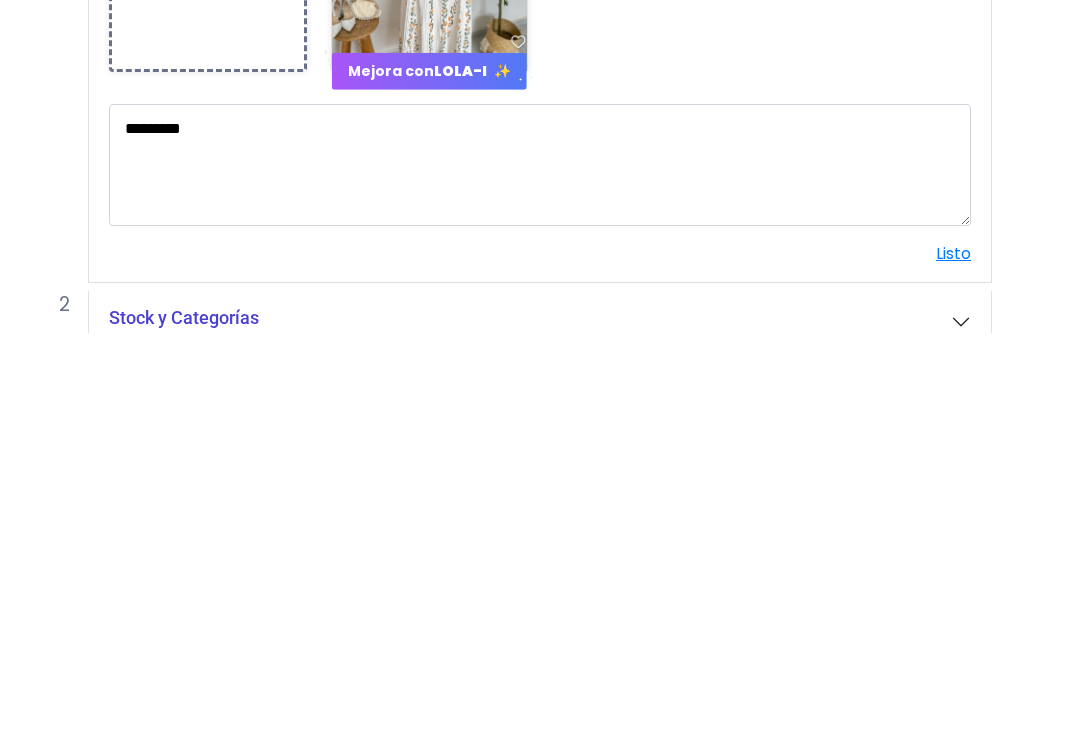 scroll, scrollTop: 413, scrollLeft: 16, axis: both 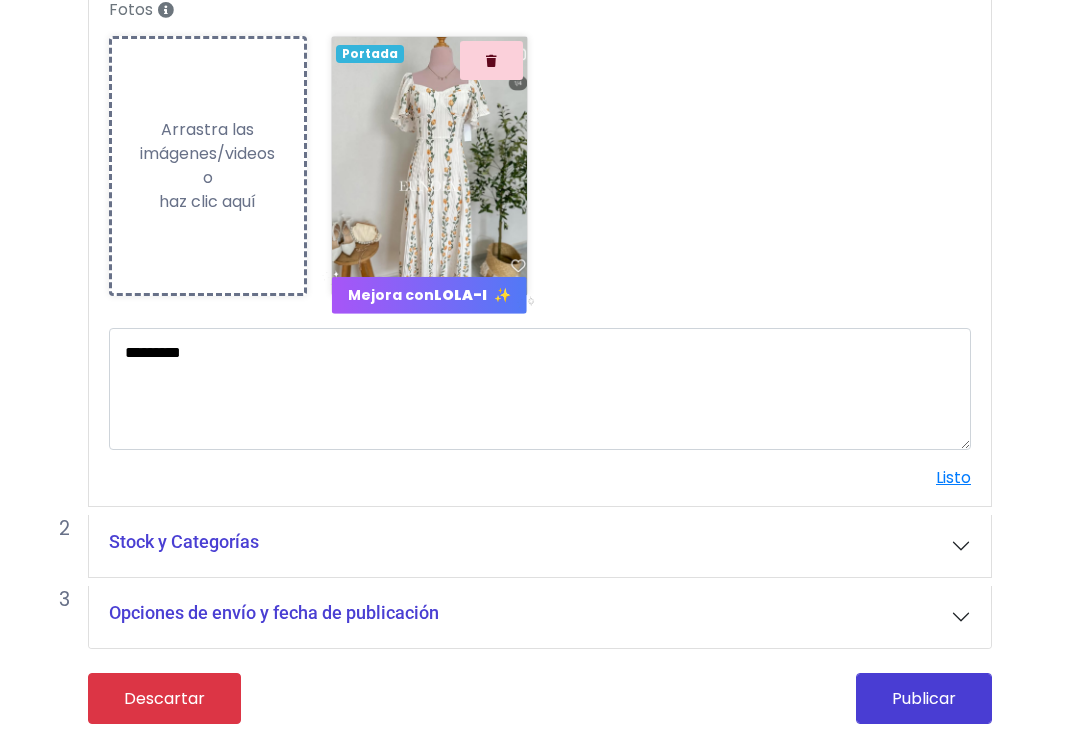 click on "Listo" at bounding box center [953, 477] 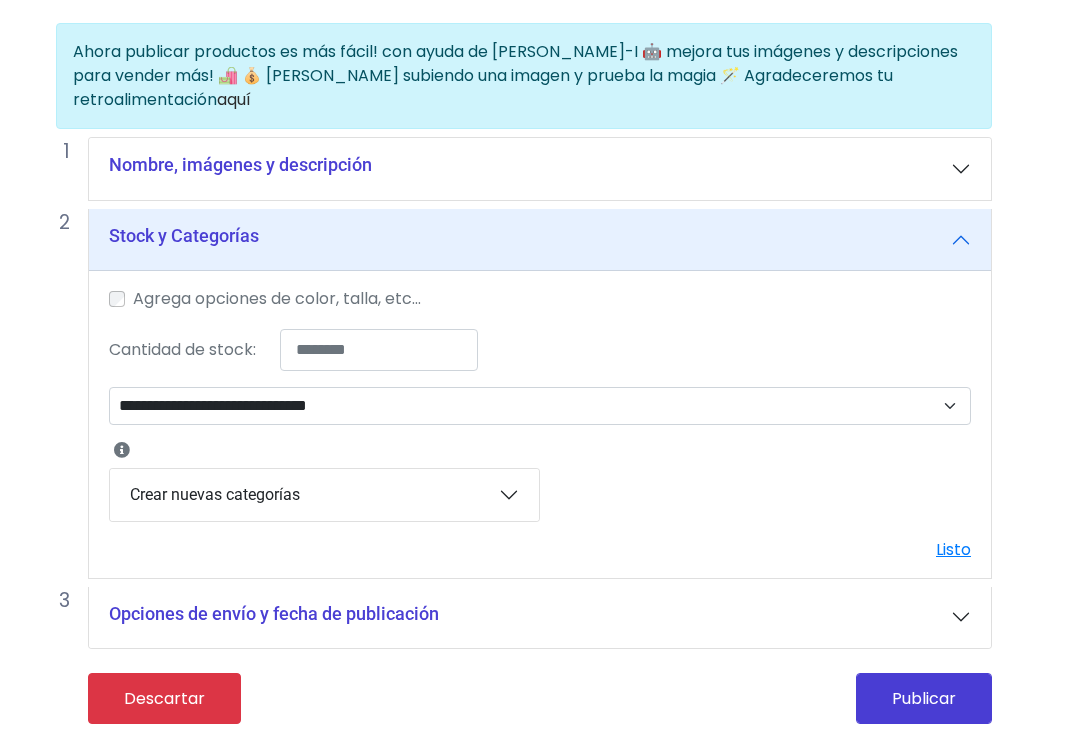 scroll, scrollTop: 112, scrollLeft: 16, axis: both 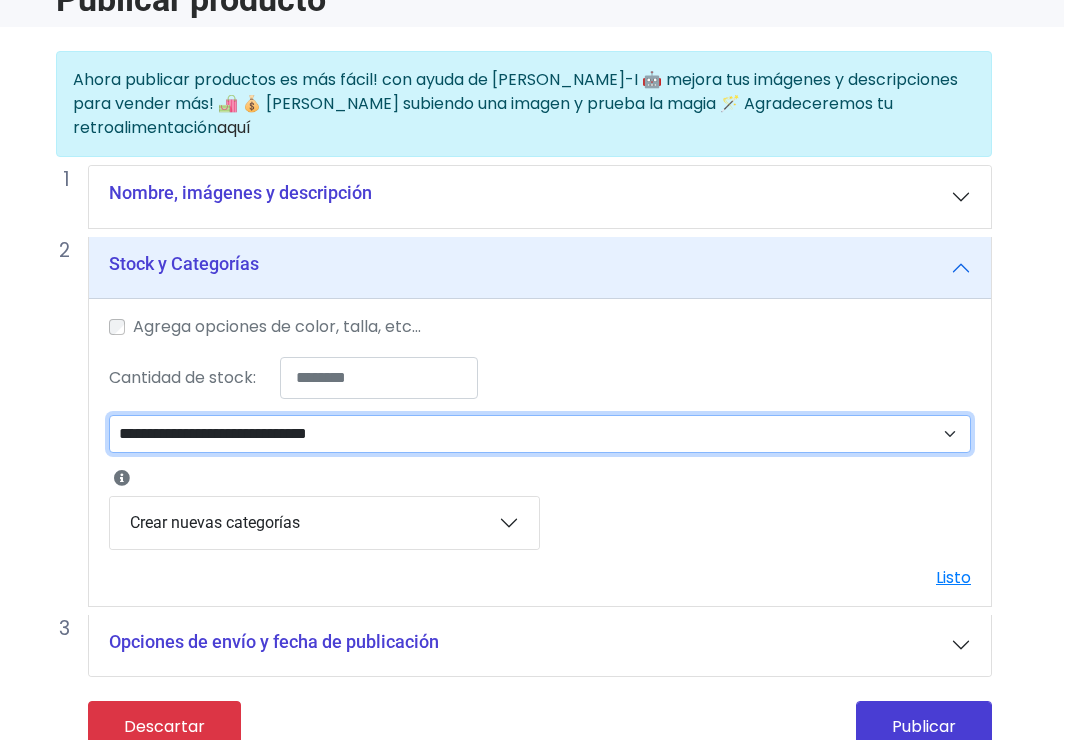 click on "**********" at bounding box center [540, 434] 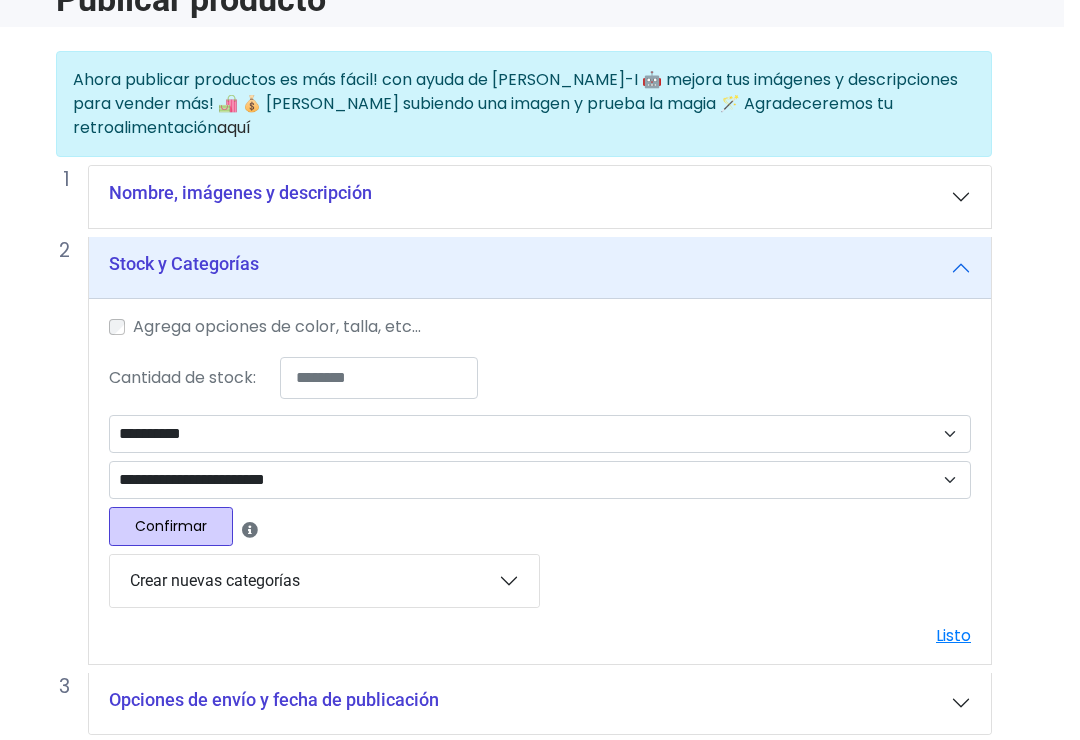 click on "Confirmar" at bounding box center [171, 526] 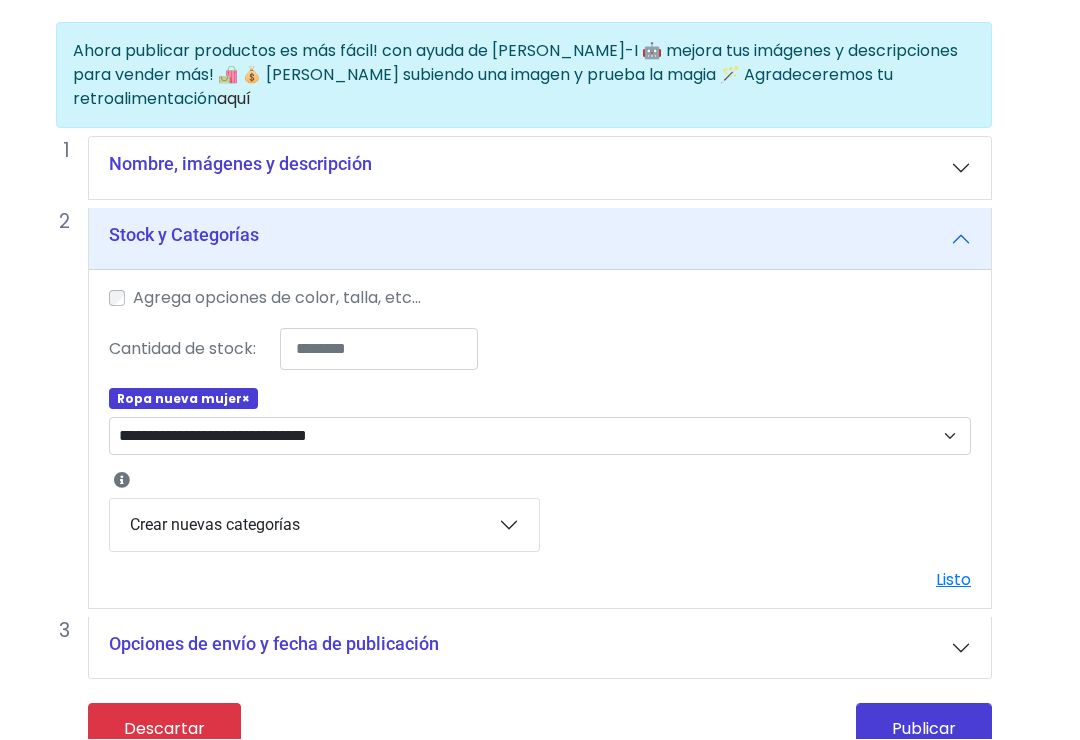 scroll, scrollTop: 139, scrollLeft: 16, axis: both 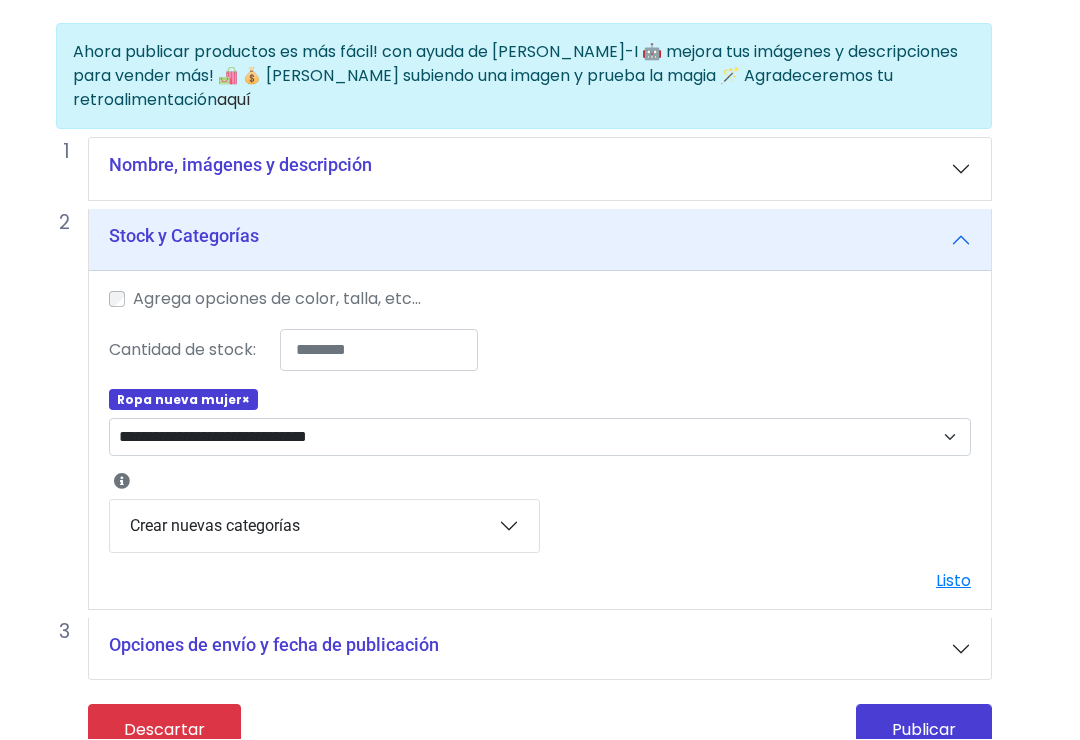 click on "Publicar" at bounding box center [924, 730] 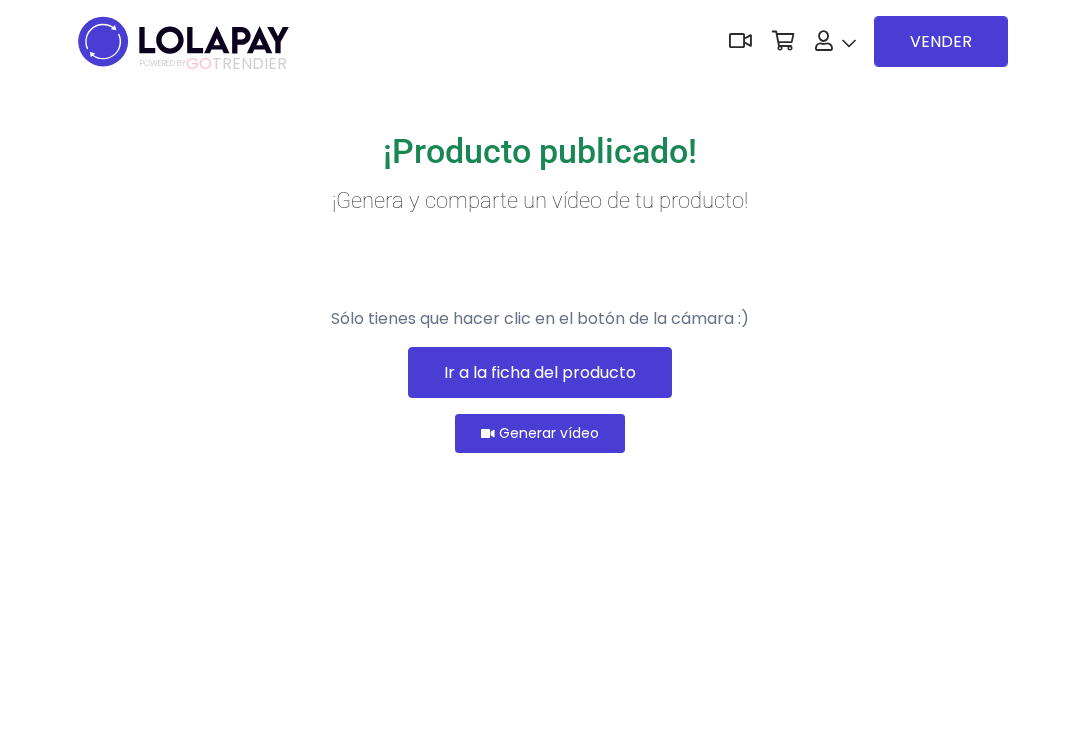 scroll, scrollTop: 0, scrollLeft: 0, axis: both 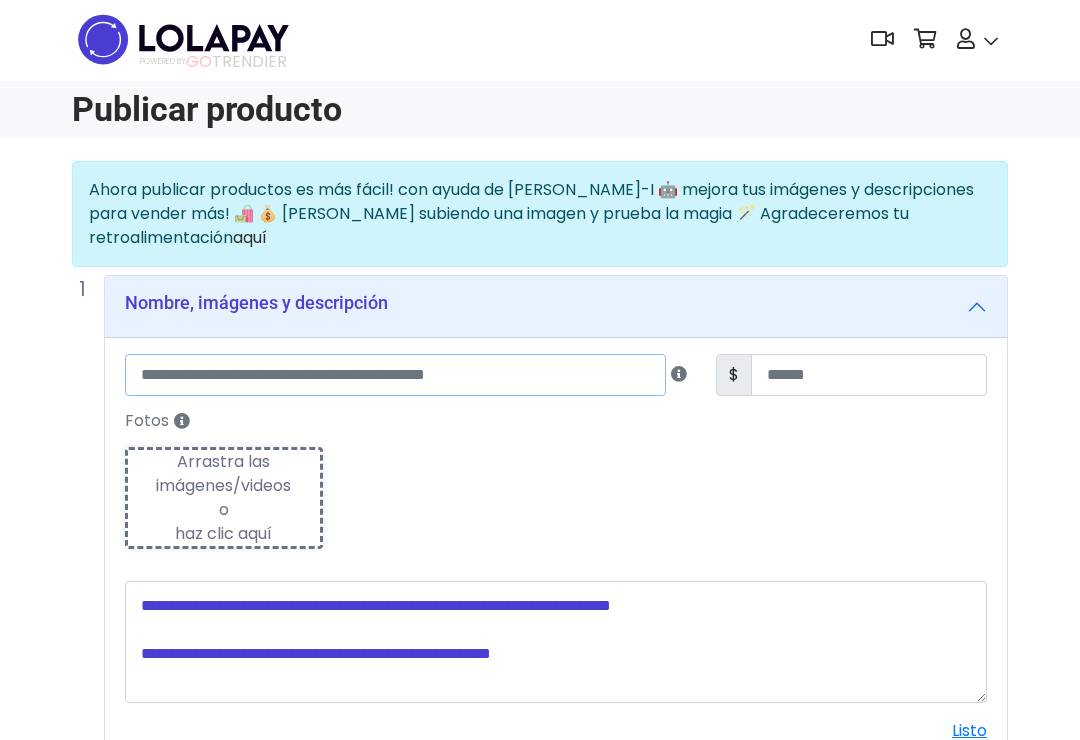 click at bounding box center [395, 376] 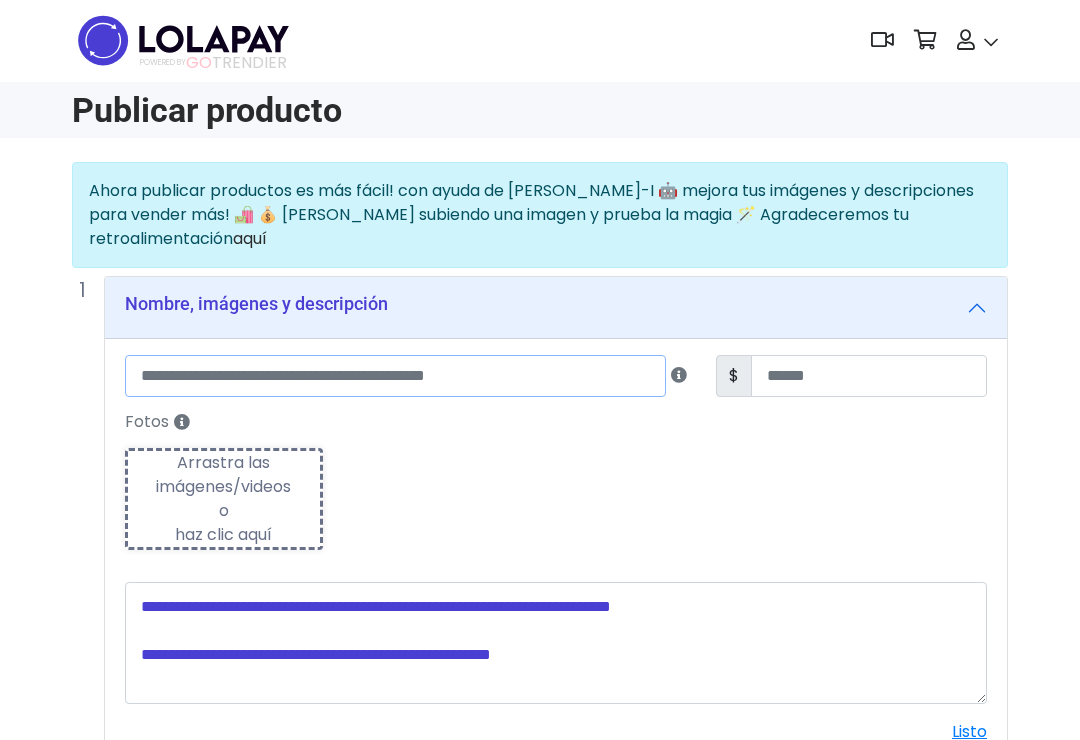 scroll, scrollTop: 0, scrollLeft: 0, axis: both 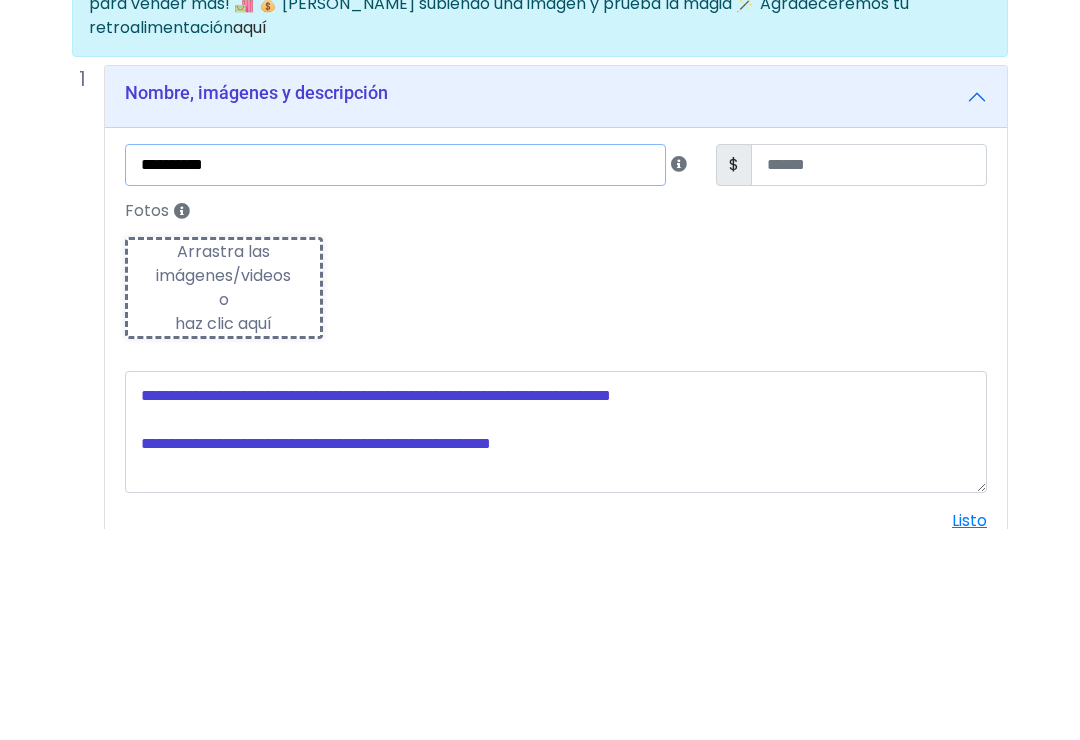 type on "**********" 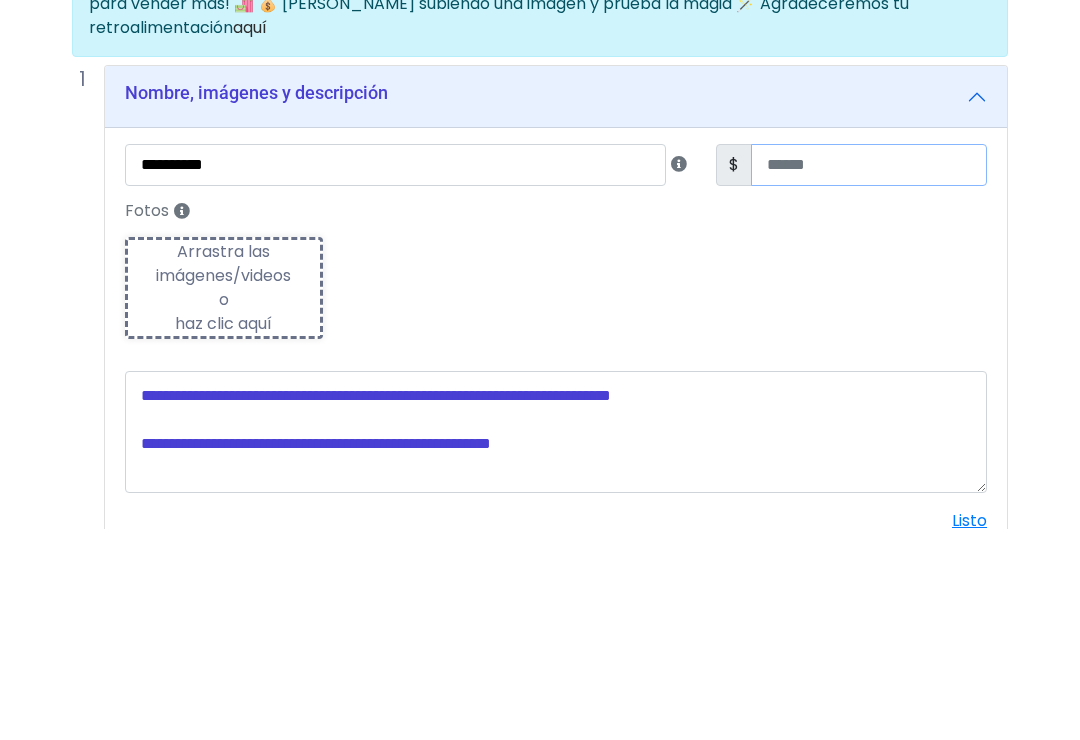 click at bounding box center (869, 377) 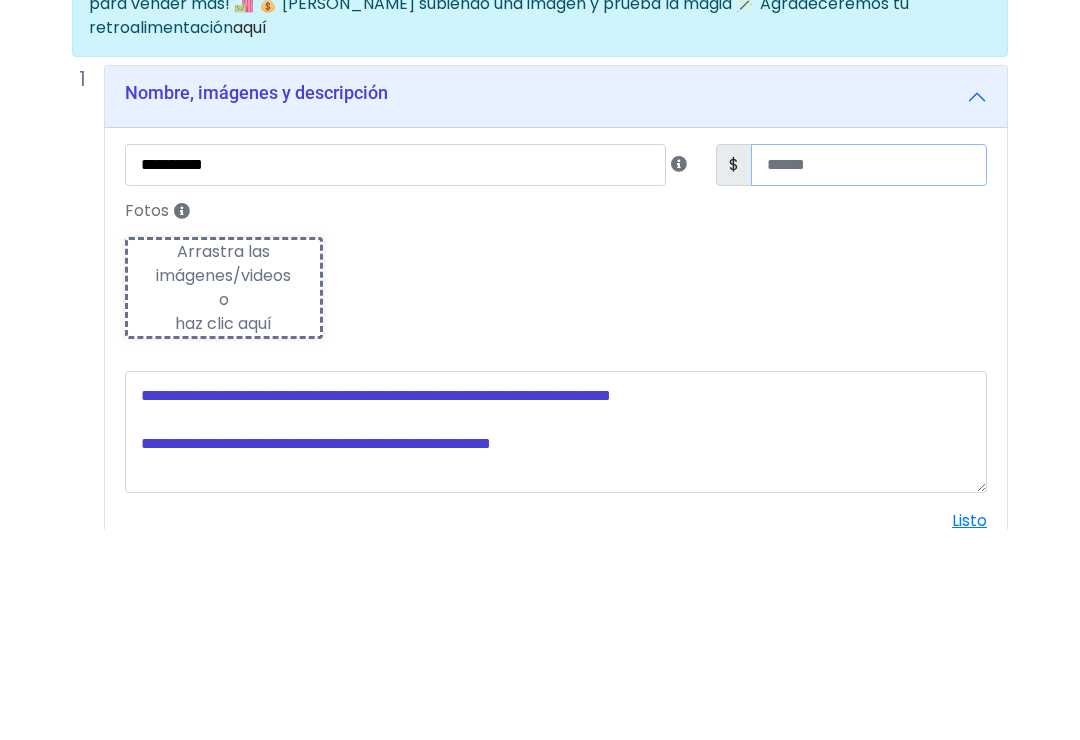 type on "**" 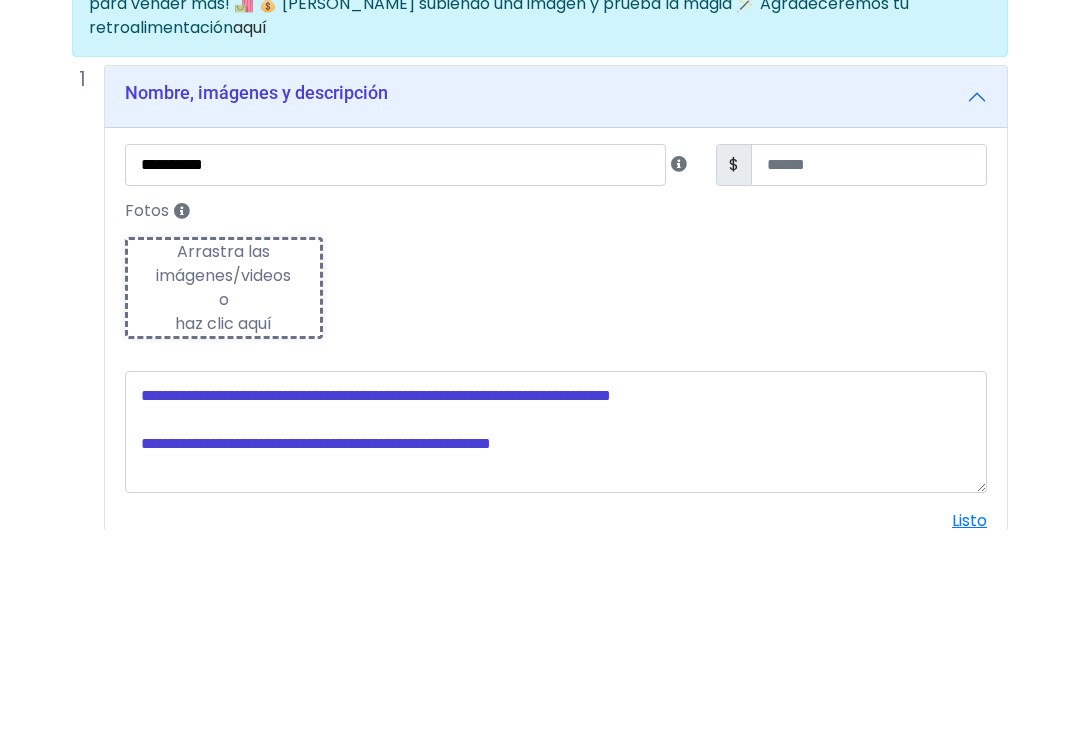 click on "Fotos
Subiendo
Arrastra las
imágenes/videos
o
haz clic aquí" at bounding box center [556, 486] 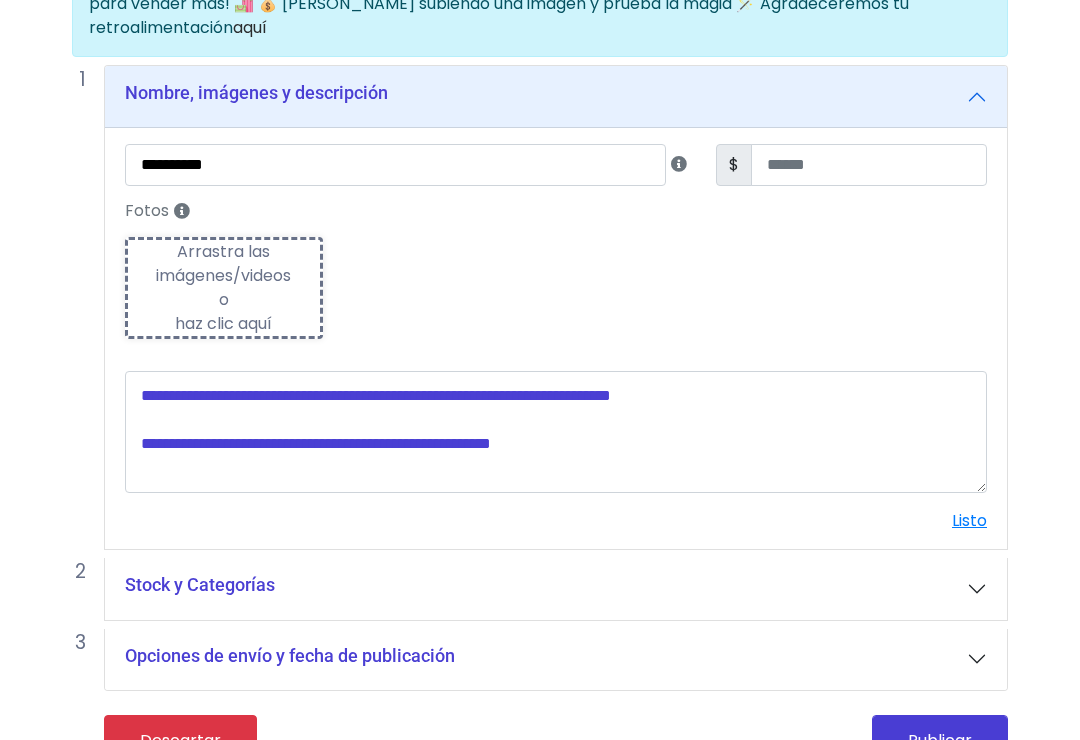 click on "Opciones de envío y fecha de publicación" at bounding box center (556, 660) 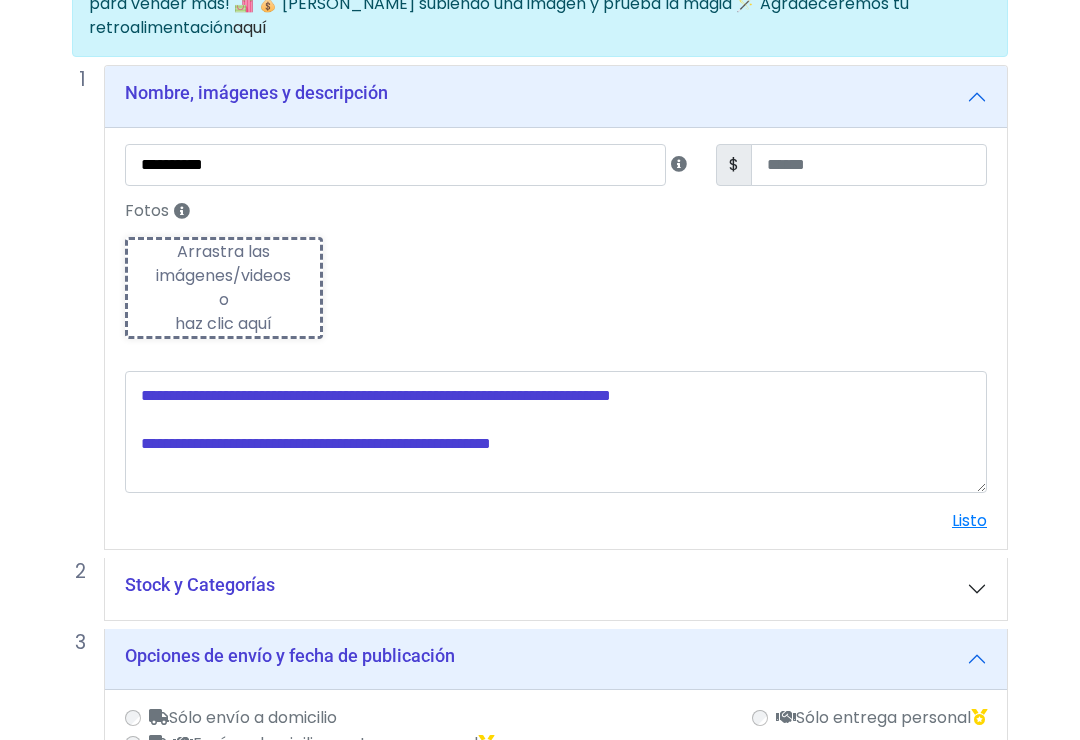 click on "Arrastra las
imágenes/videos
o
haz clic aquí" at bounding box center [224, 288] 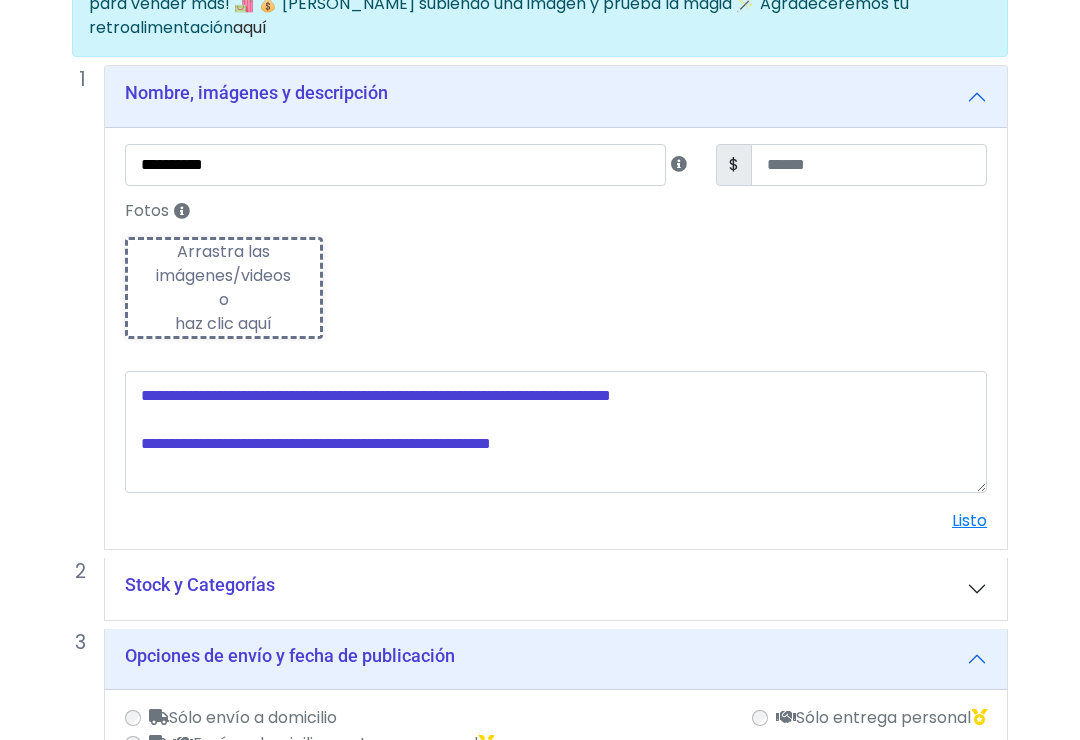 click on "Arrastra las
imágenes/videos
o
haz clic aquí" at bounding box center (224, 288) 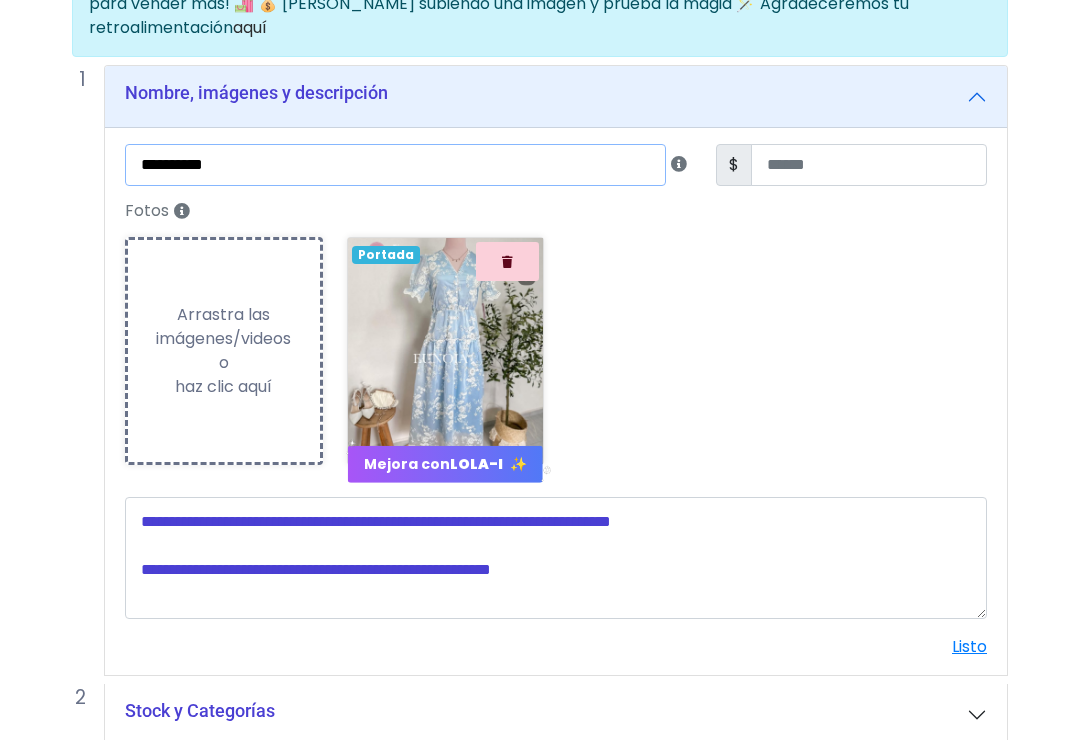 click on "**********" at bounding box center [395, 165] 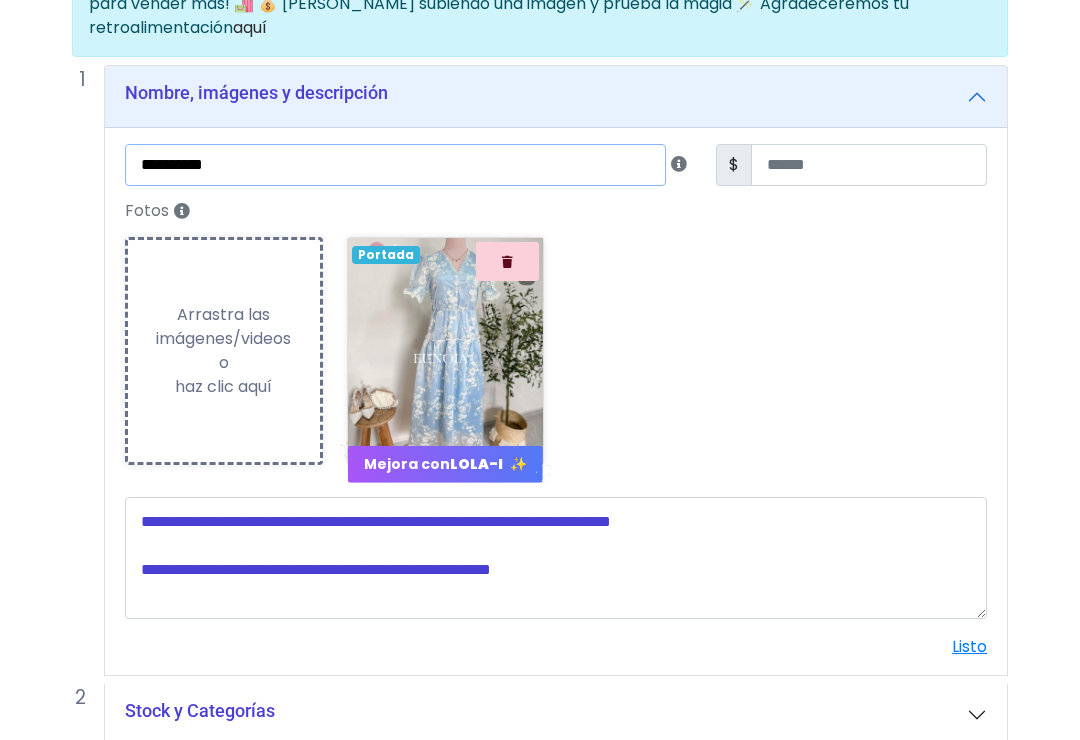 type on "**********" 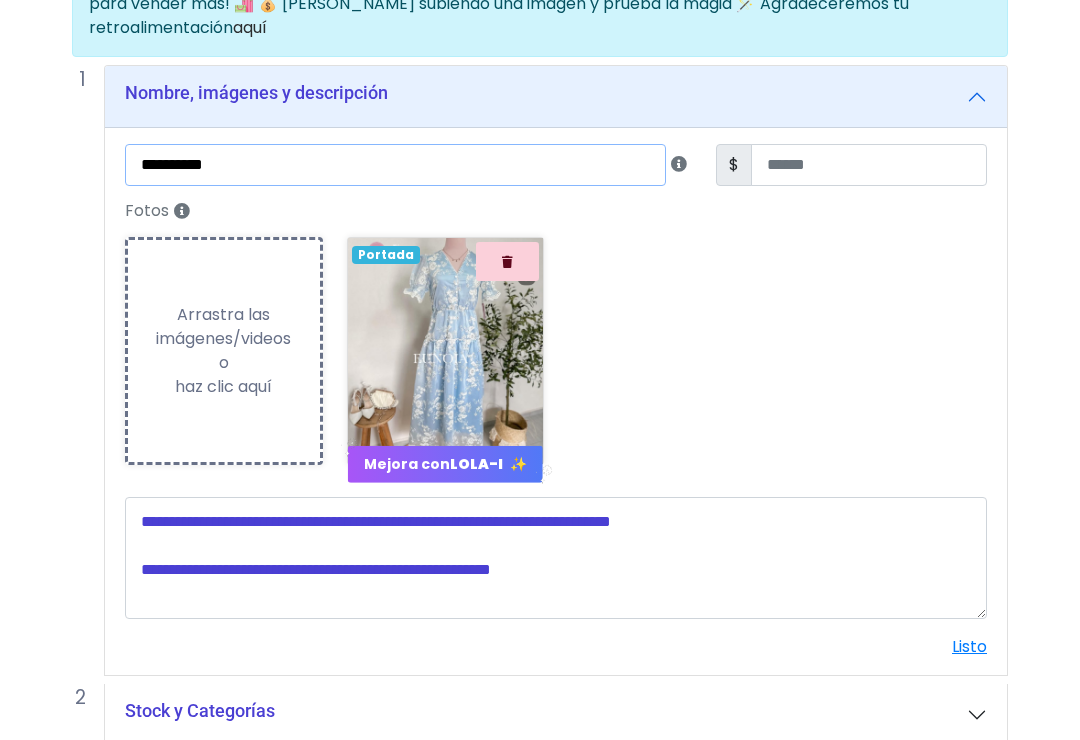 click on "**********" at bounding box center (540, 524) 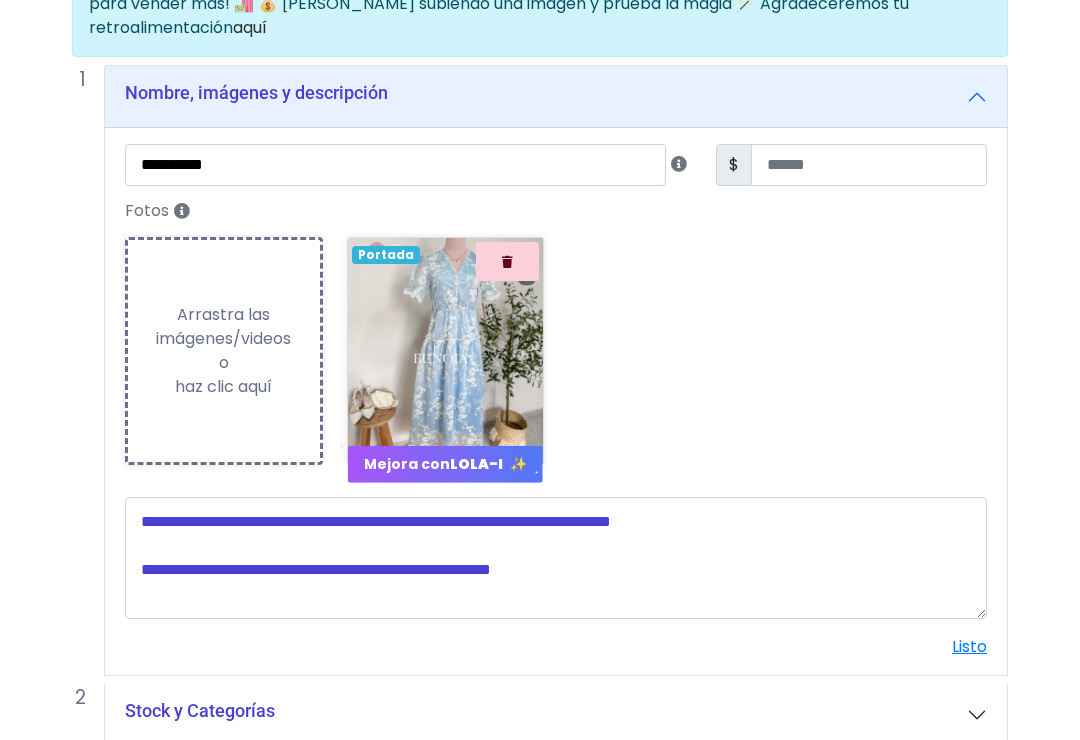 click at bounding box center (556, 558) 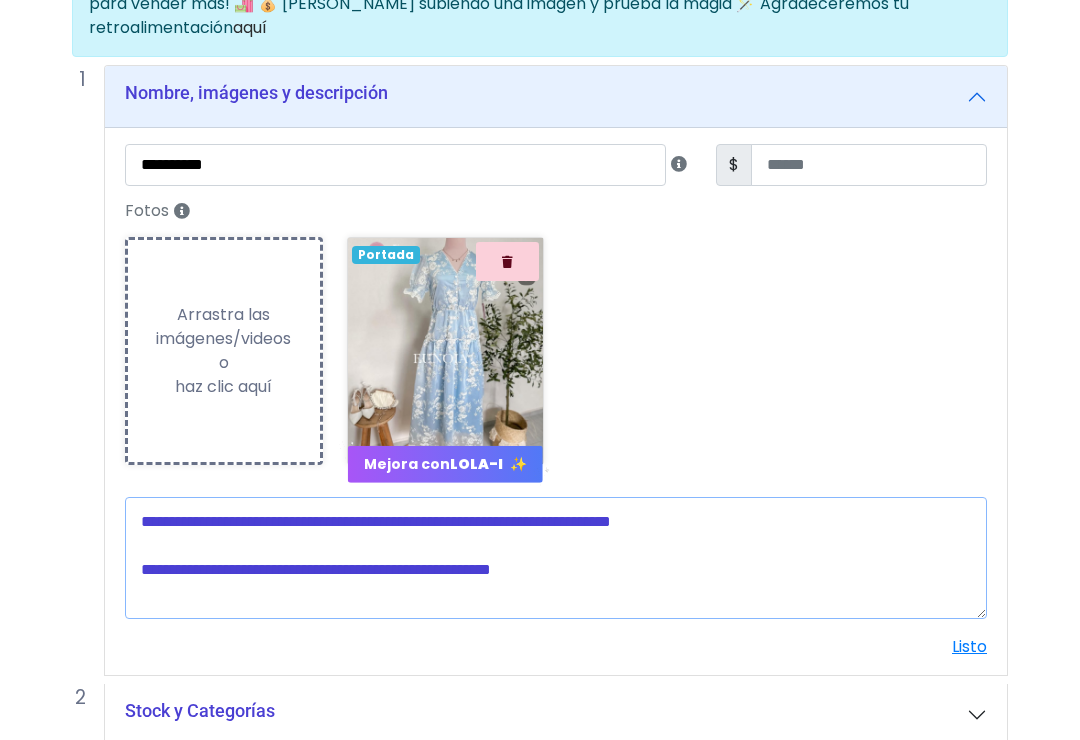 scroll, scrollTop: 212, scrollLeft: 16, axis: both 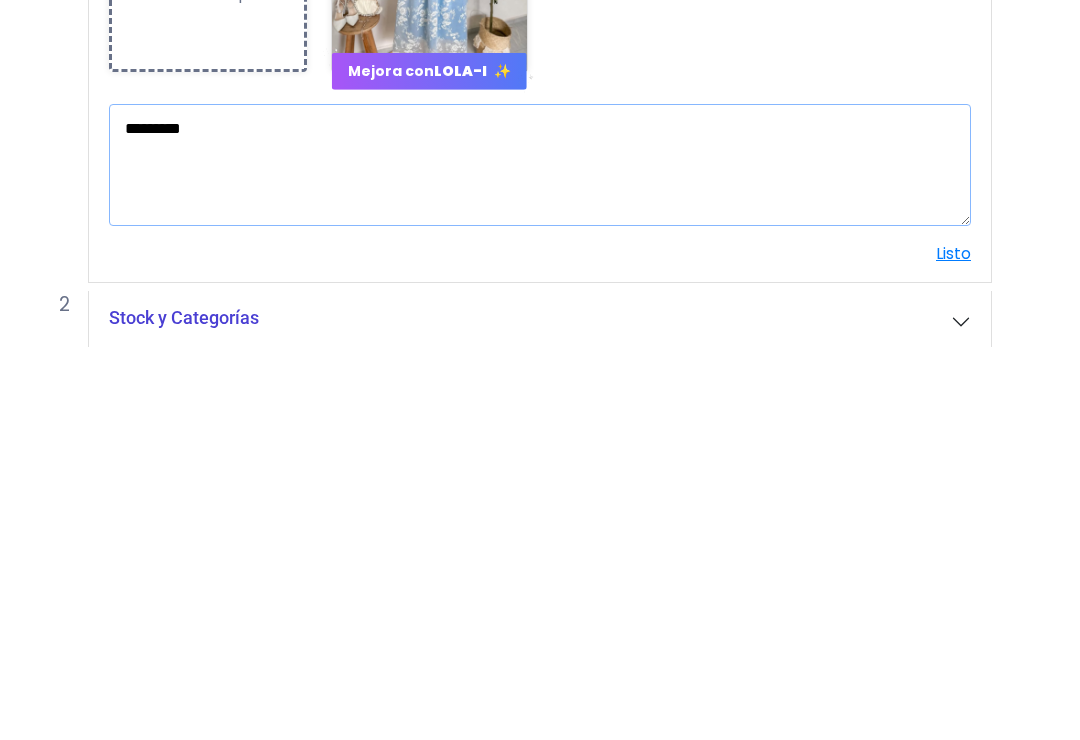 type on "*********" 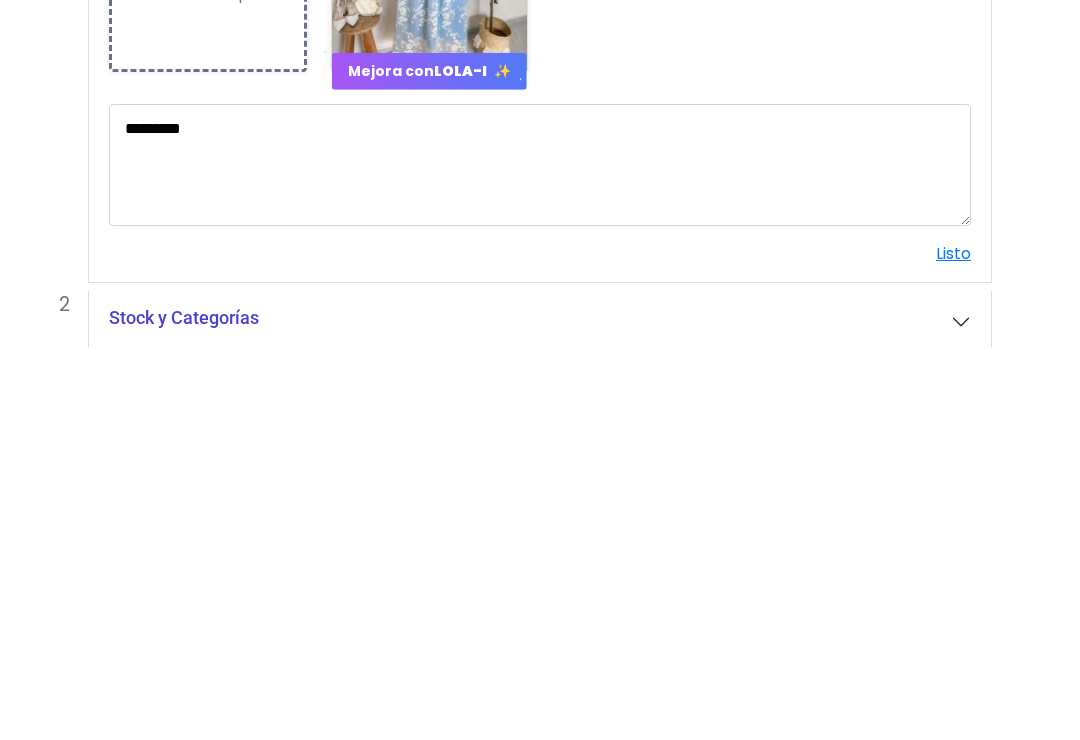 click on "**********" at bounding box center (524, 524) 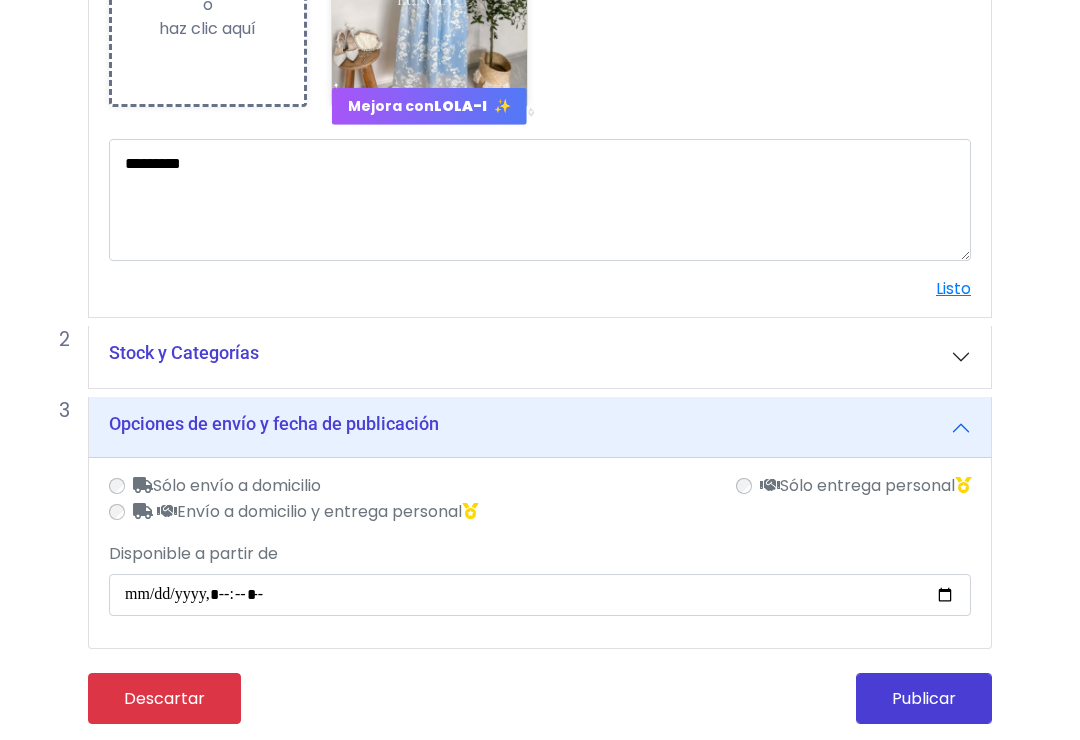click on "Listo" at bounding box center (953, 288) 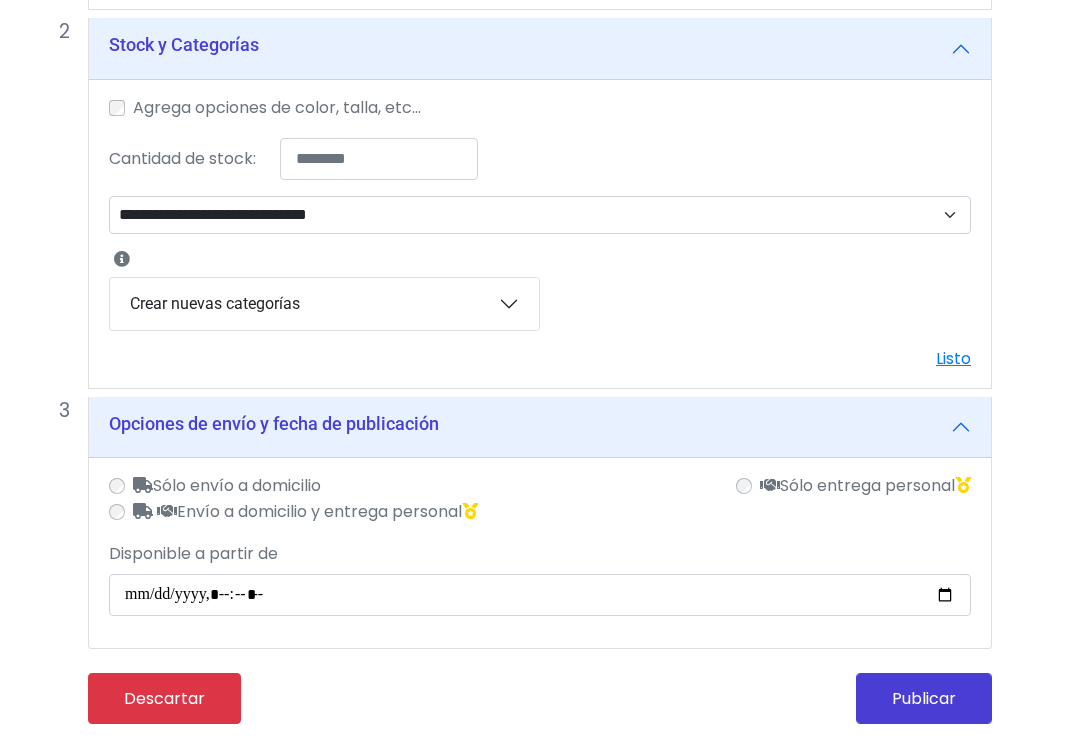 scroll, scrollTop: 325, scrollLeft: 16, axis: both 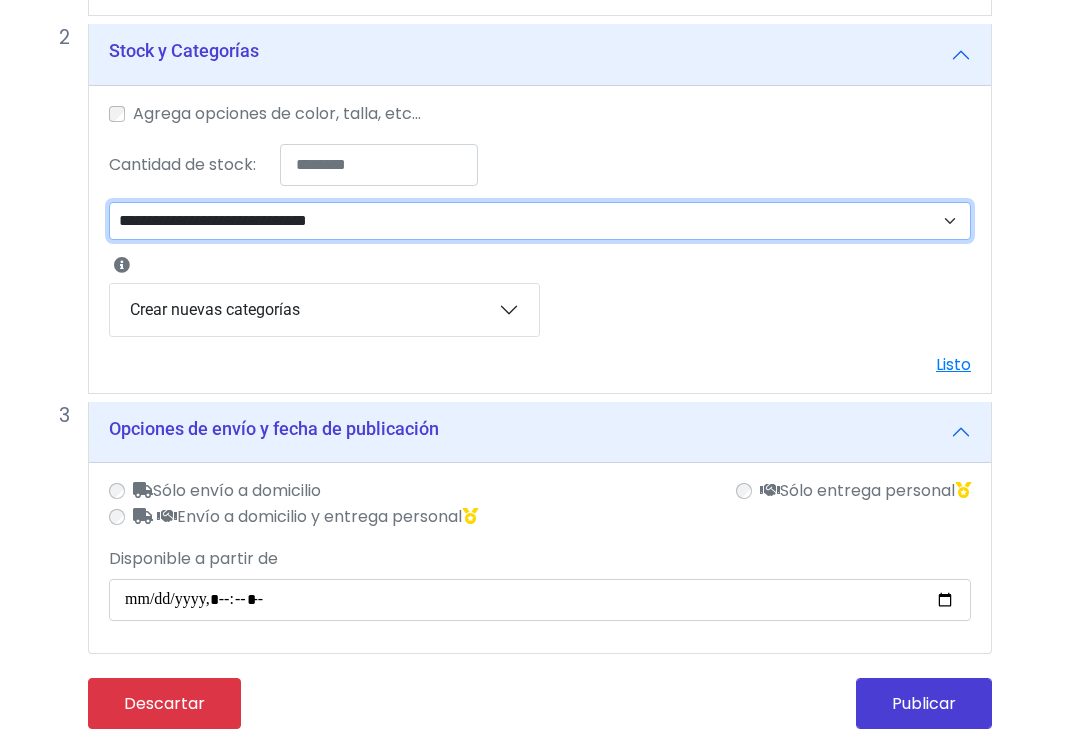 click on "**********" at bounding box center (540, 221) 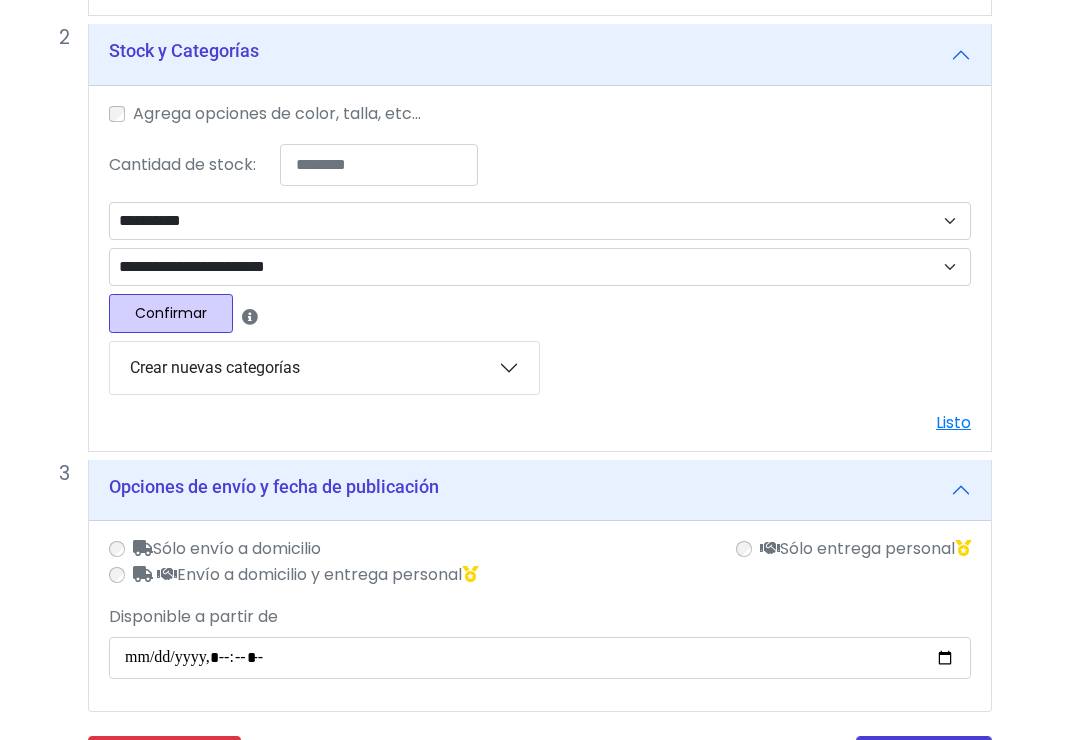 click on "Confirmar" at bounding box center (171, 313) 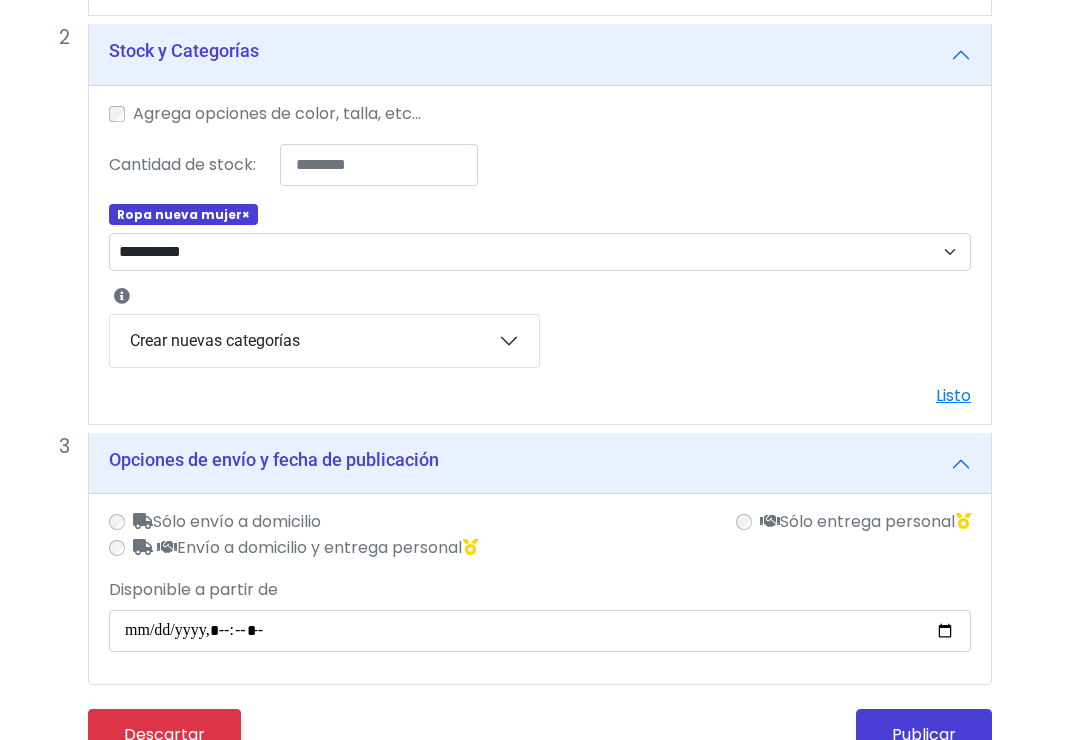select 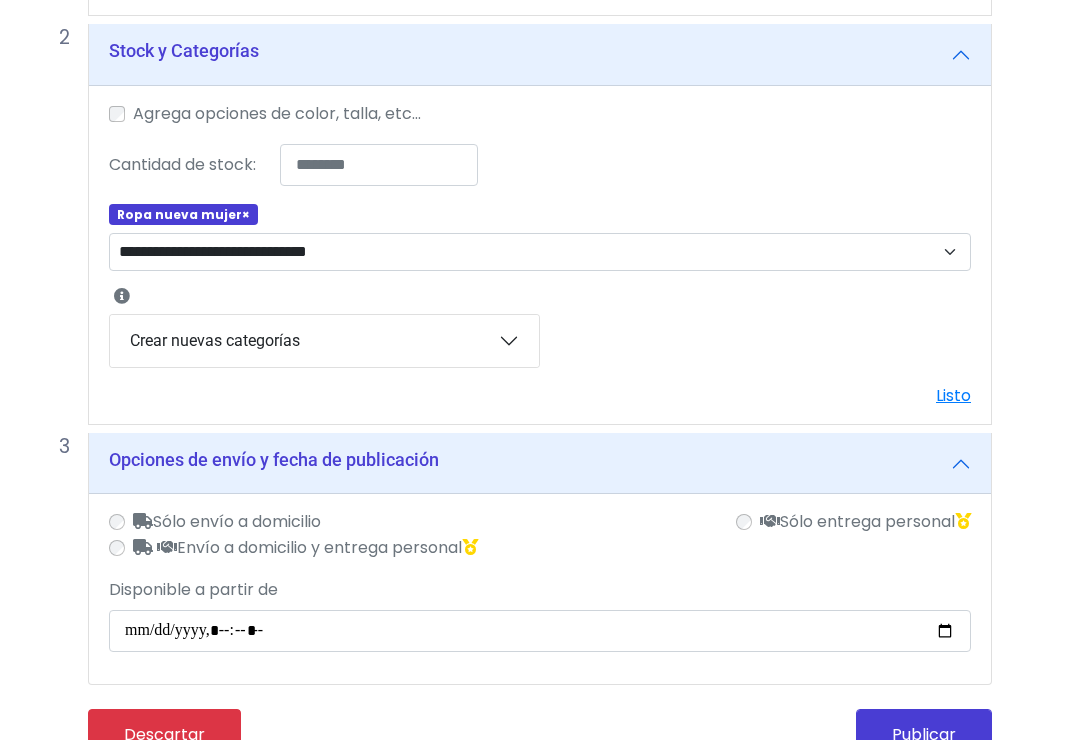 click on "Publicar" at bounding box center [924, 734] 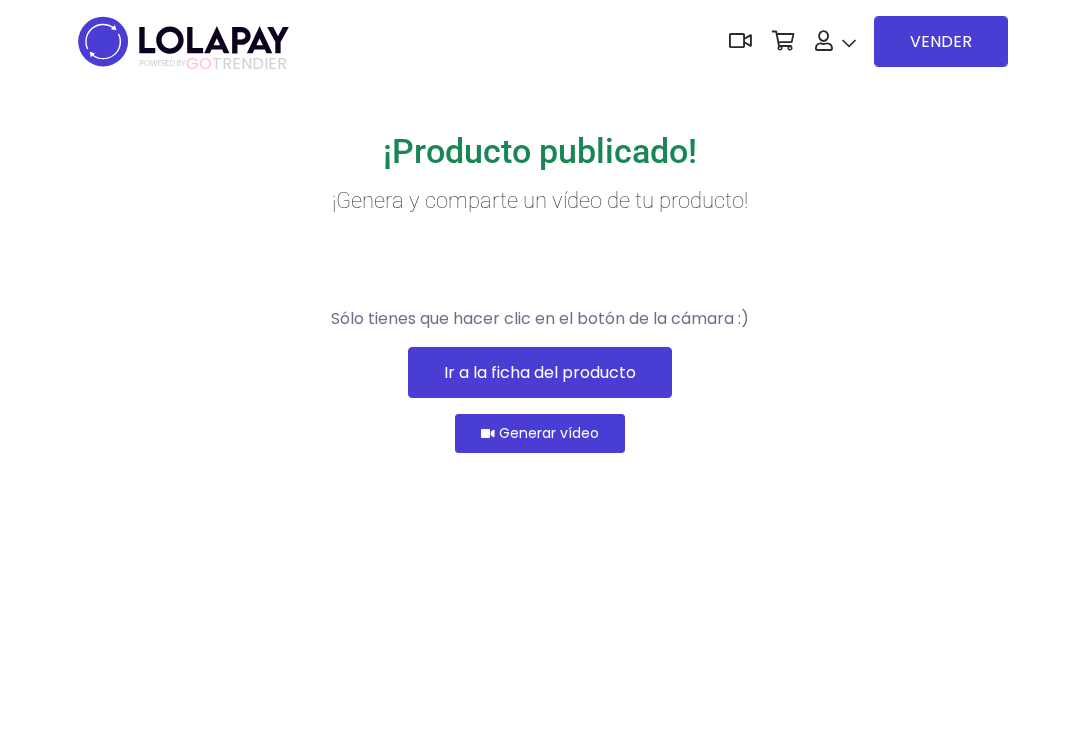 scroll, scrollTop: 0, scrollLeft: 0, axis: both 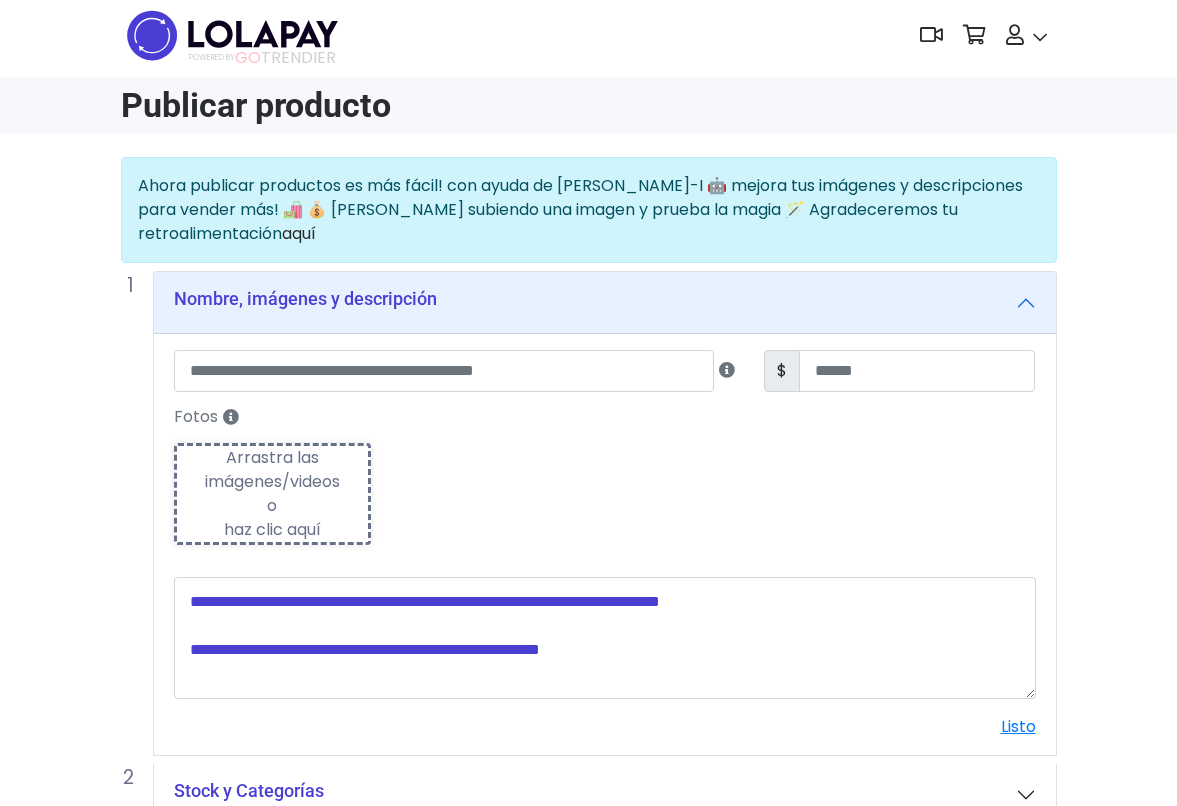click on "Fotos" at bounding box center [605, 417] 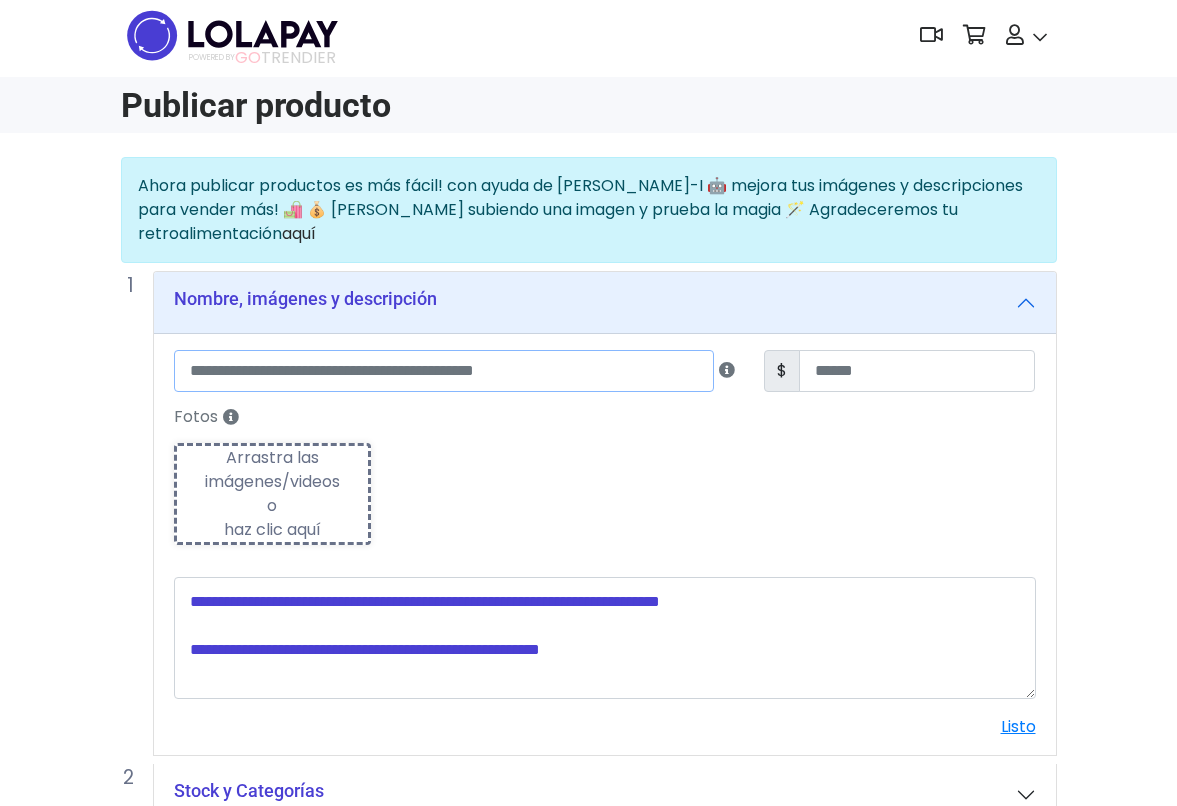 click at bounding box center [444, 371] 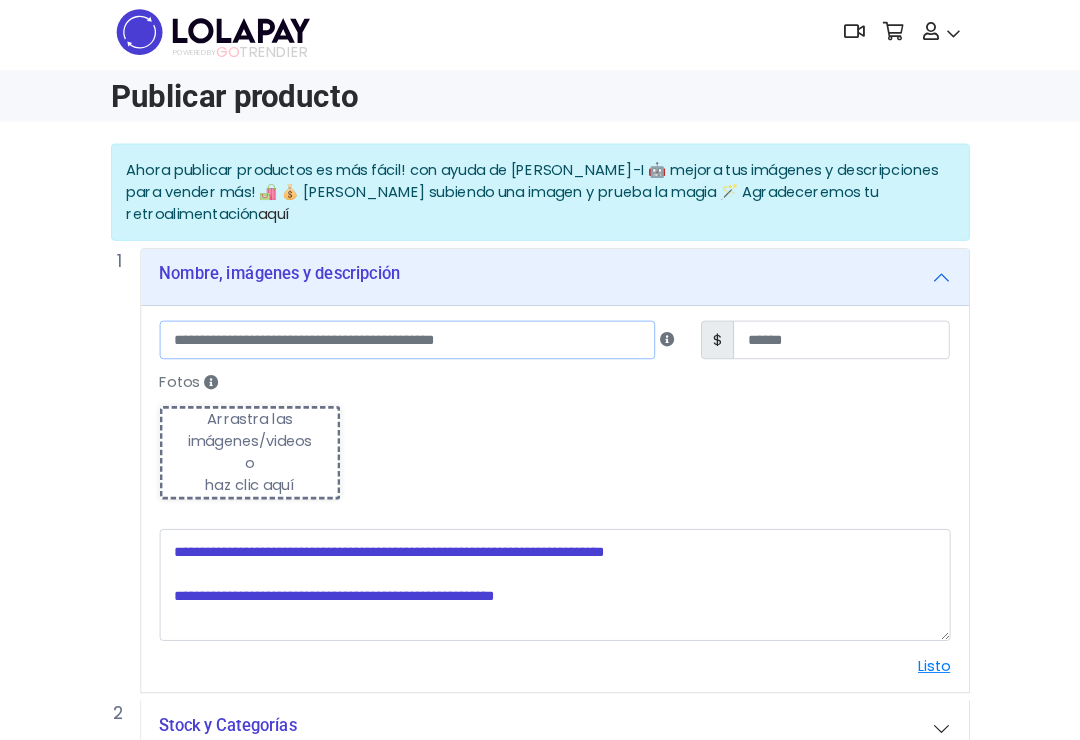 scroll, scrollTop: 6, scrollLeft: 0, axis: vertical 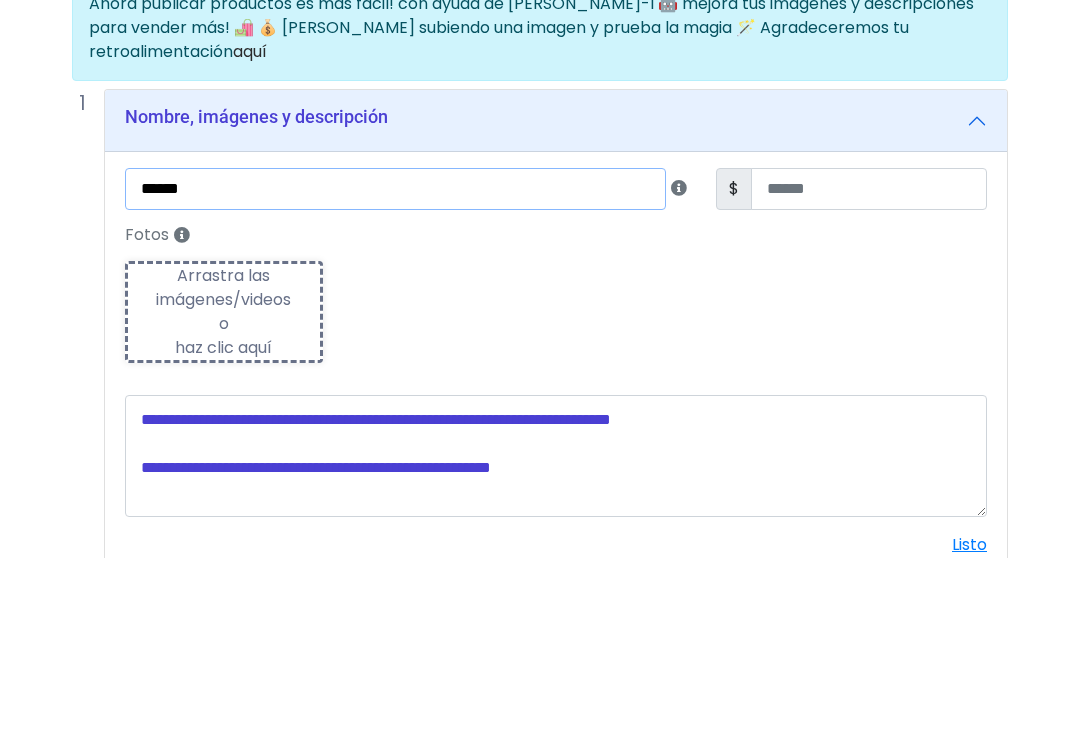 type on "******" 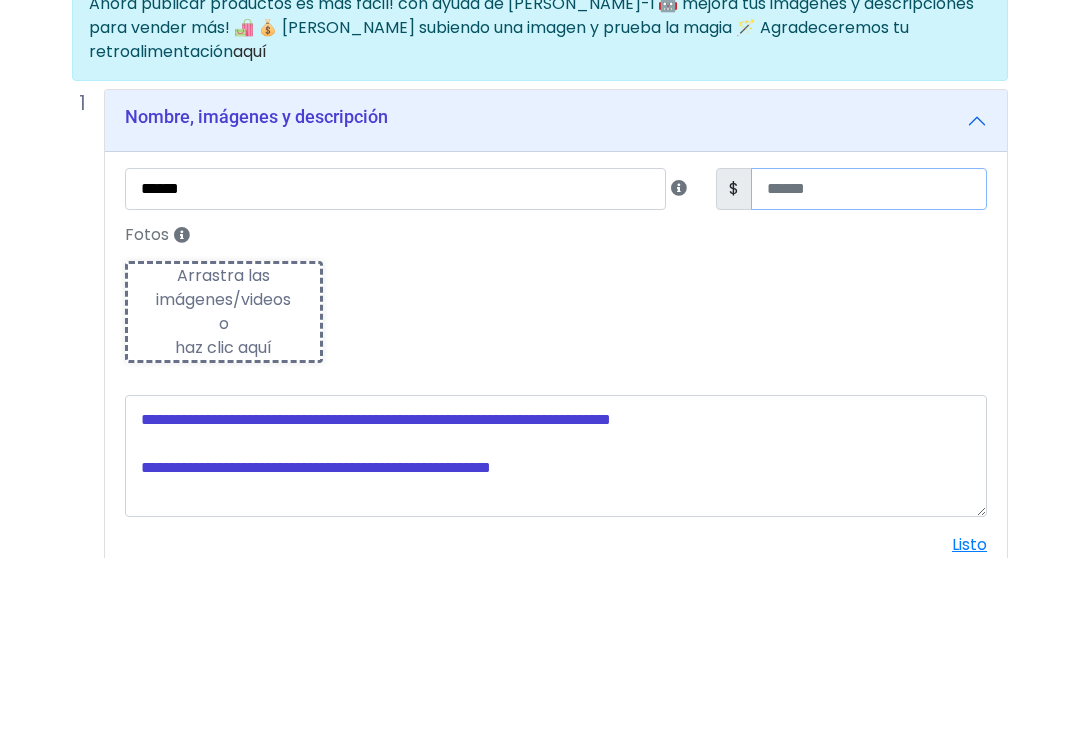 click at bounding box center [869, 371] 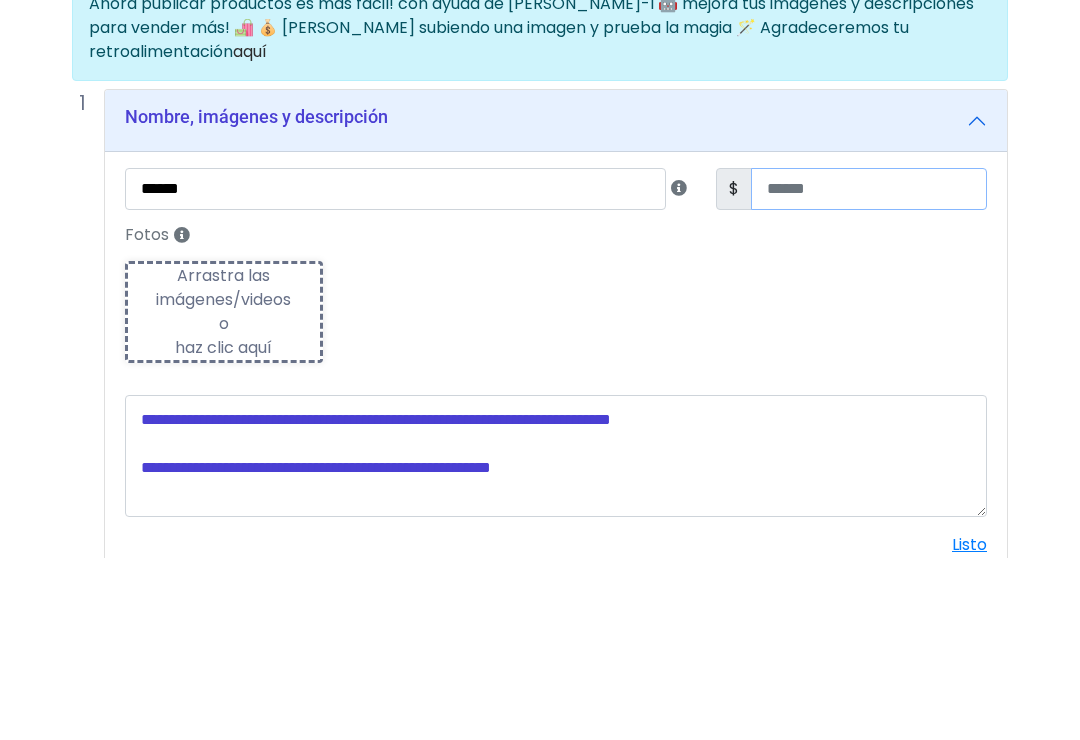 type on "**" 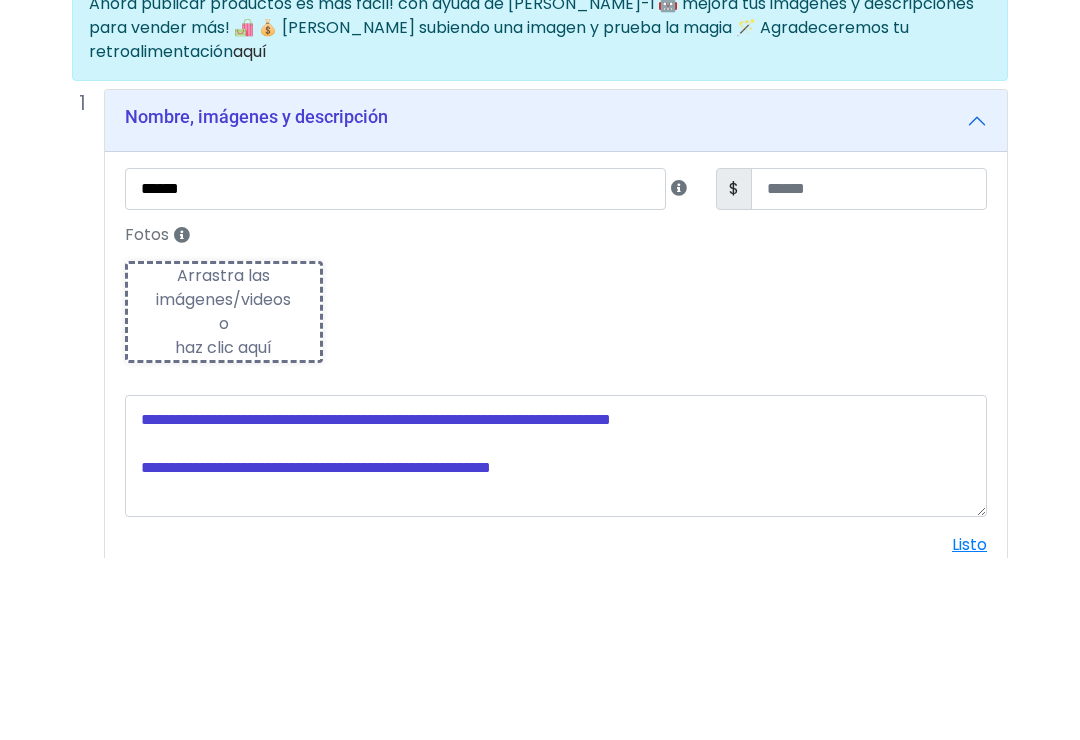 click on "Fotos
Subiendo
Arrastra las
imágenes/videos
o
haz clic aquí" at bounding box center (556, 480) 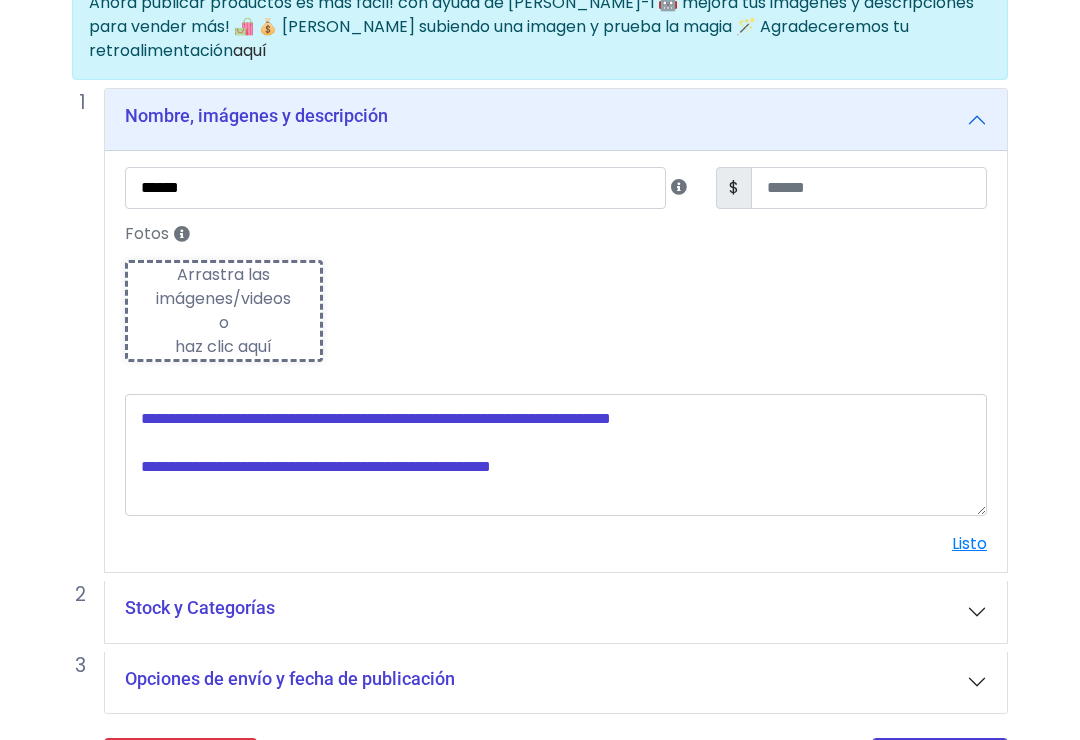 click on "Arrastra las
imágenes/videos
o
haz clic aquí" at bounding box center (224, 311) 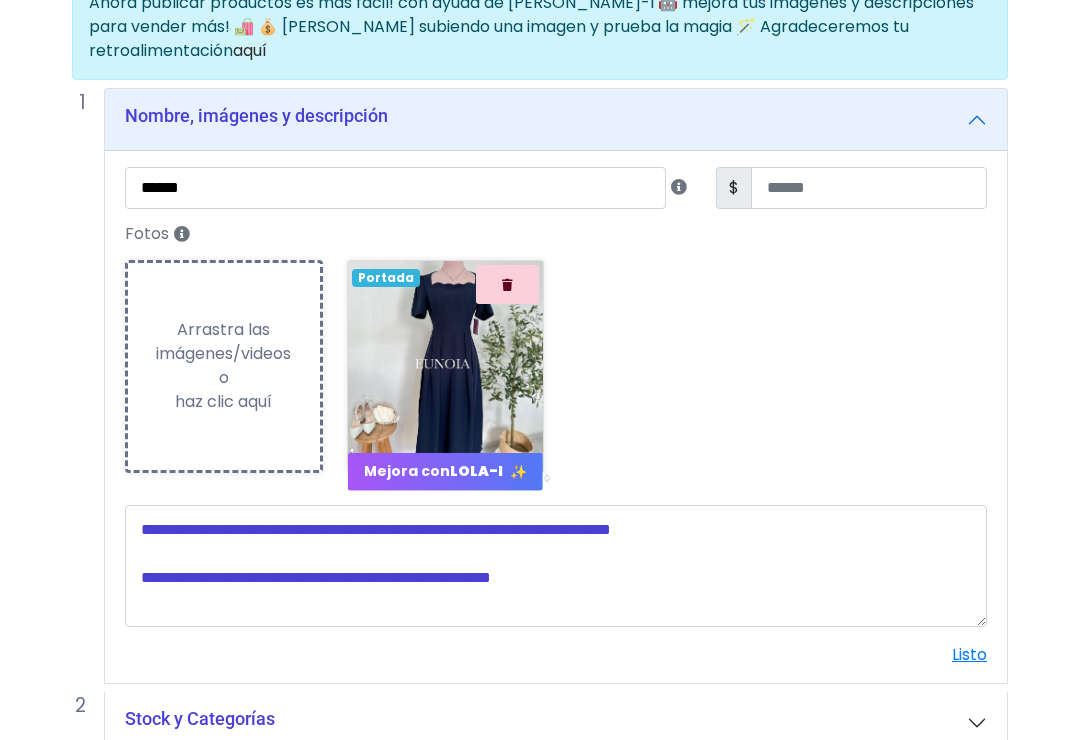 click on "******
$
**
Fotos
Subiendo
Arrastra las
imágenes/videos
o
haz clic aquí
Loading...
[GEOGRAPHIC_DATA][PERSON_NAME]-I" at bounding box center (556, 417) 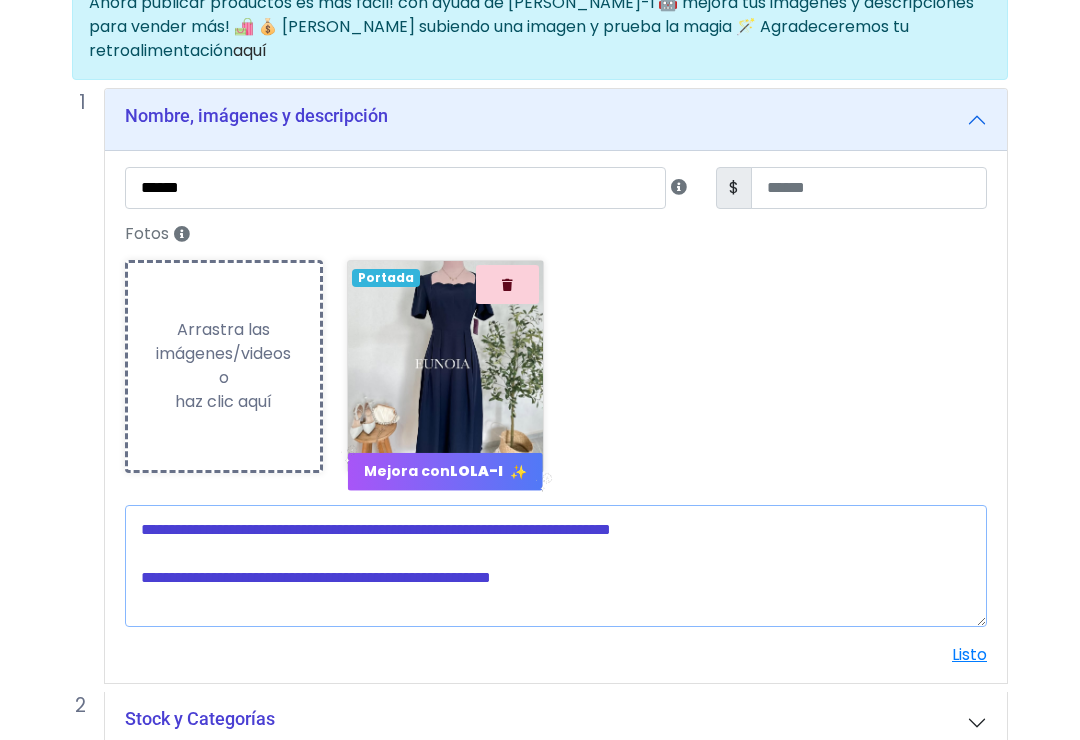 click at bounding box center [556, 566] 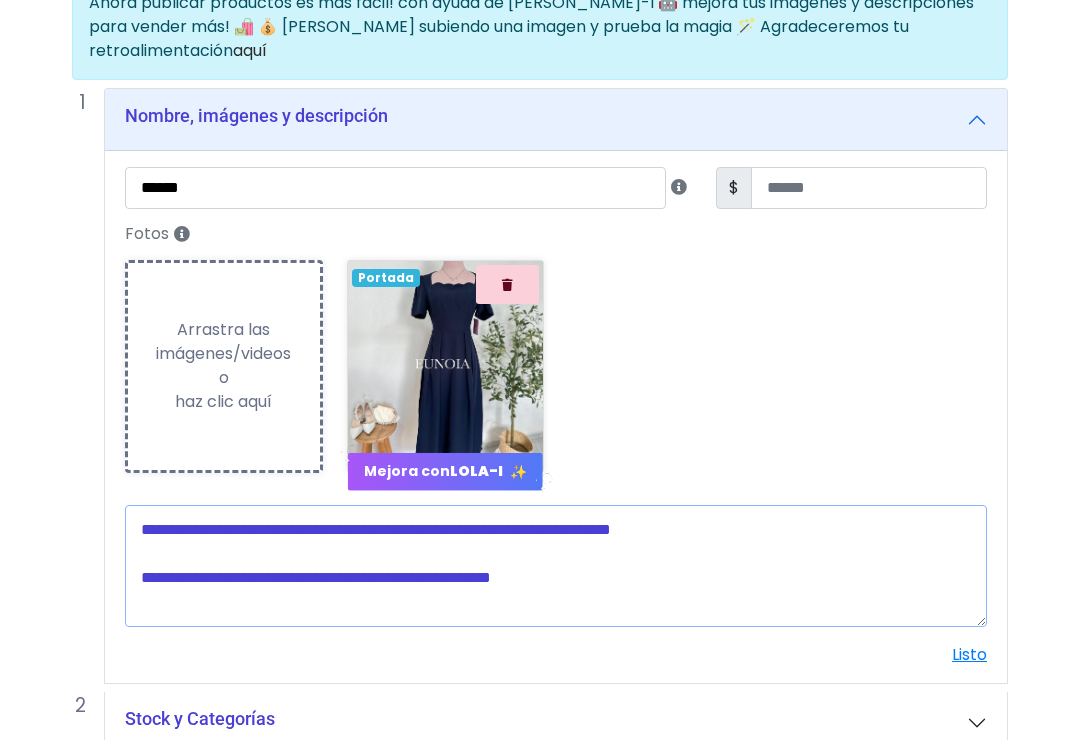scroll, scrollTop: 189, scrollLeft: 16, axis: both 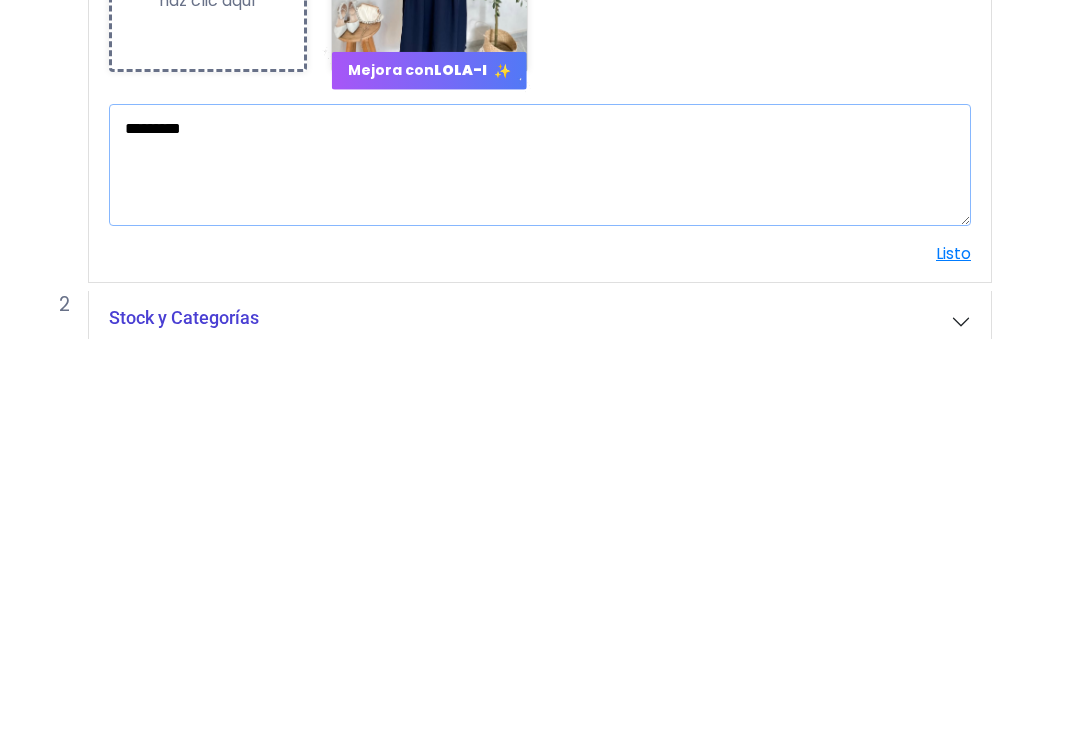 type on "*********" 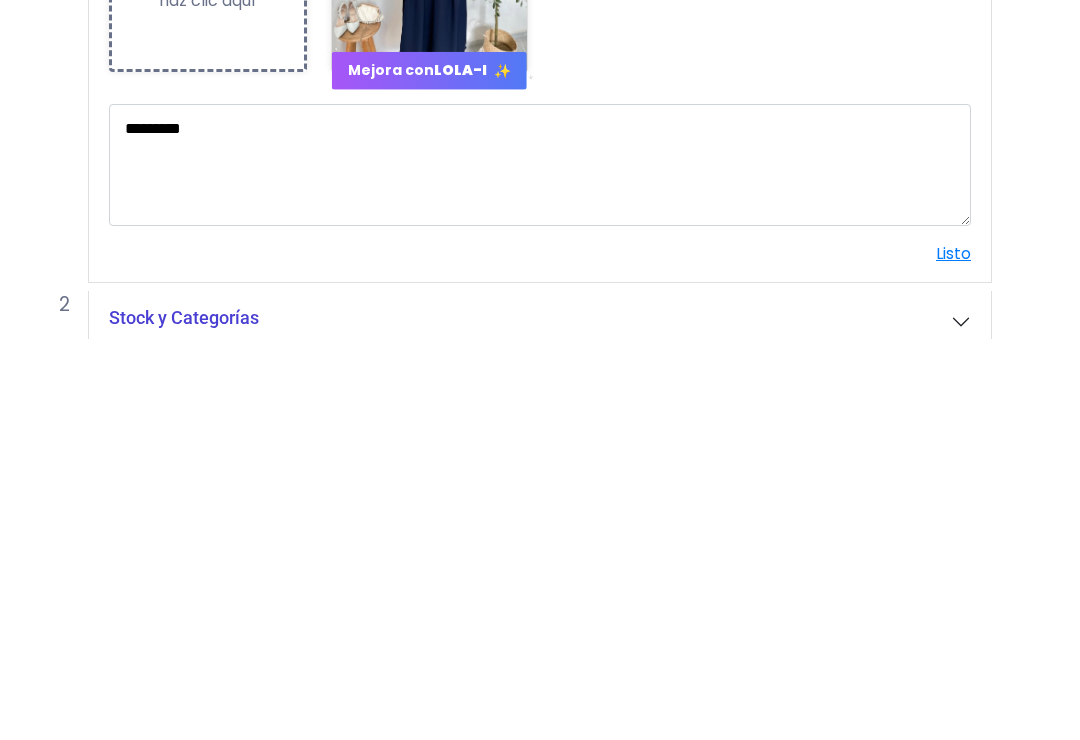 click on "Ahora publicar productos es más fácil! con ayuda de [PERSON_NAME]-I 🤖 mejora tus imágenes y descripciones para vender más! 🛍️ 💰 [PERSON_NAME] subiendo una imagen y prueba la magia 🪄 Agradeceremos tu retroalimentación  aquí
Nombre, imágenes y descripción
******
$
**
Fotos" at bounding box center [524, 445] 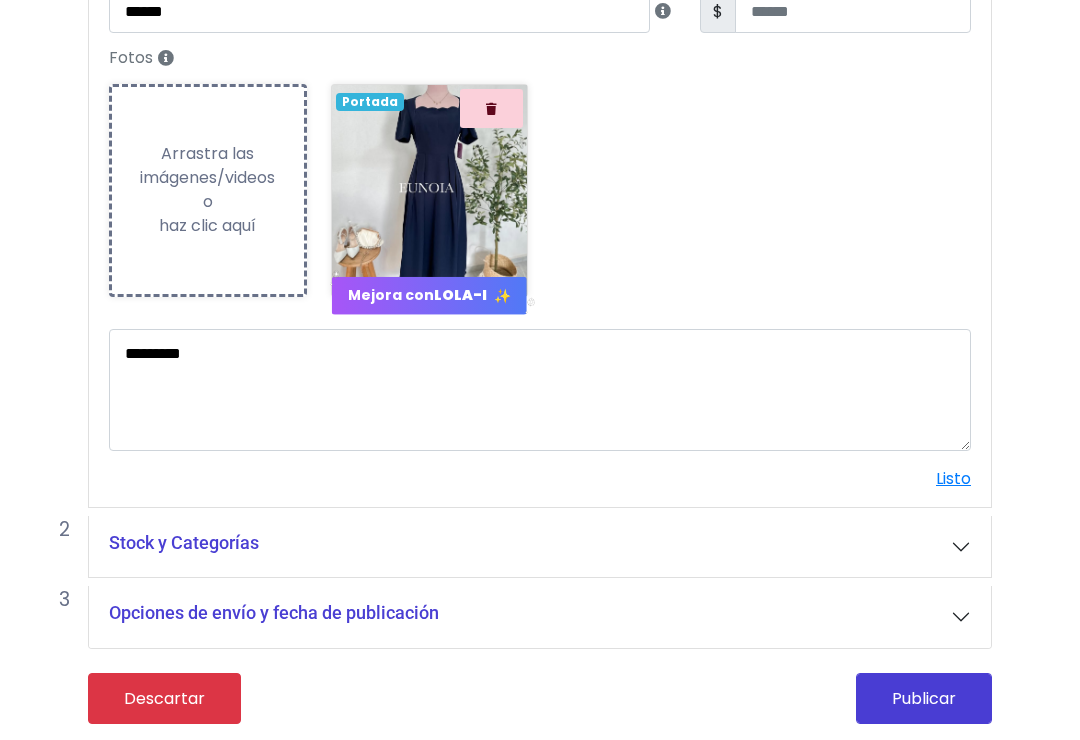 click on "Listo" at bounding box center (953, 478) 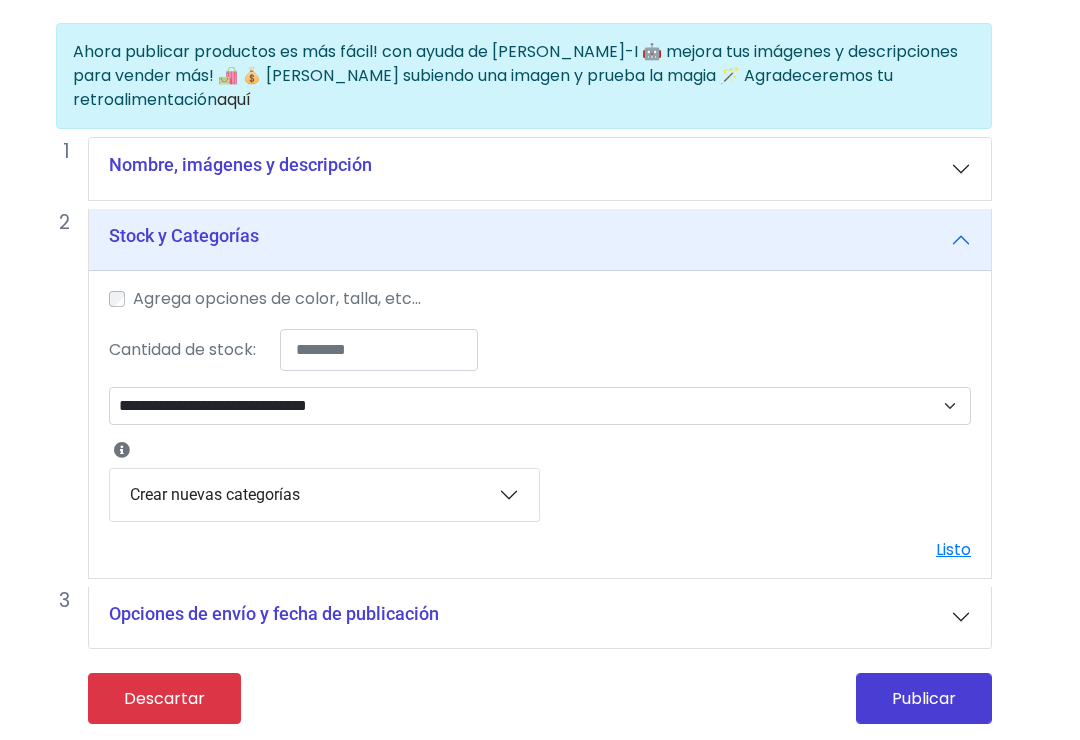scroll, scrollTop: 140, scrollLeft: 16, axis: both 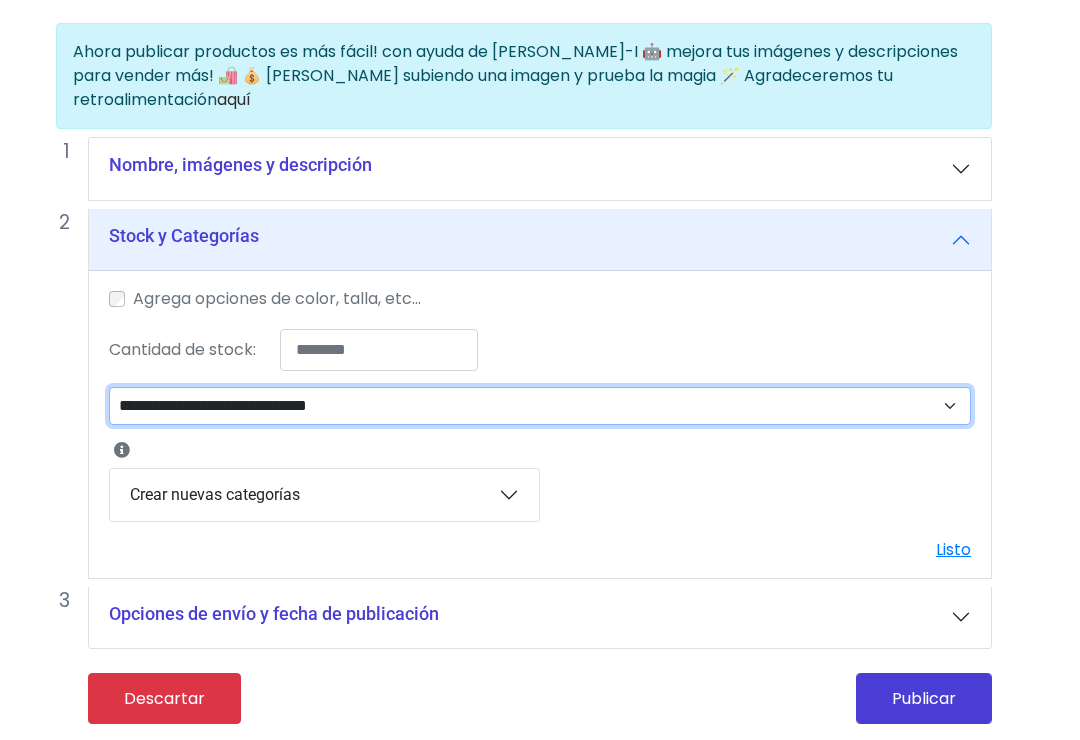 click on "**********" at bounding box center (540, 406) 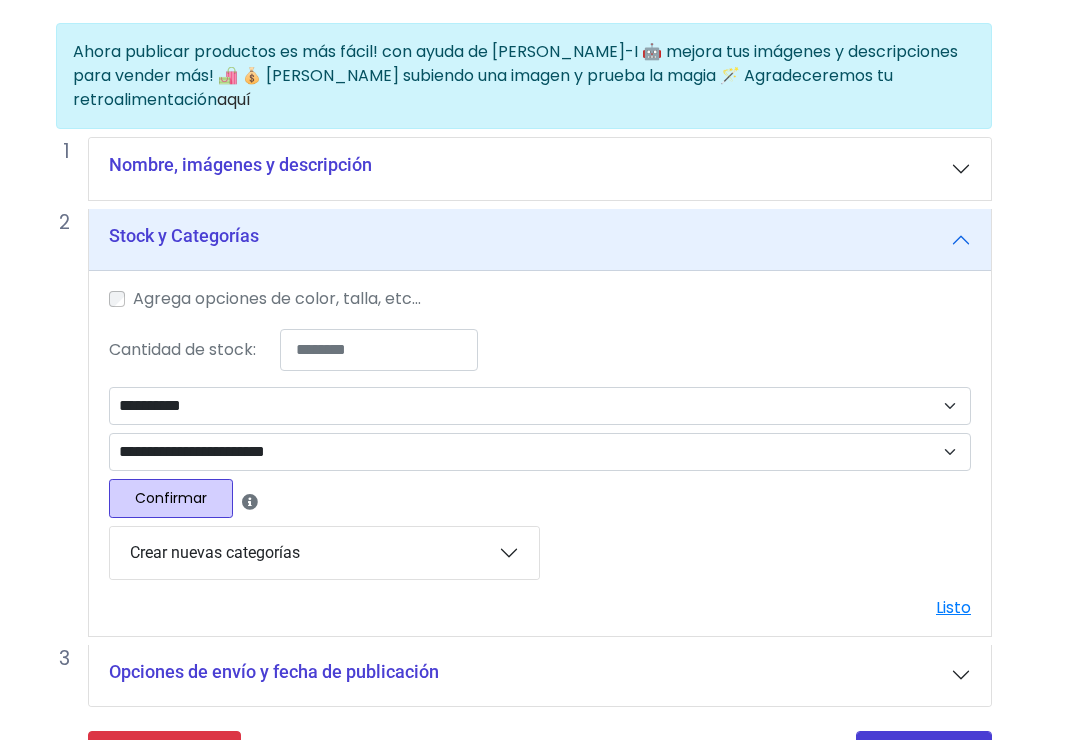 click on "Confirmar" at bounding box center (171, 498) 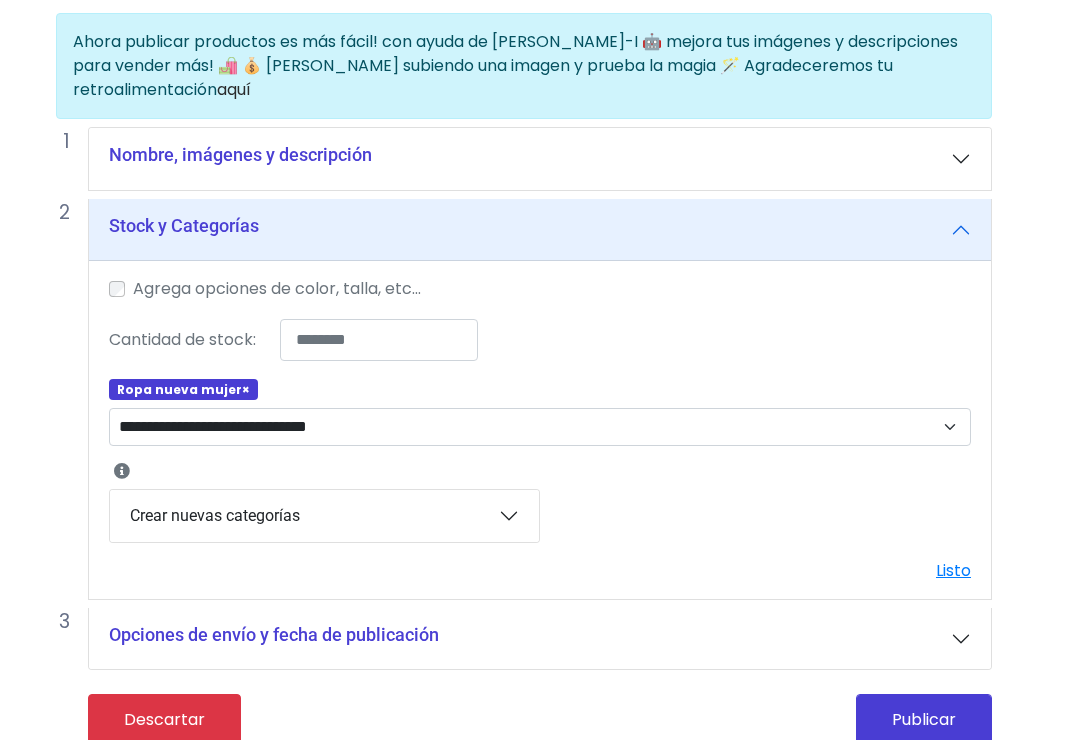 scroll, scrollTop: 172, scrollLeft: 16, axis: both 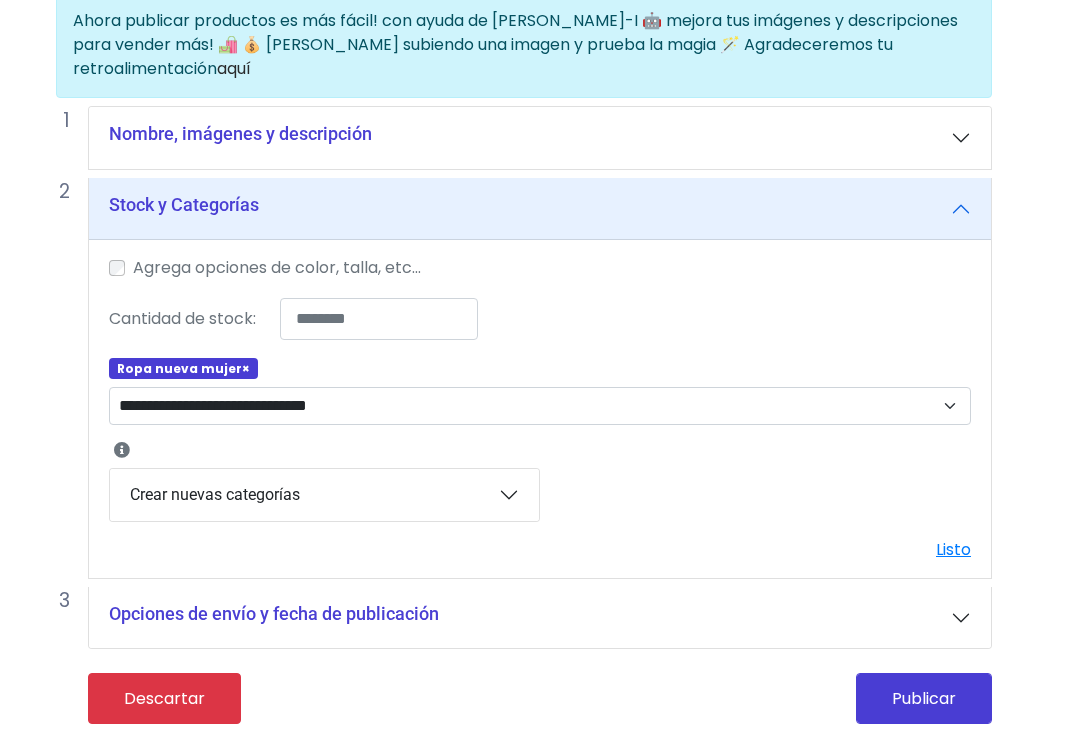 click on "Publicar" at bounding box center [924, 698] 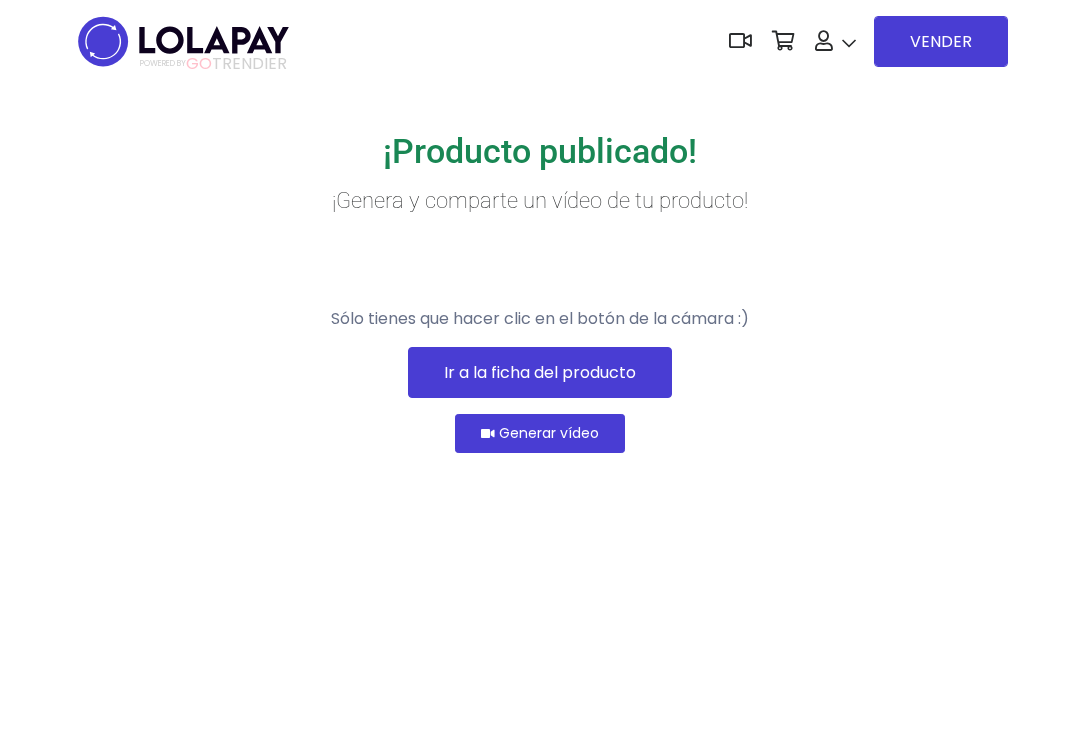 scroll, scrollTop: 0, scrollLeft: 0, axis: both 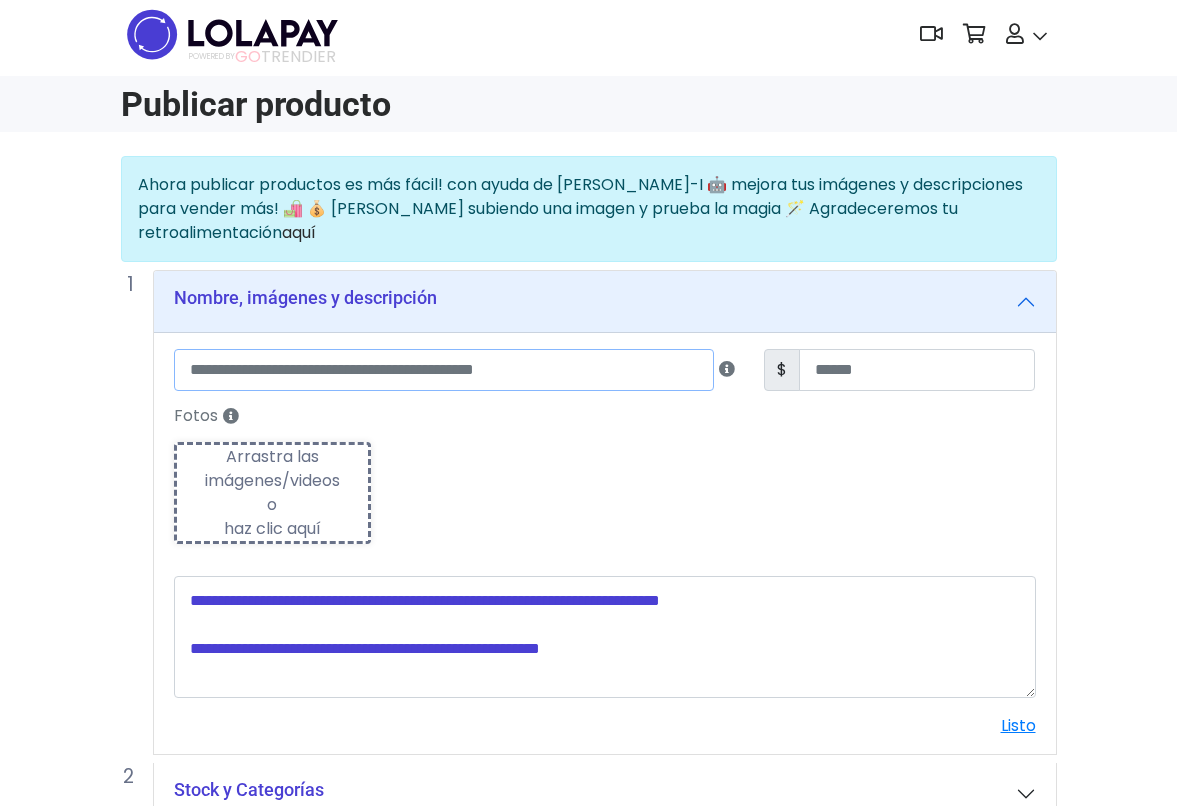 click at bounding box center [444, 370] 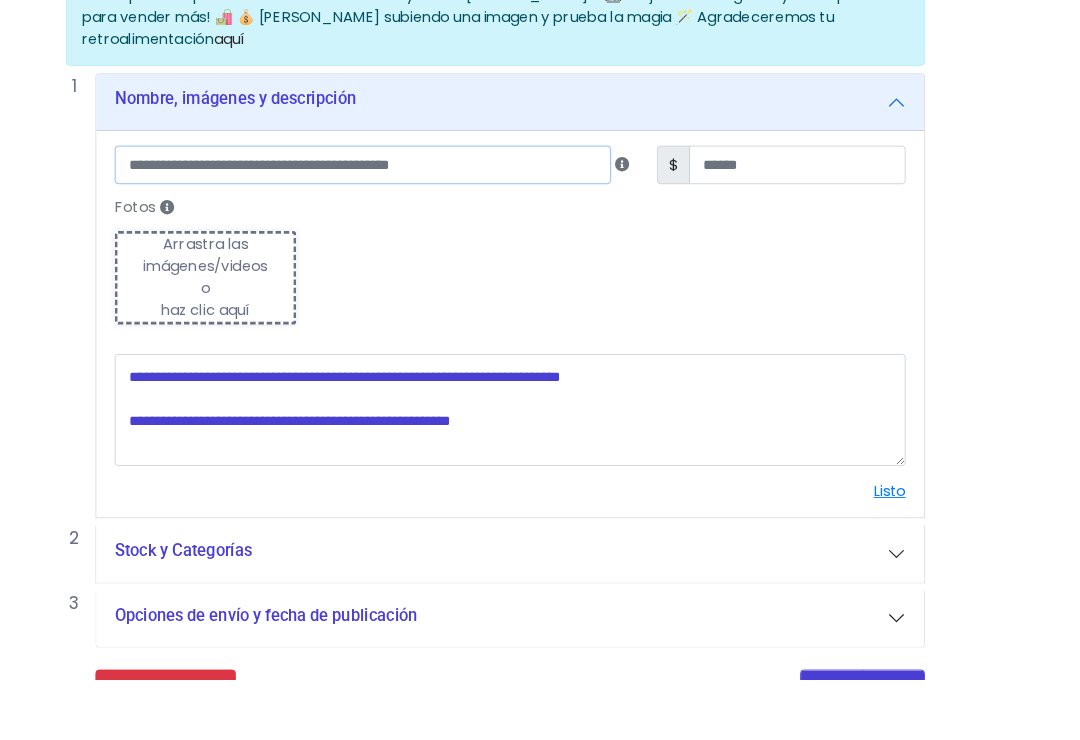 scroll, scrollTop: 197, scrollLeft: 48, axis: both 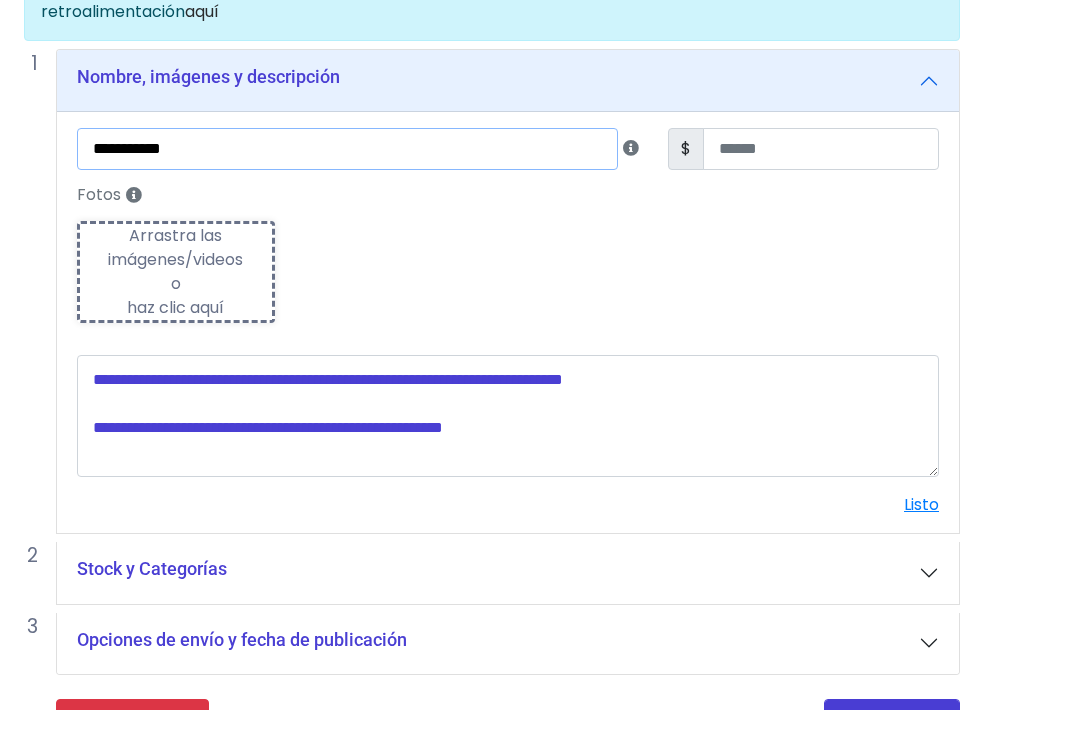 type on "**********" 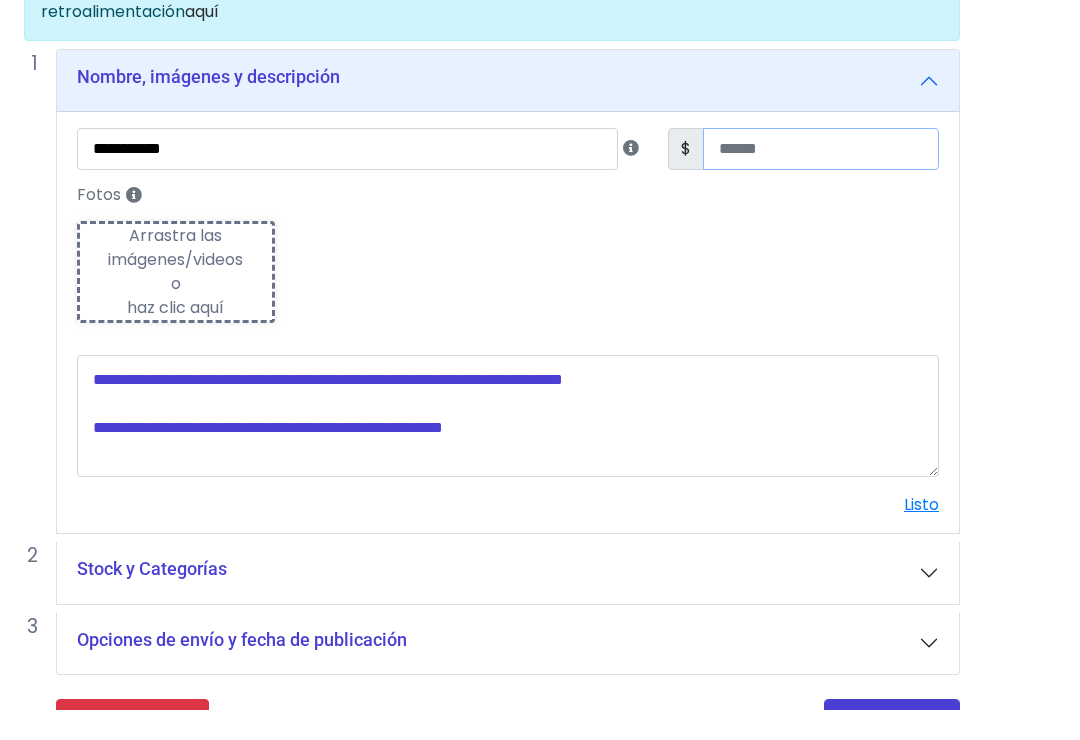 click at bounding box center (821, 180) 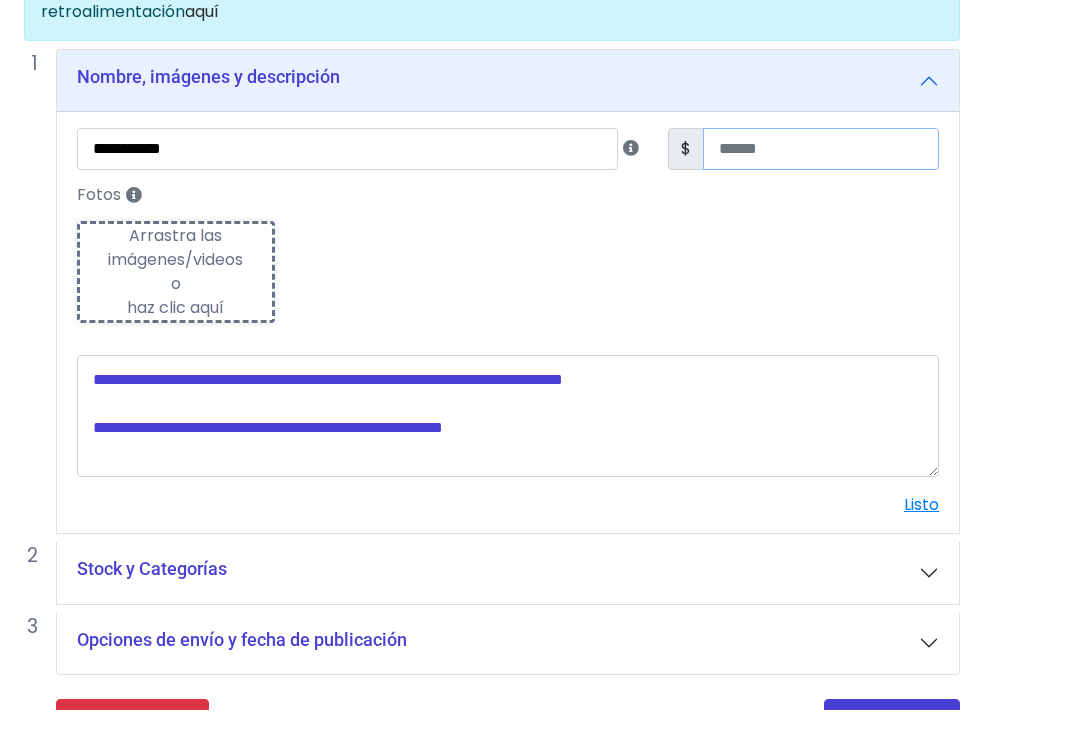 type on "**" 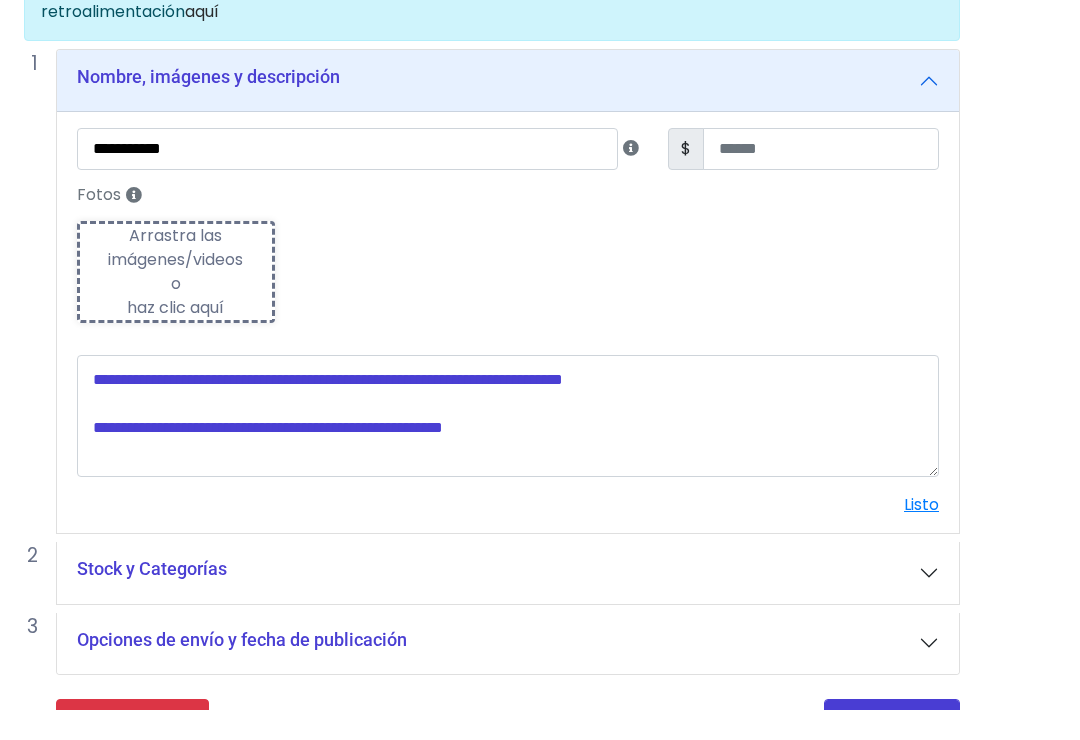 click on "**********" at bounding box center [508, 322] 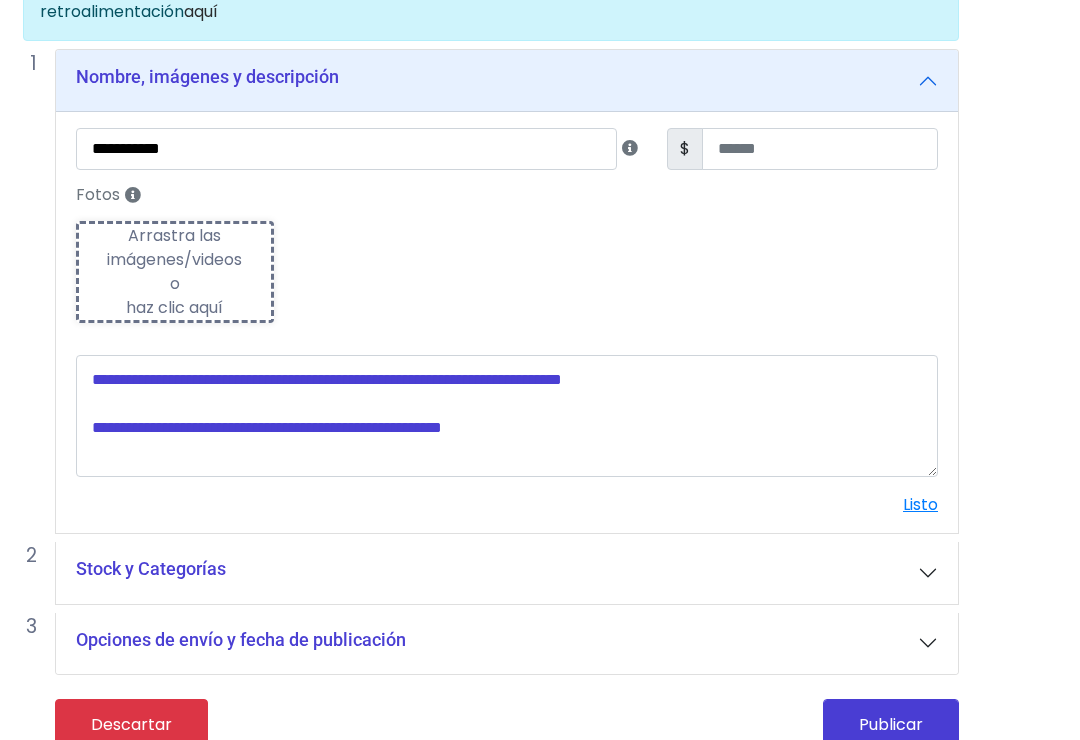 click on "Arrastra las
imágenes/videos
o
haz clic aquí" at bounding box center (176, 273) 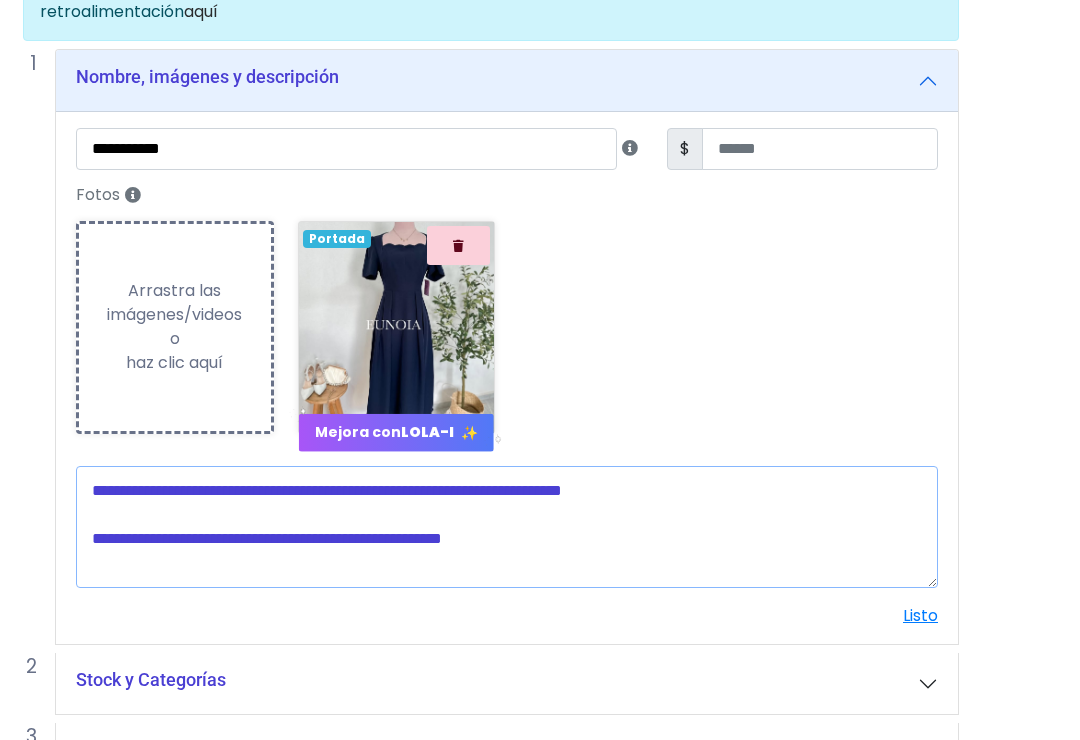 click at bounding box center [507, 527] 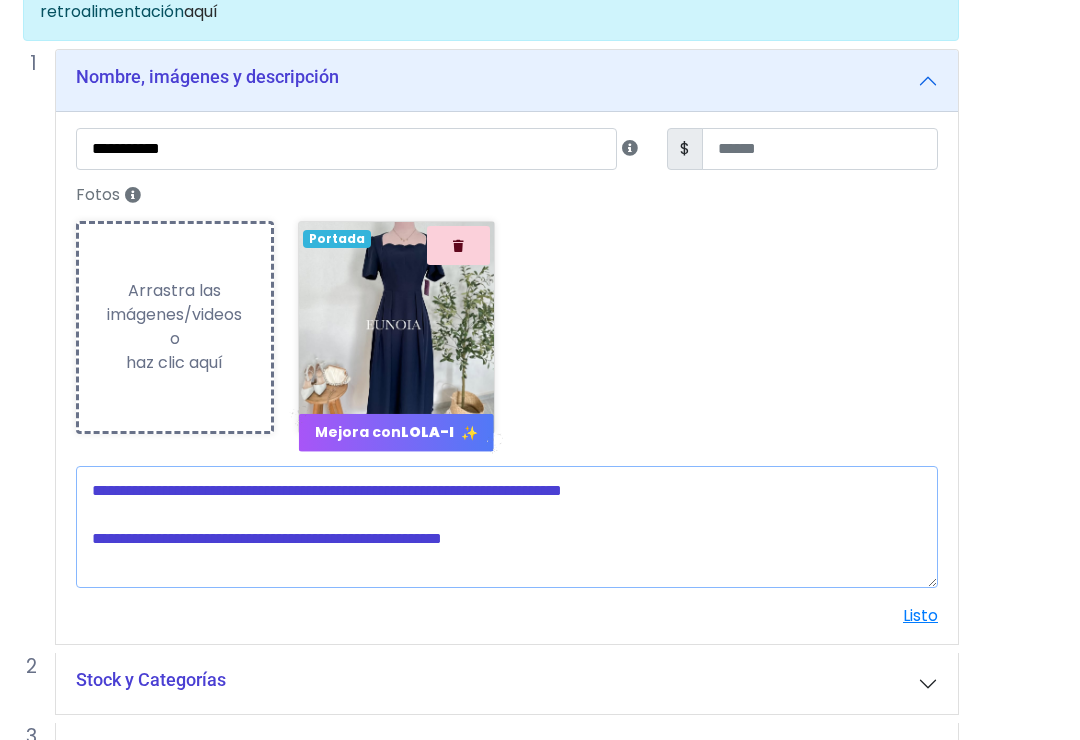scroll, scrollTop: 227, scrollLeft: 16, axis: both 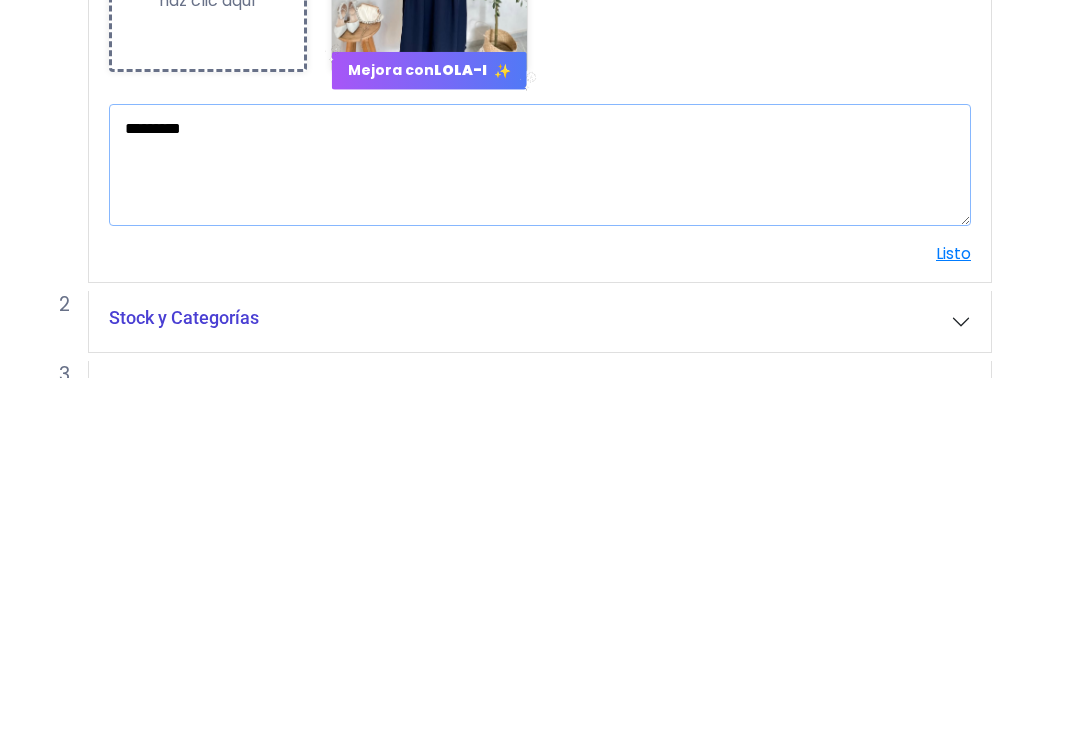 type on "*********" 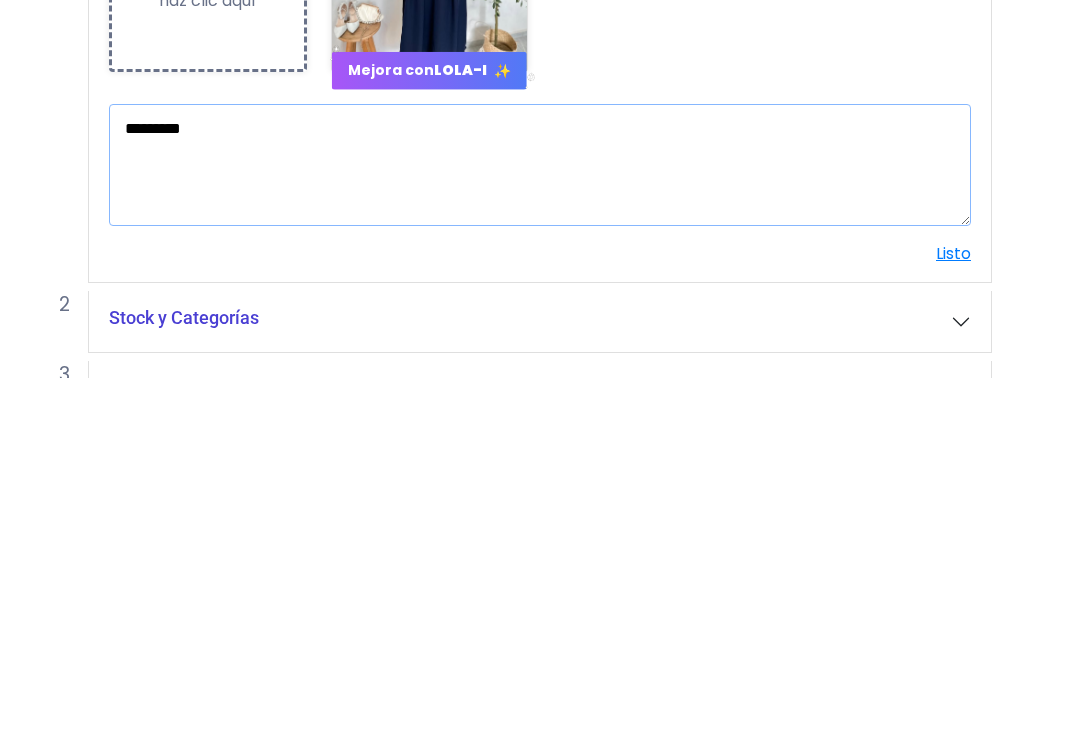 click on "**********" at bounding box center [524, 407] 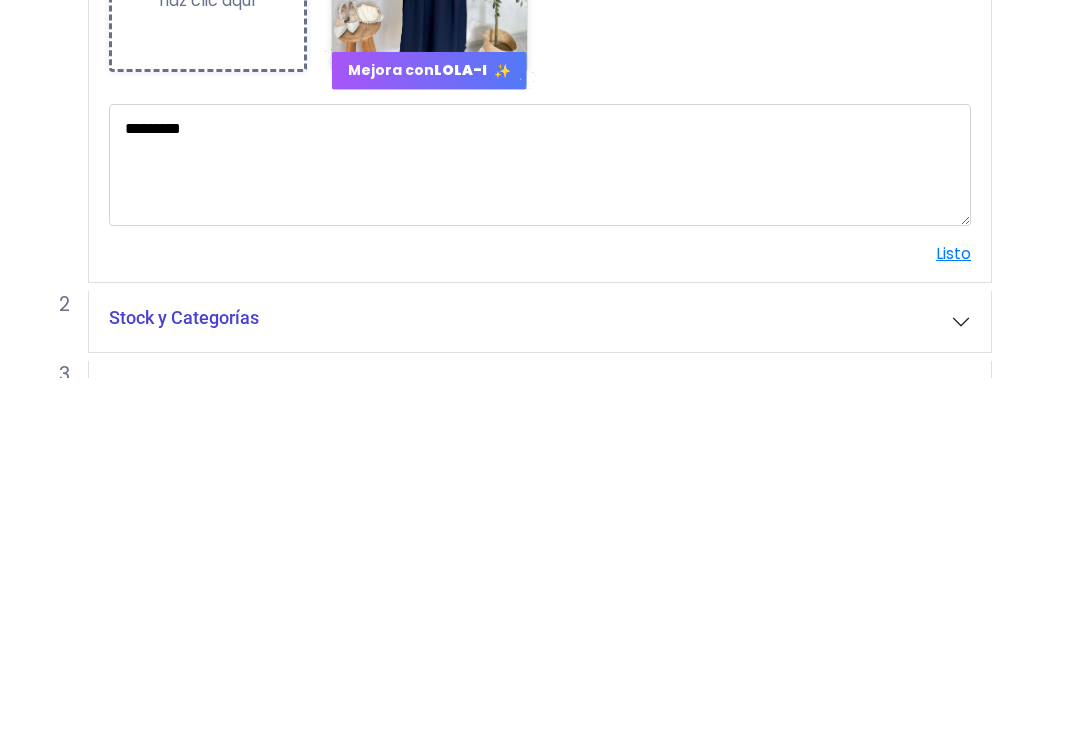 scroll, scrollTop: 365, scrollLeft: 16, axis: both 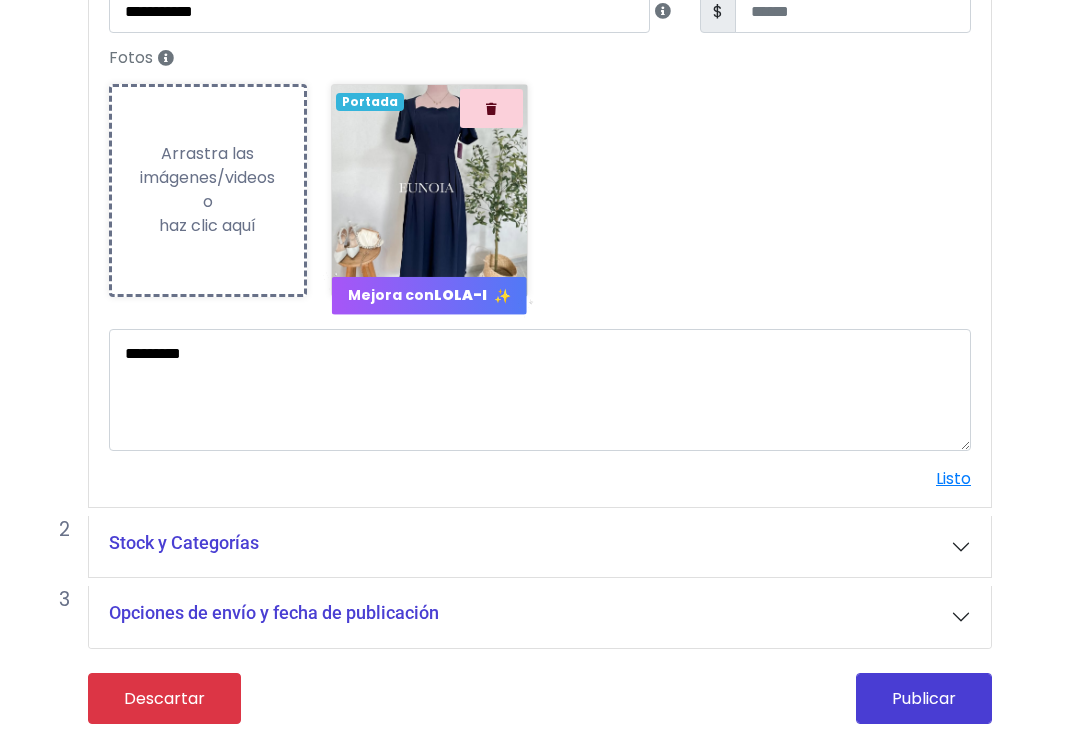 click on "Listo" at bounding box center [953, 478] 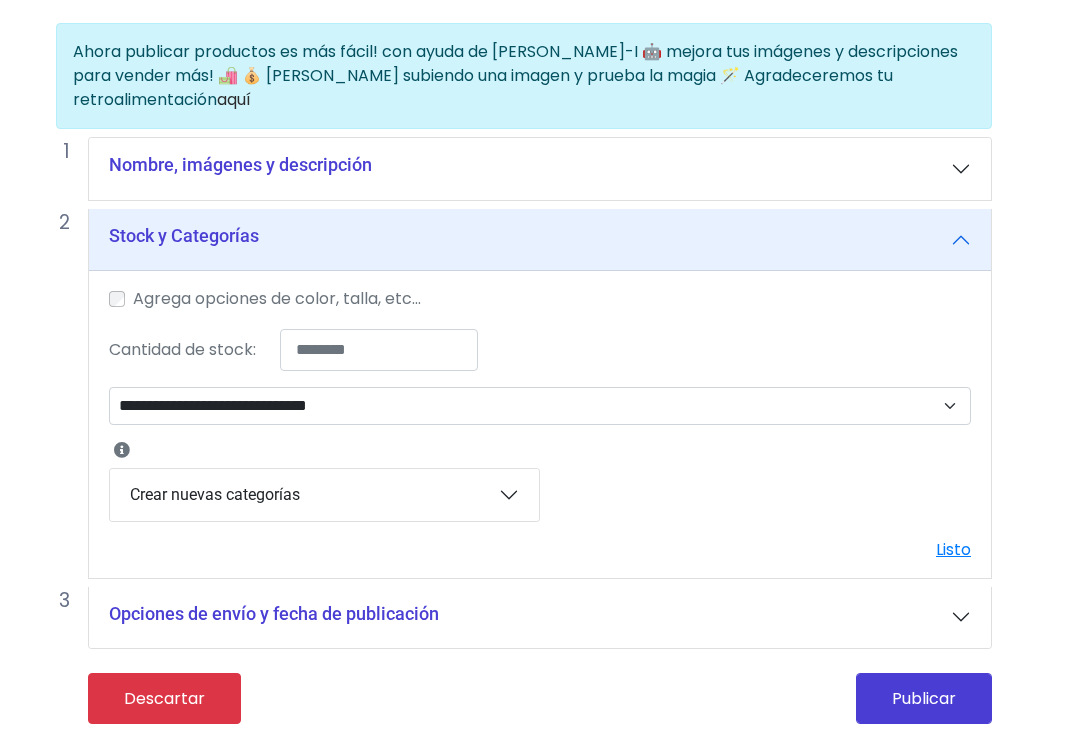 scroll, scrollTop: 140, scrollLeft: 16, axis: both 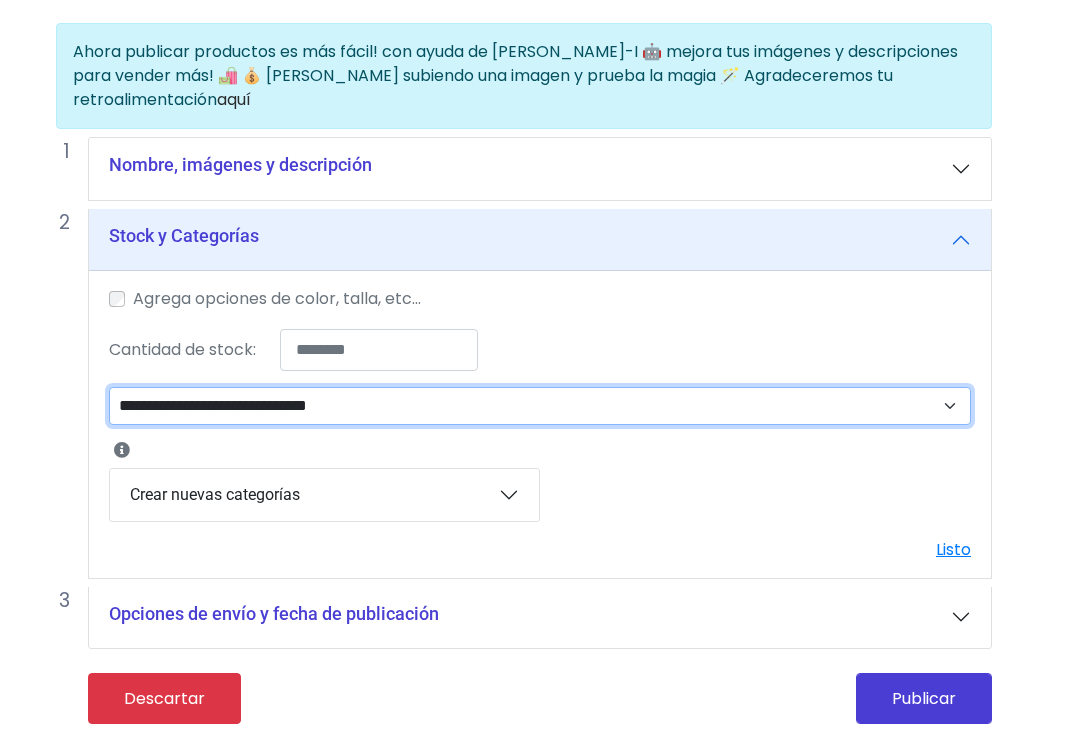 click on "**********" at bounding box center [540, 406] 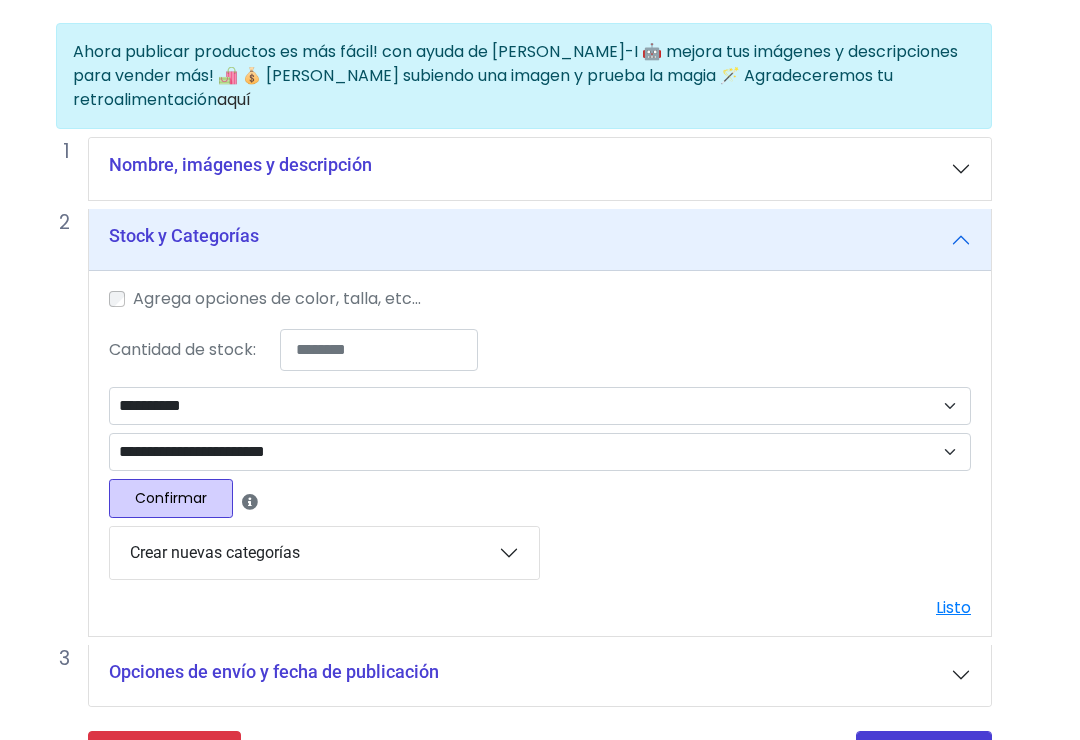 click on "Confirmar" at bounding box center (171, 498) 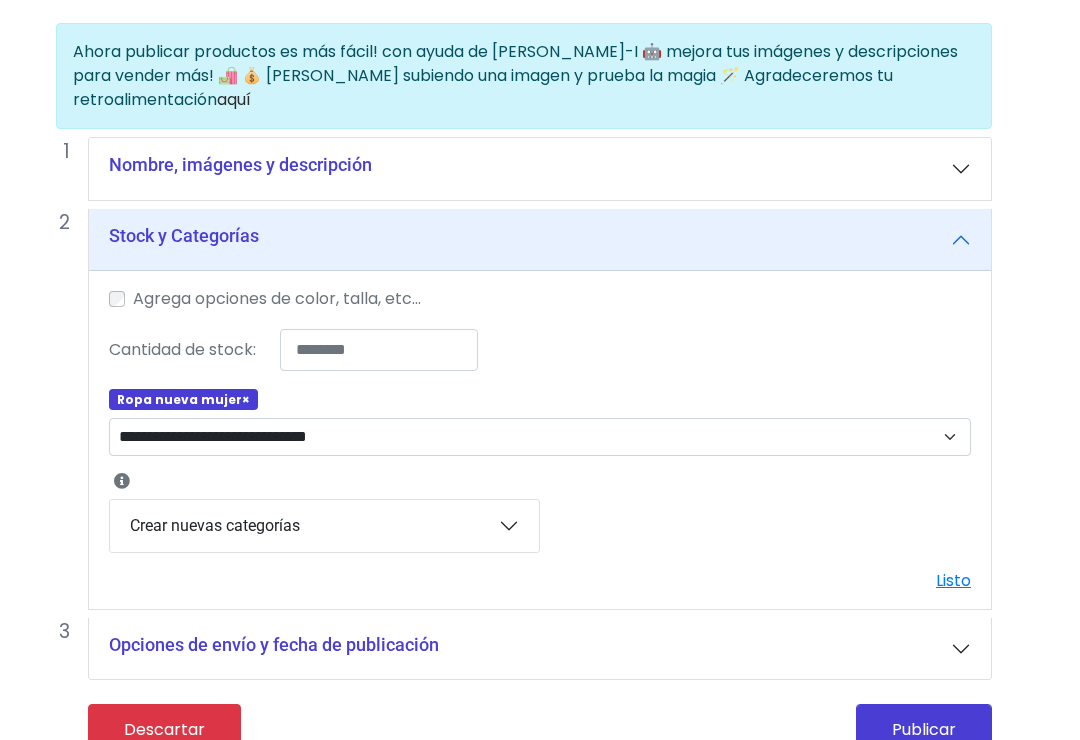 click on "Publicar" at bounding box center (924, 729) 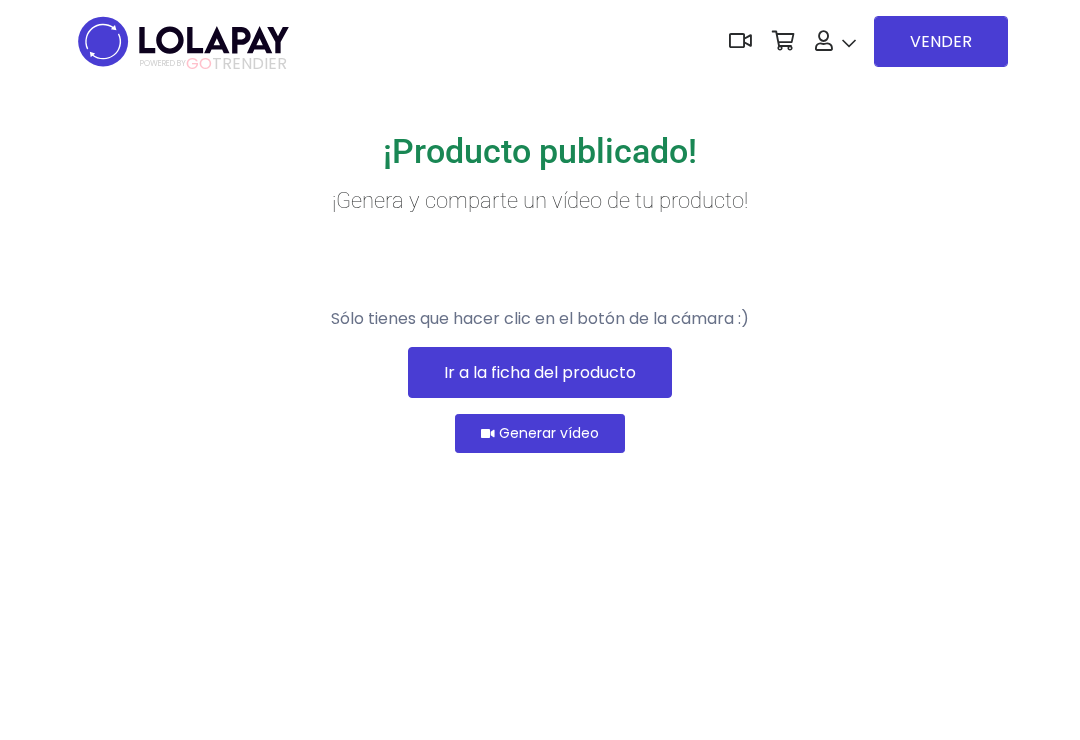 scroll, scrollTop: 0, scrollLeft: 0, axis: both 